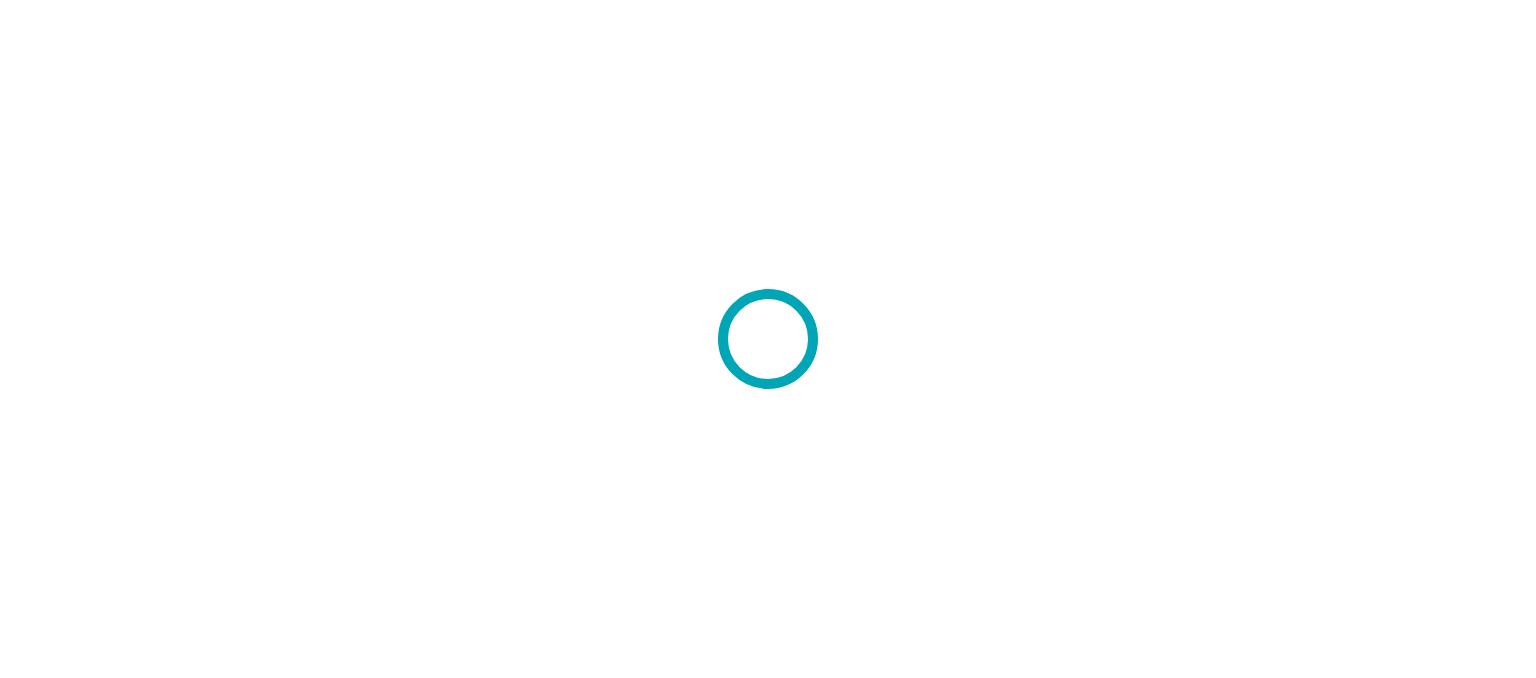 scroll, scrollTop: 0, scrollLeft: 0, axis: both 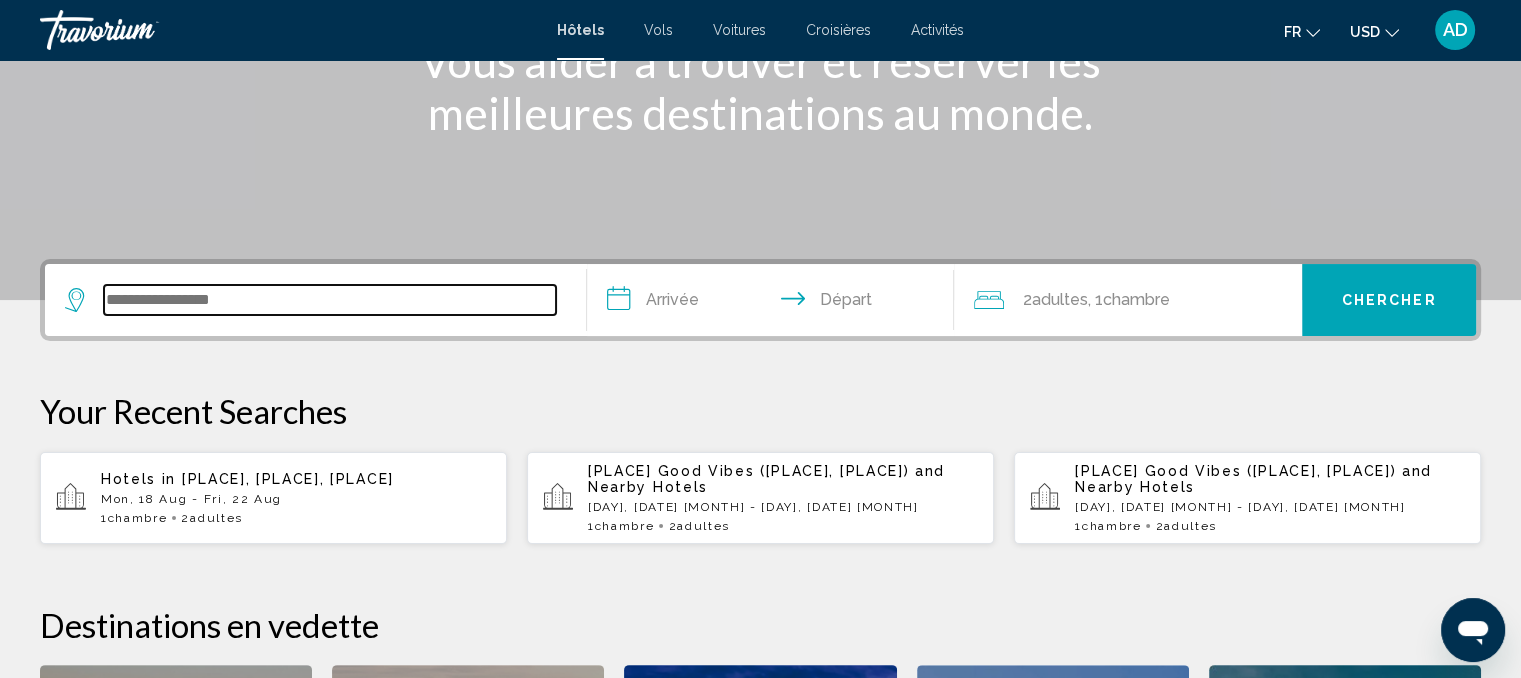 click at bounding box center (330, 300) 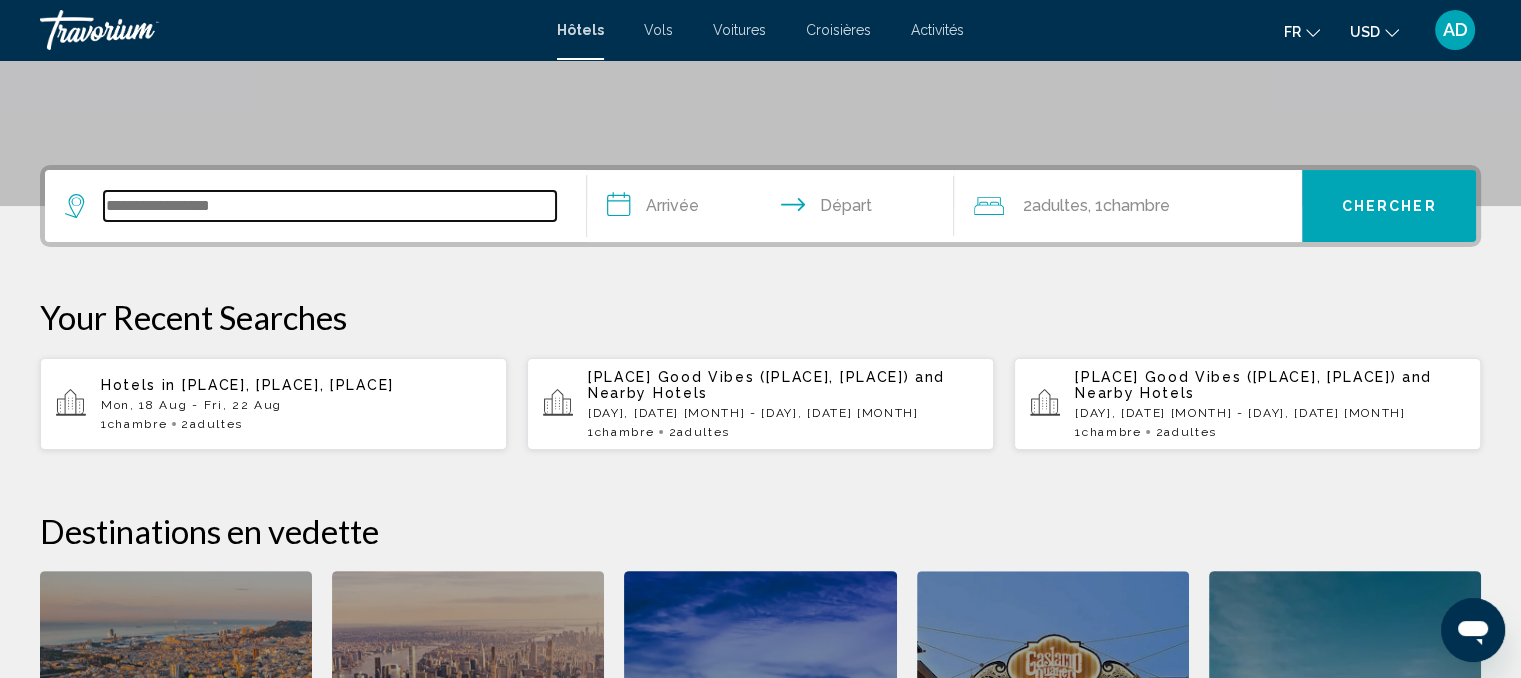 scroll, scrollTop: 393, scrollLeft: 0, axis: vertical 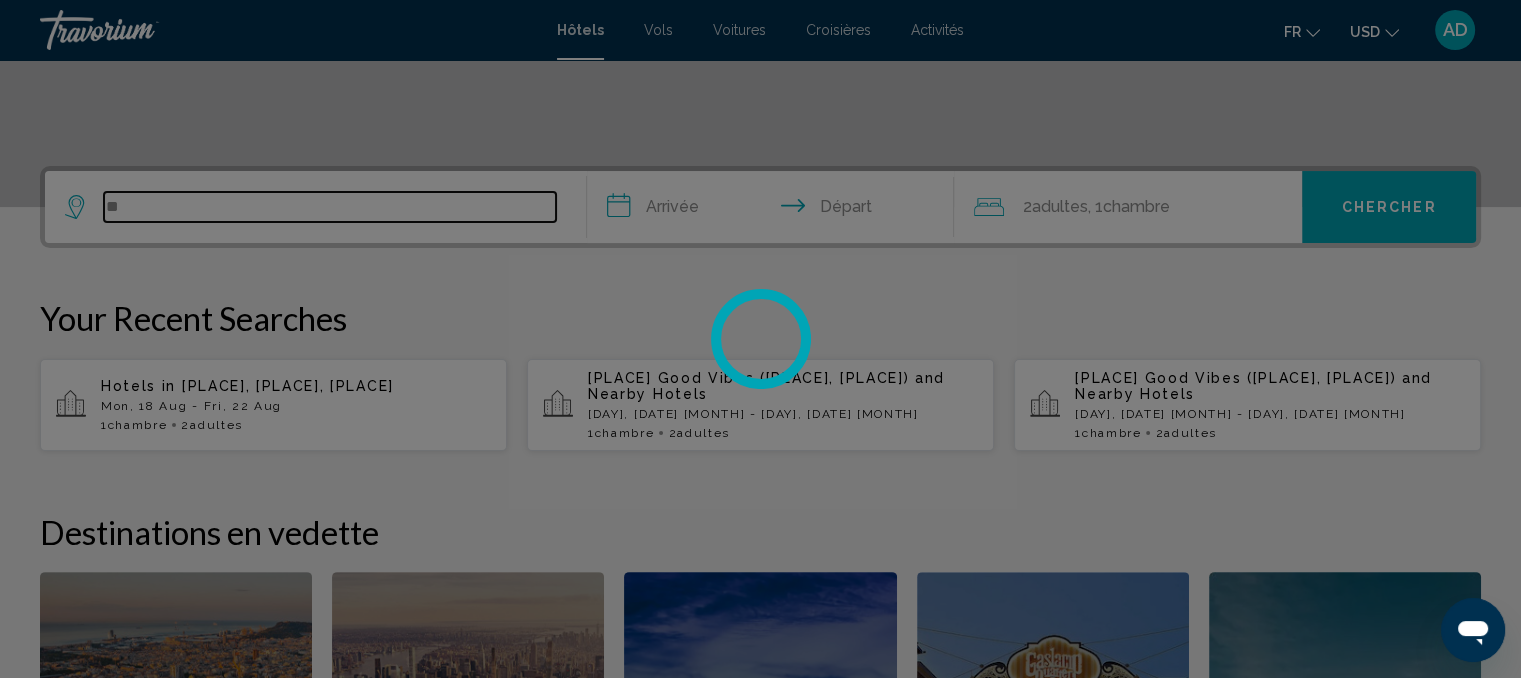 type on "*" 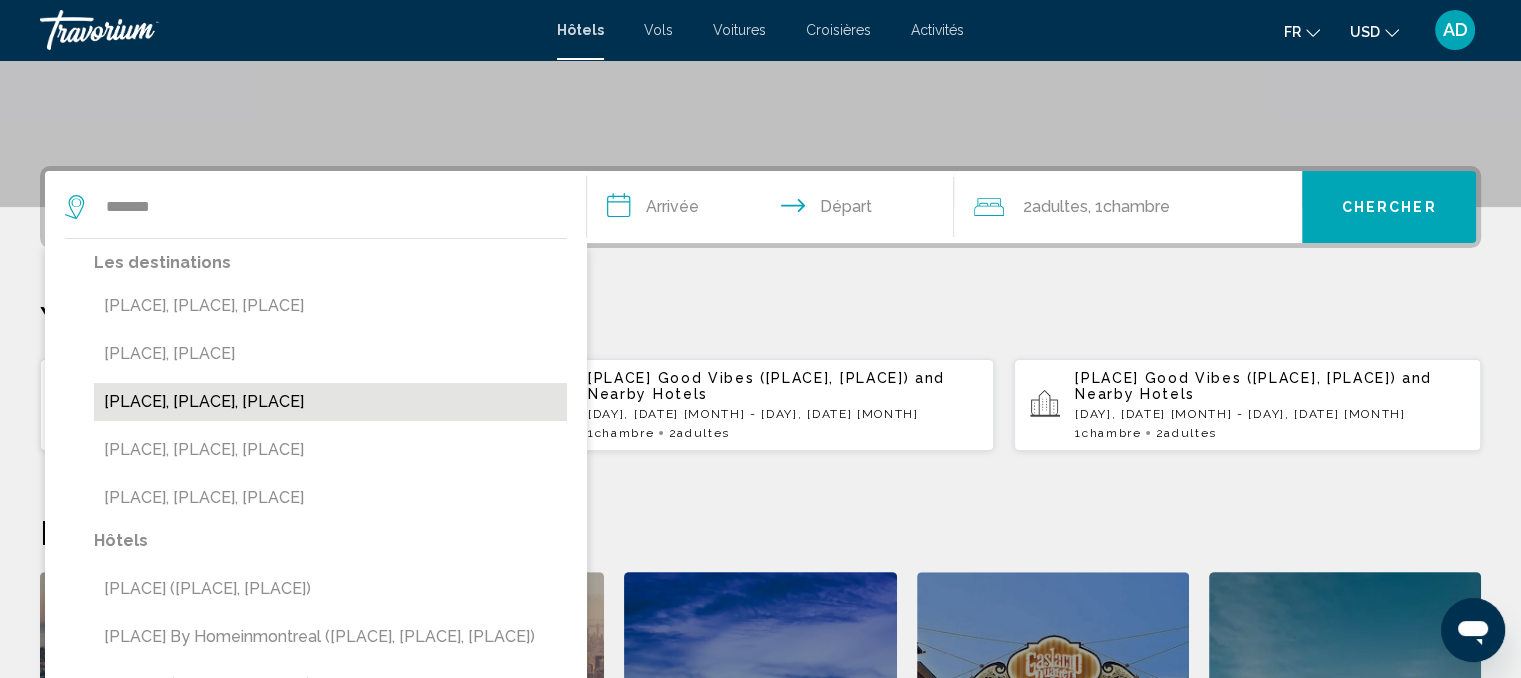 click on "[PLACE], [PLACE], [PLACE]" at bounding box center (330, 402) 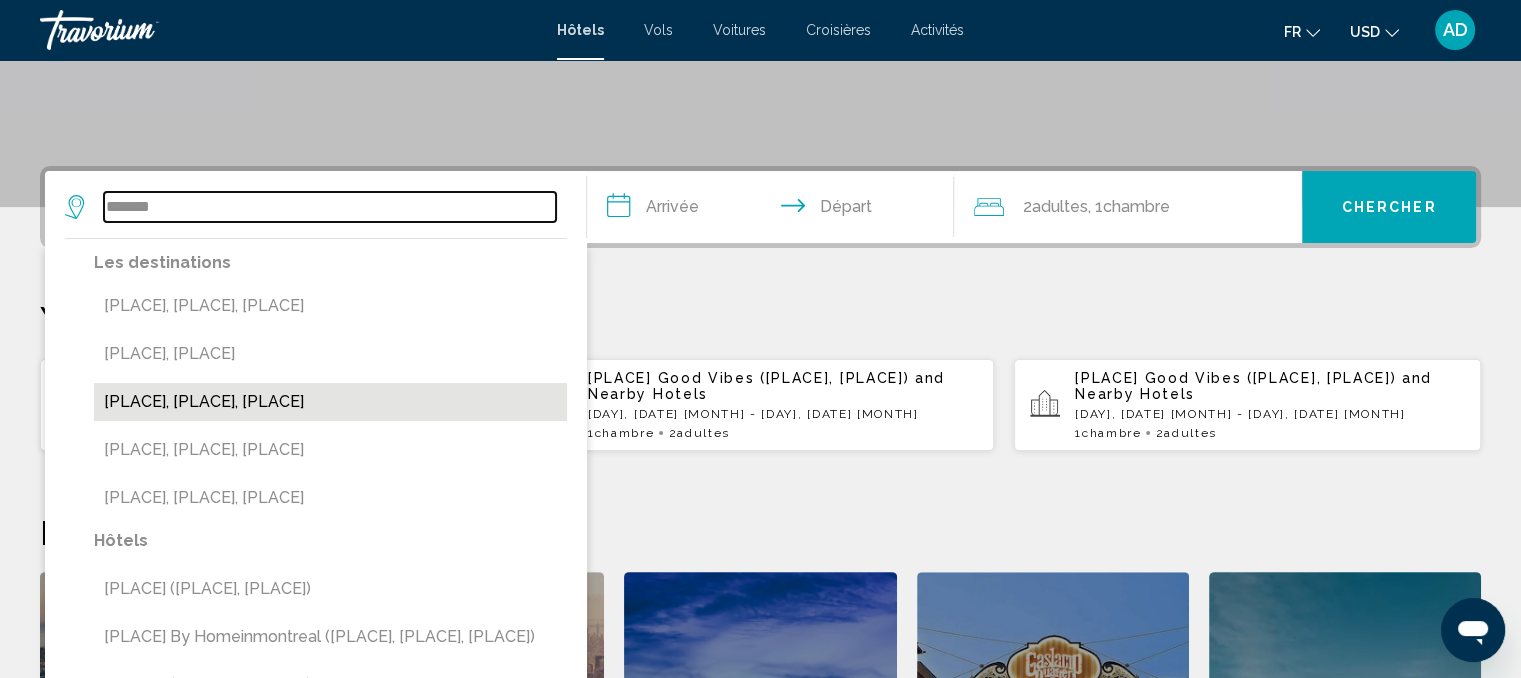 type on "**********" 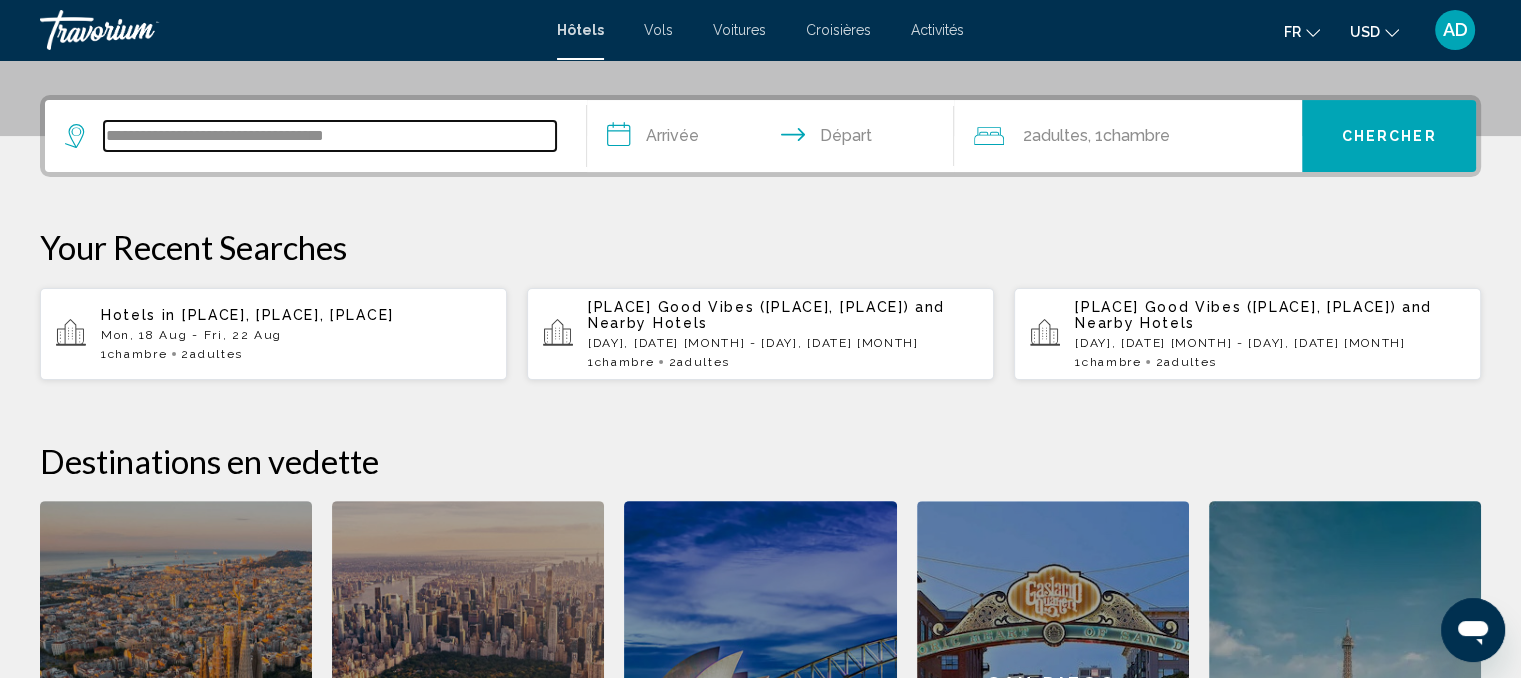 scroll, scrollTop: 493, scrollLeft: 0, axis: vertical 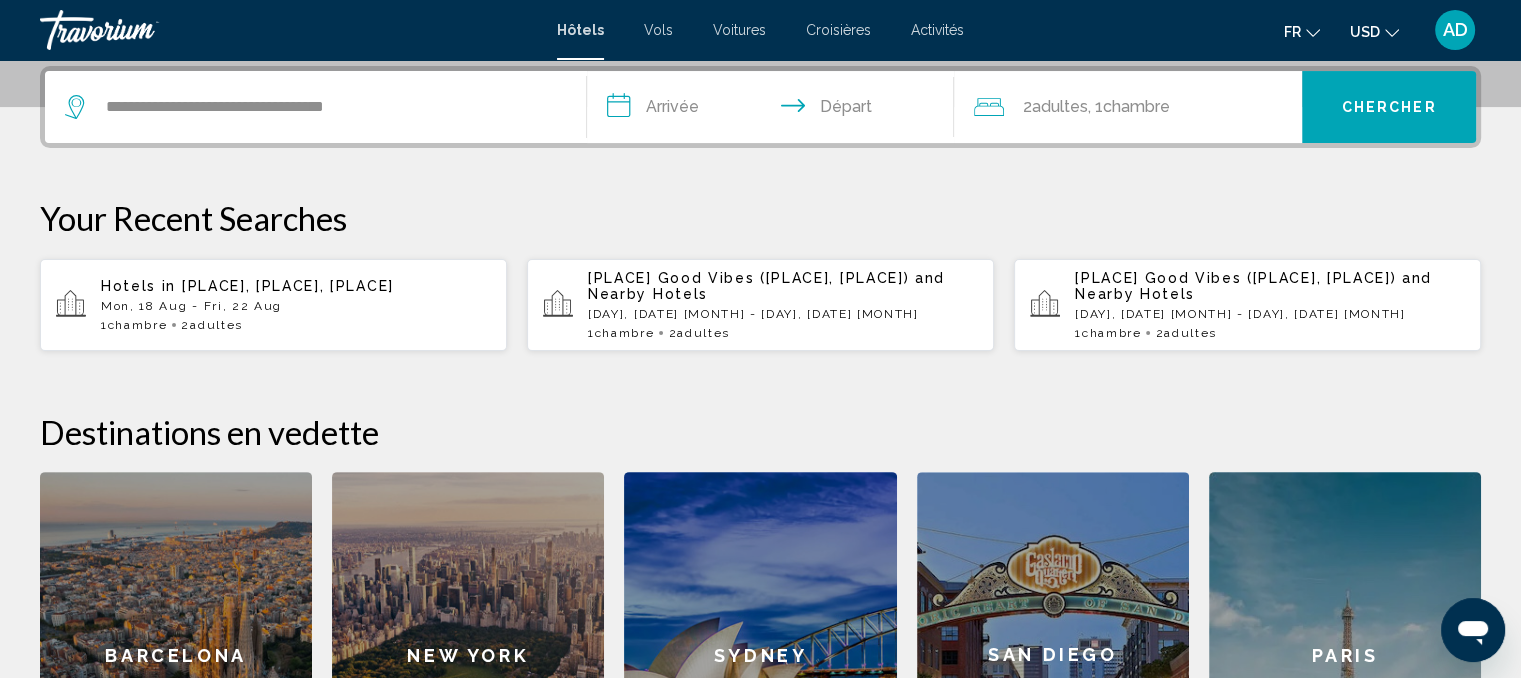 click on "**********" at bounding box center [775, 110] 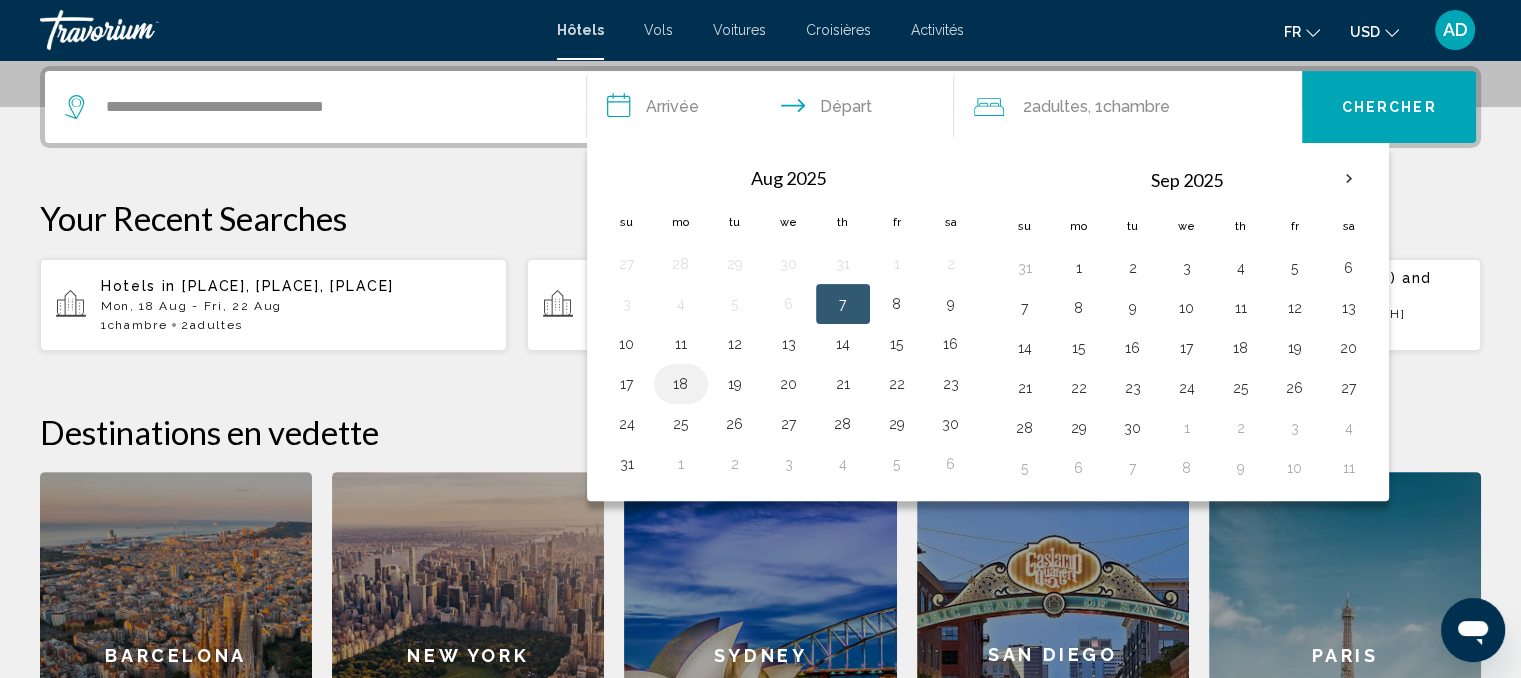 click on "18" at bounding box center [681, 384] 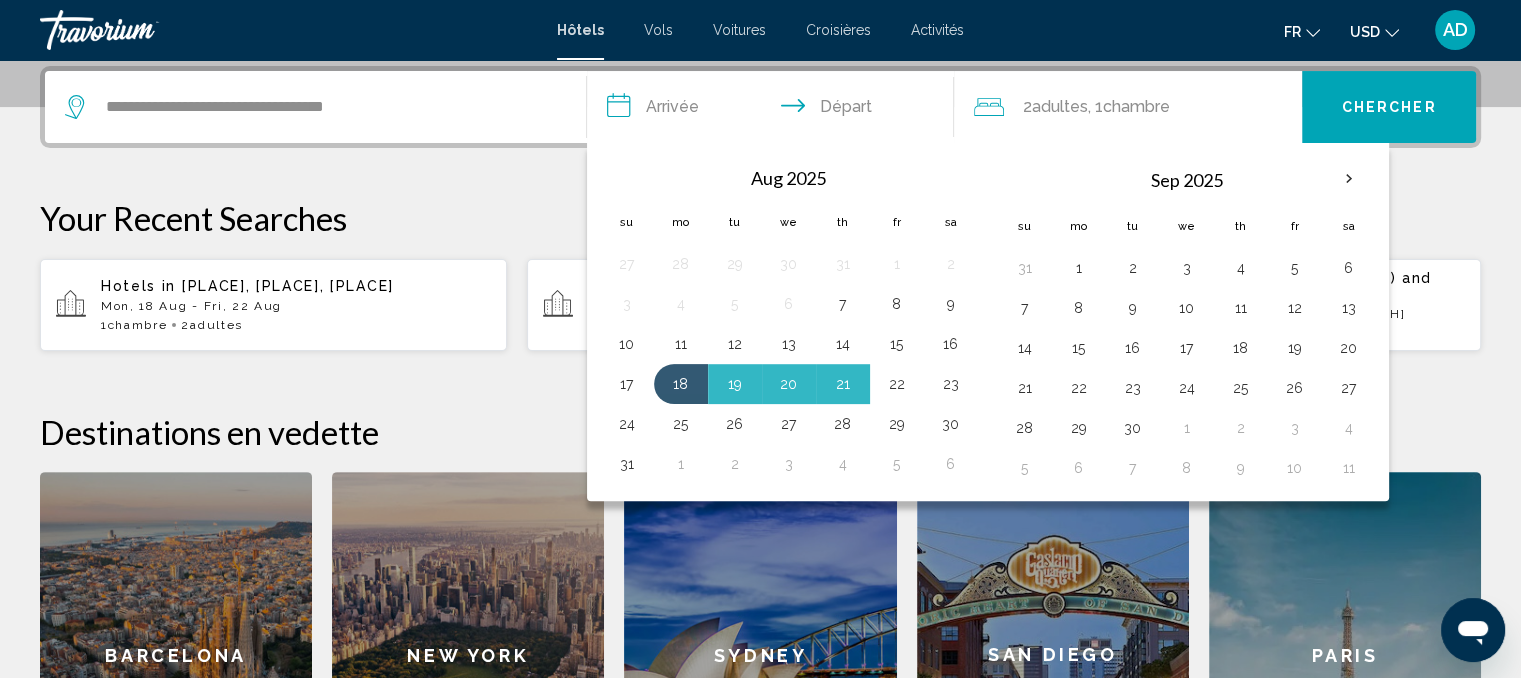 click on "22" at bounding box center [897, 384] 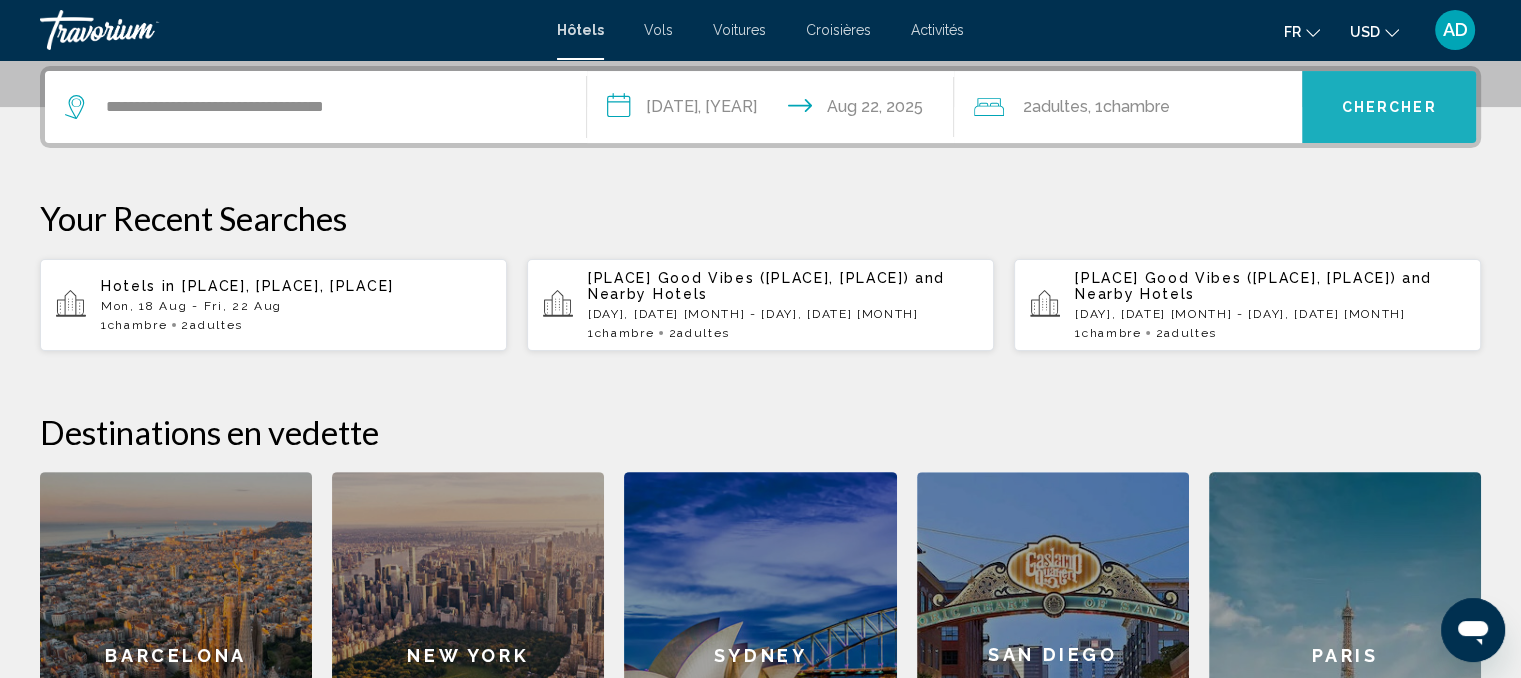 click on "Chercher" at bounding box center (1389, 108) 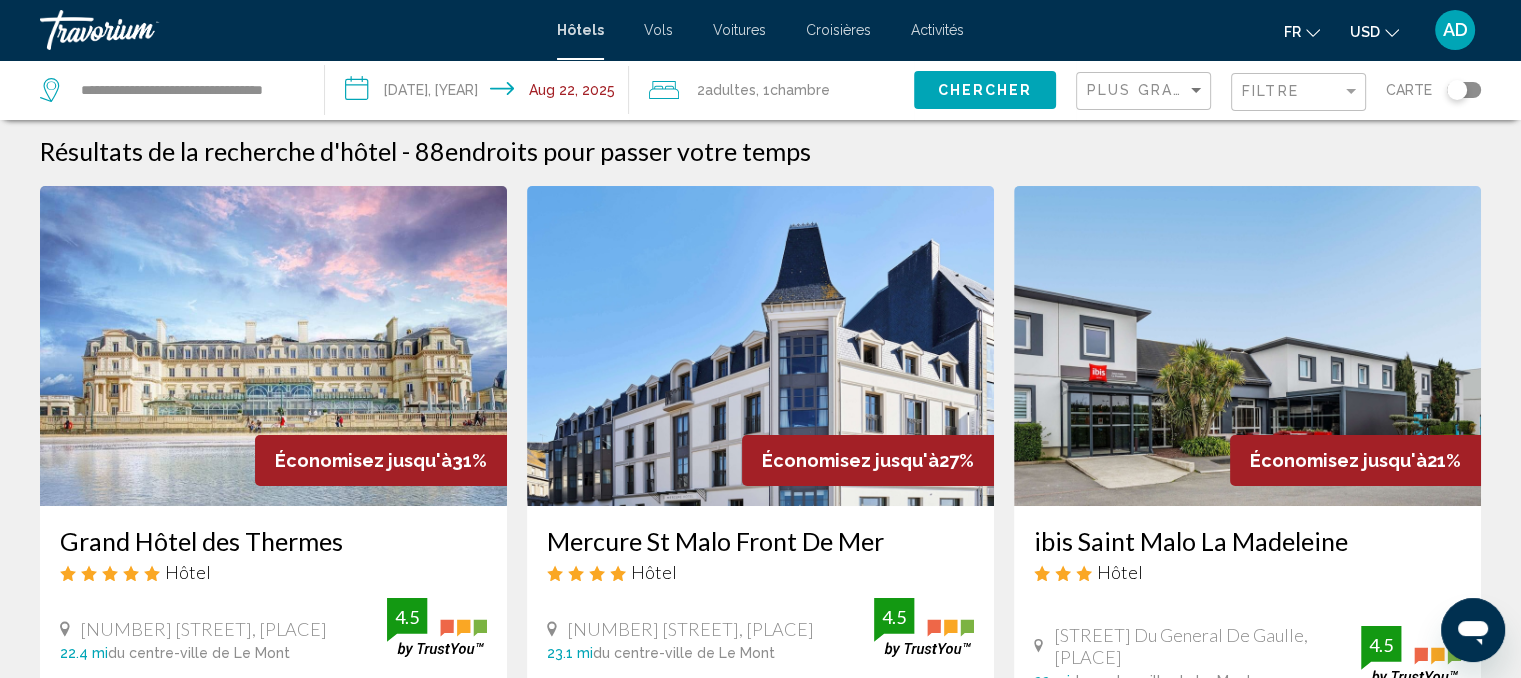 scroll, scrollTop: 0, scrollLeft: 0, axis: both 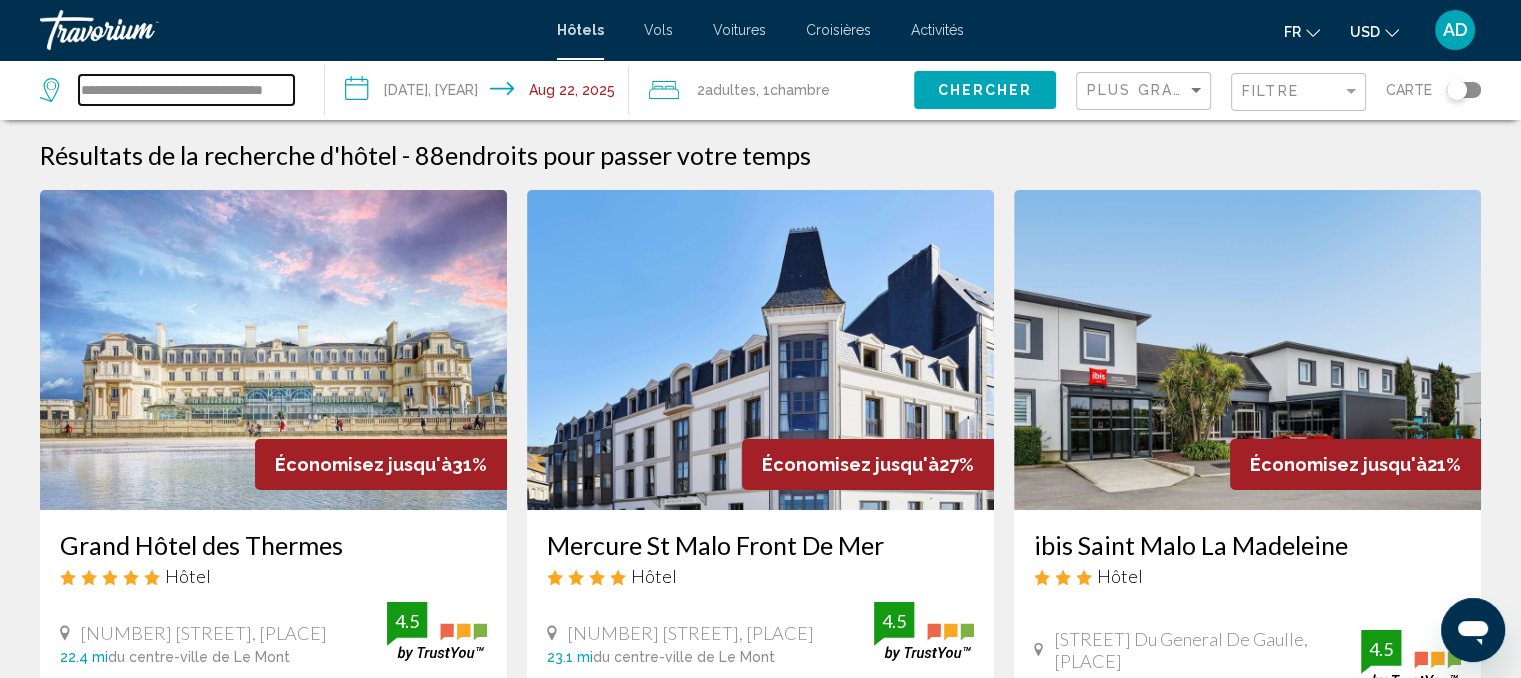click on "**********" at bounding box center [186, 90] 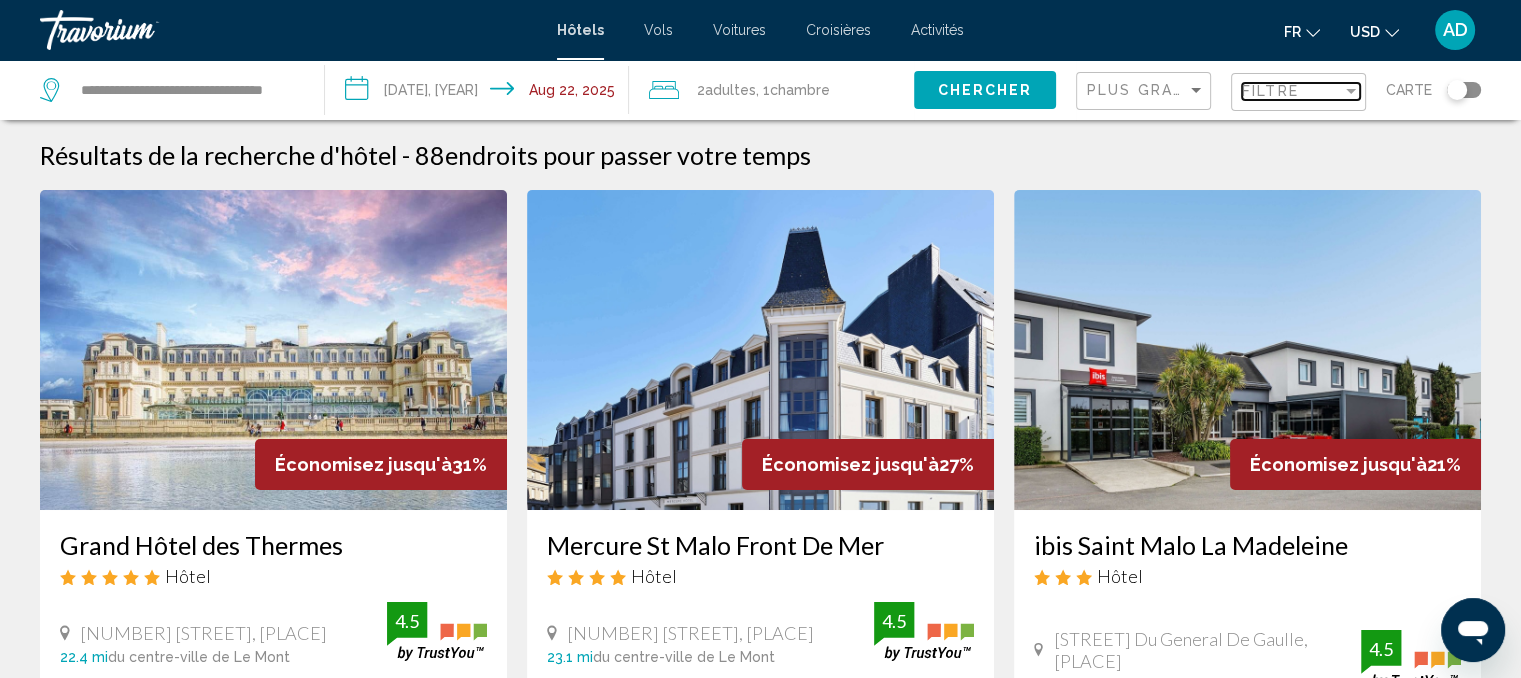 click on "Filtre" at bounding box center [1301, 92] 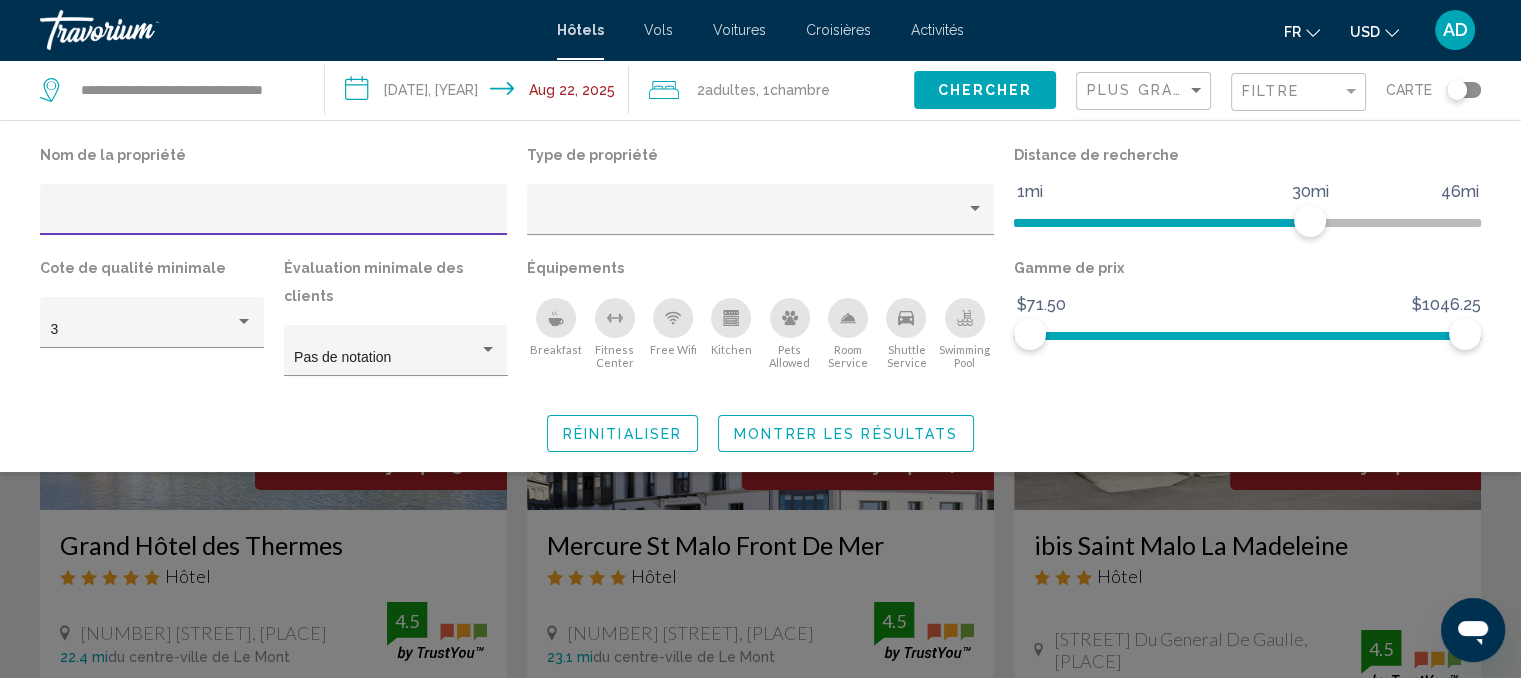 click 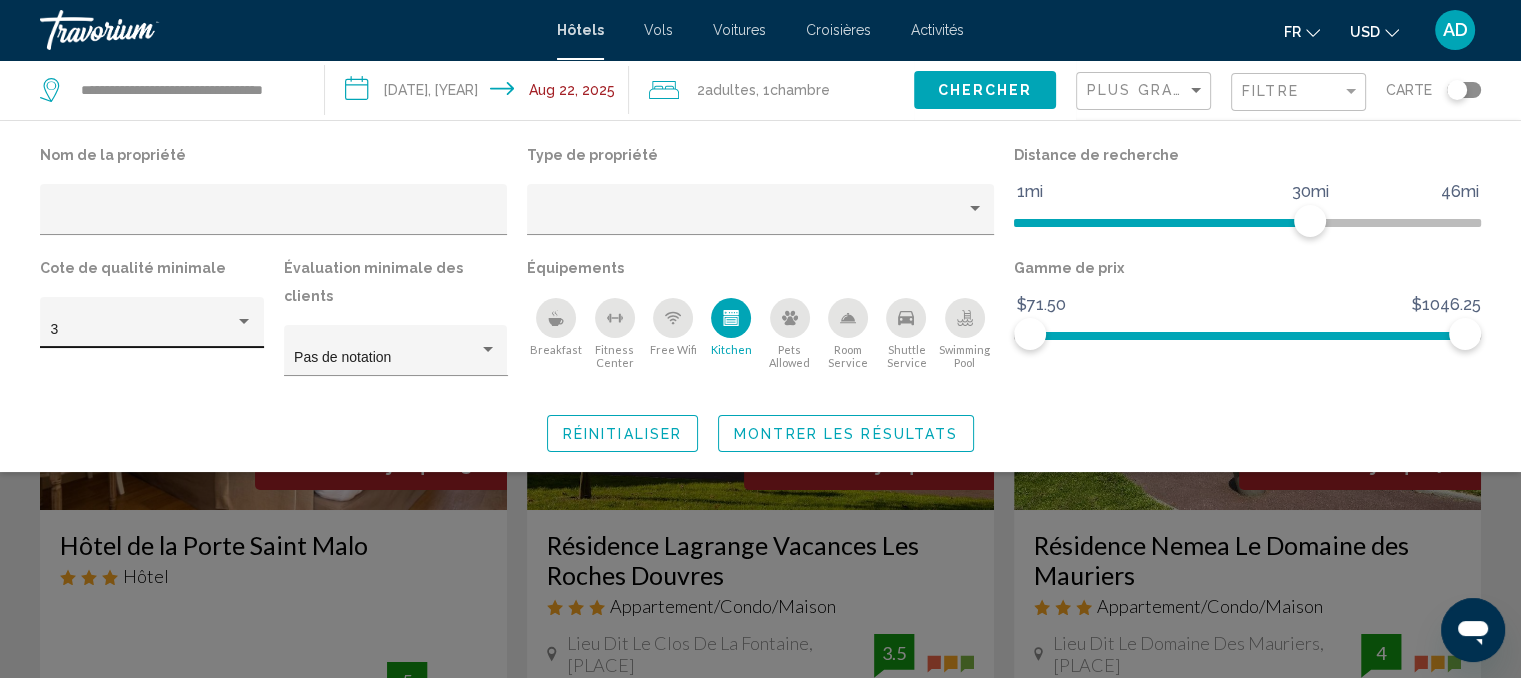 click on "3" 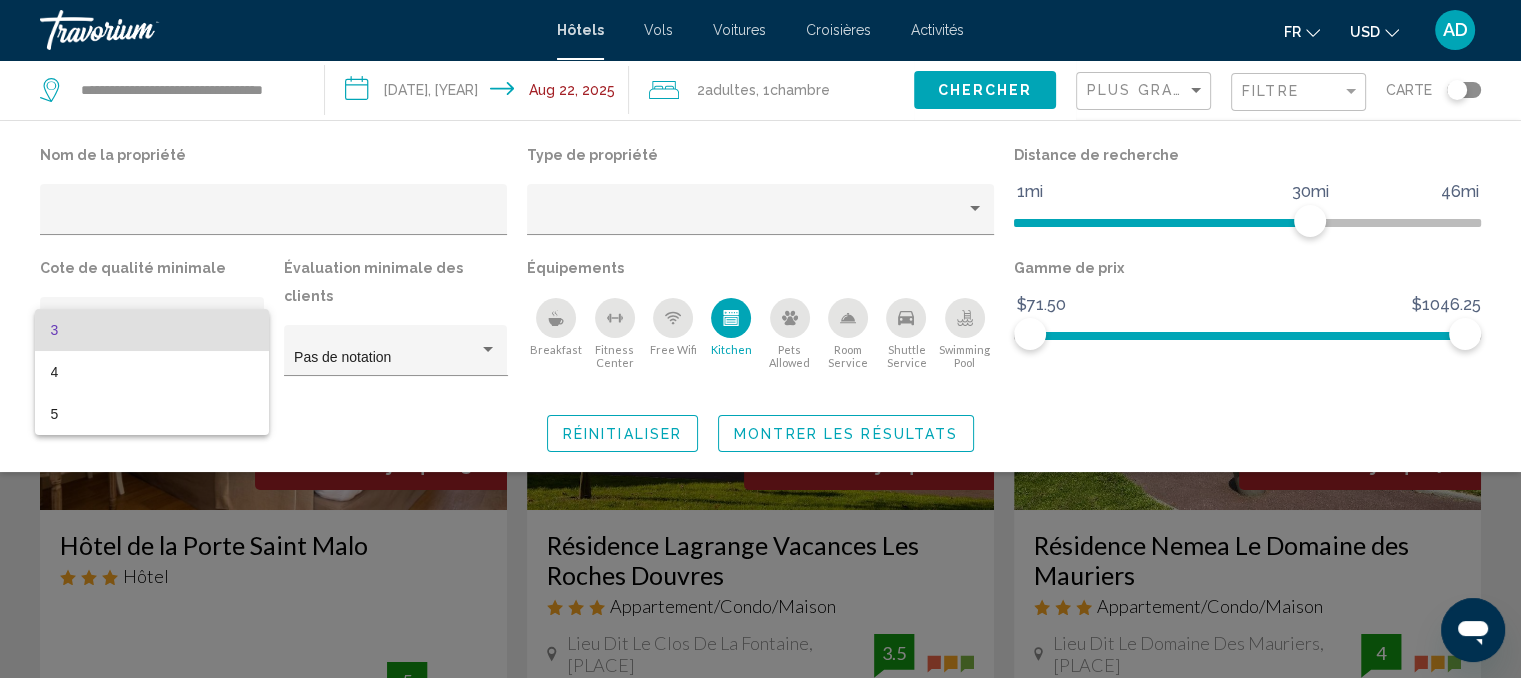 click on "3" at bounding box center [152, 330] 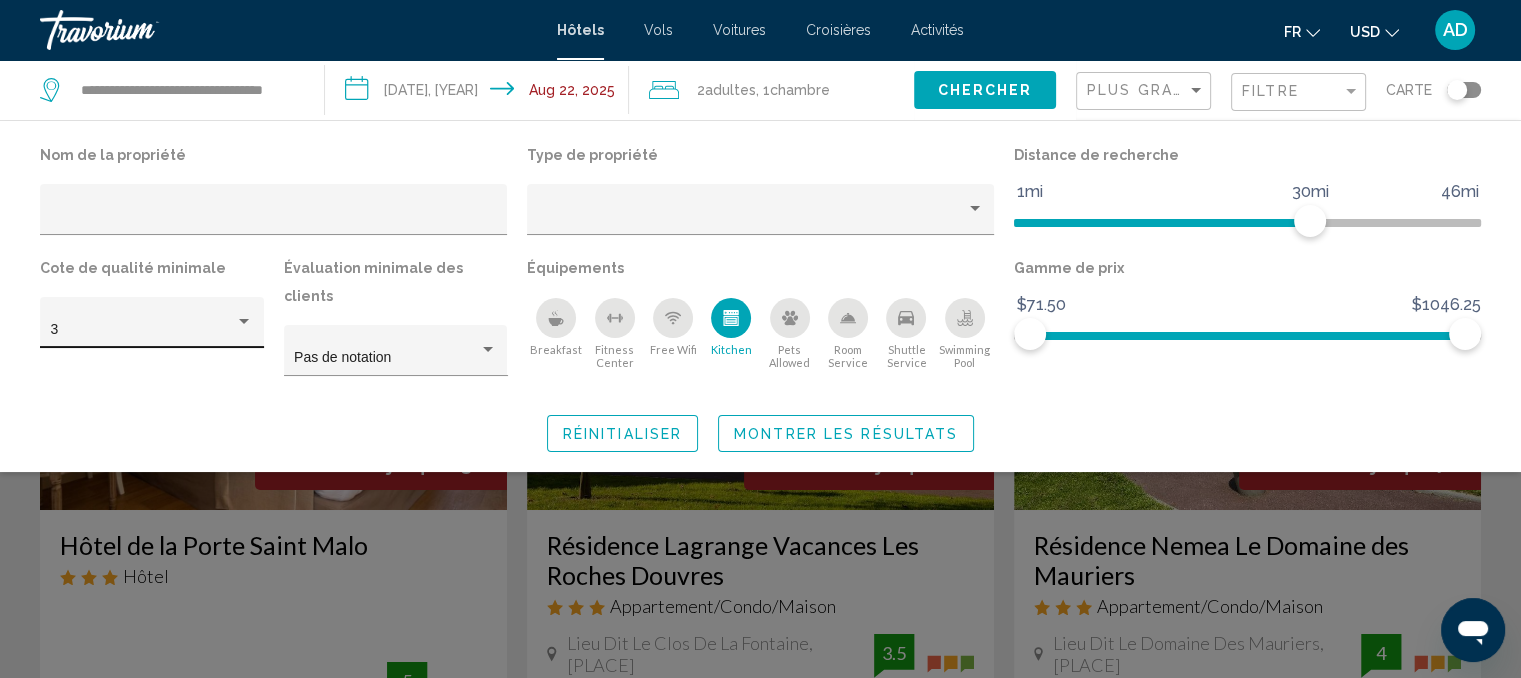 click on "3" 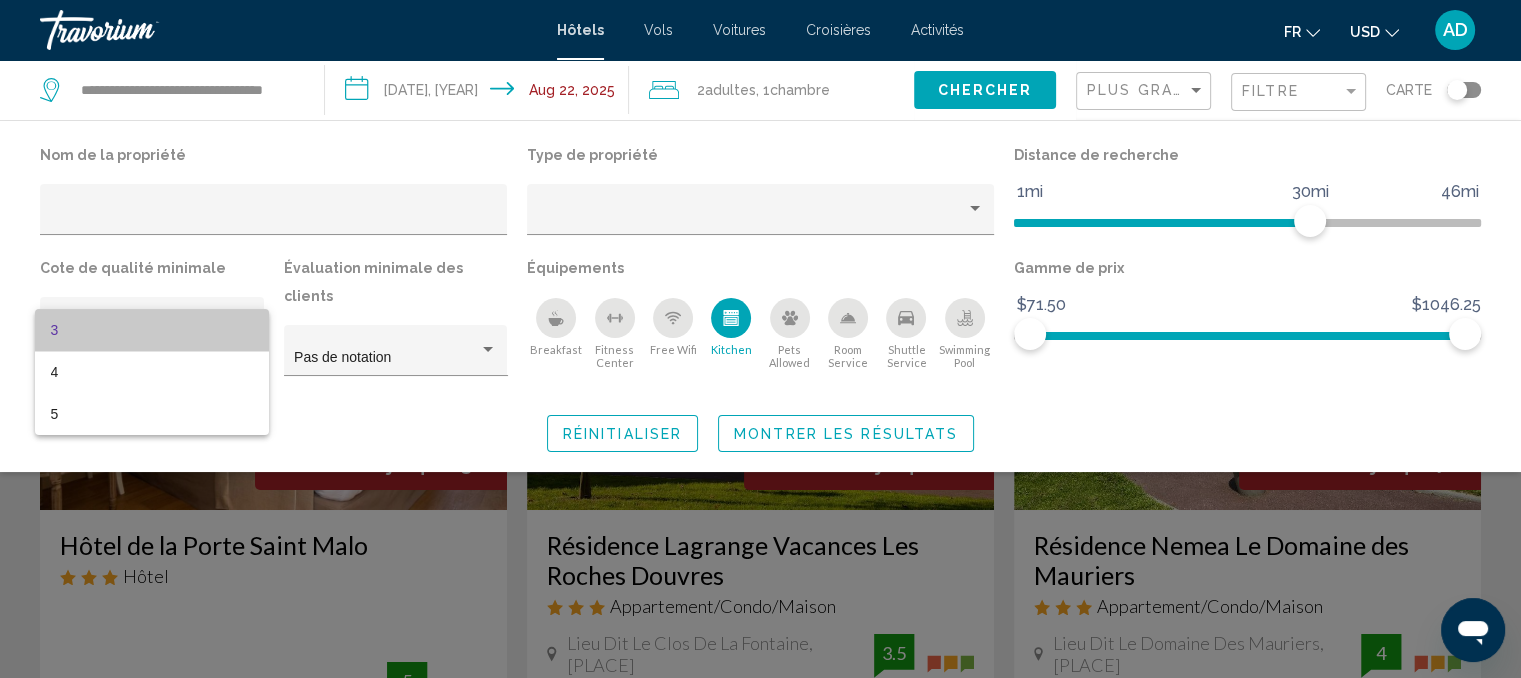 click on "3" at bounding box center [152, 330] 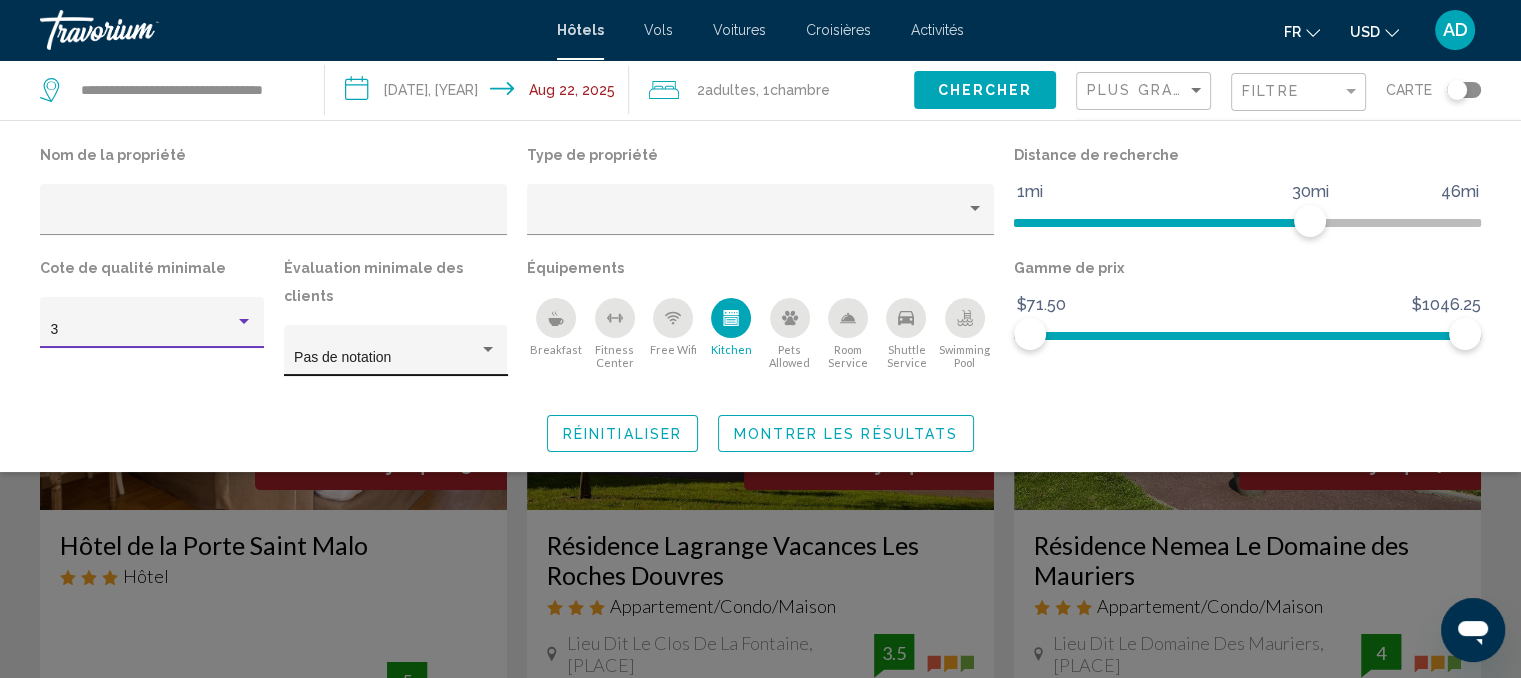 click on "Pas de notation" 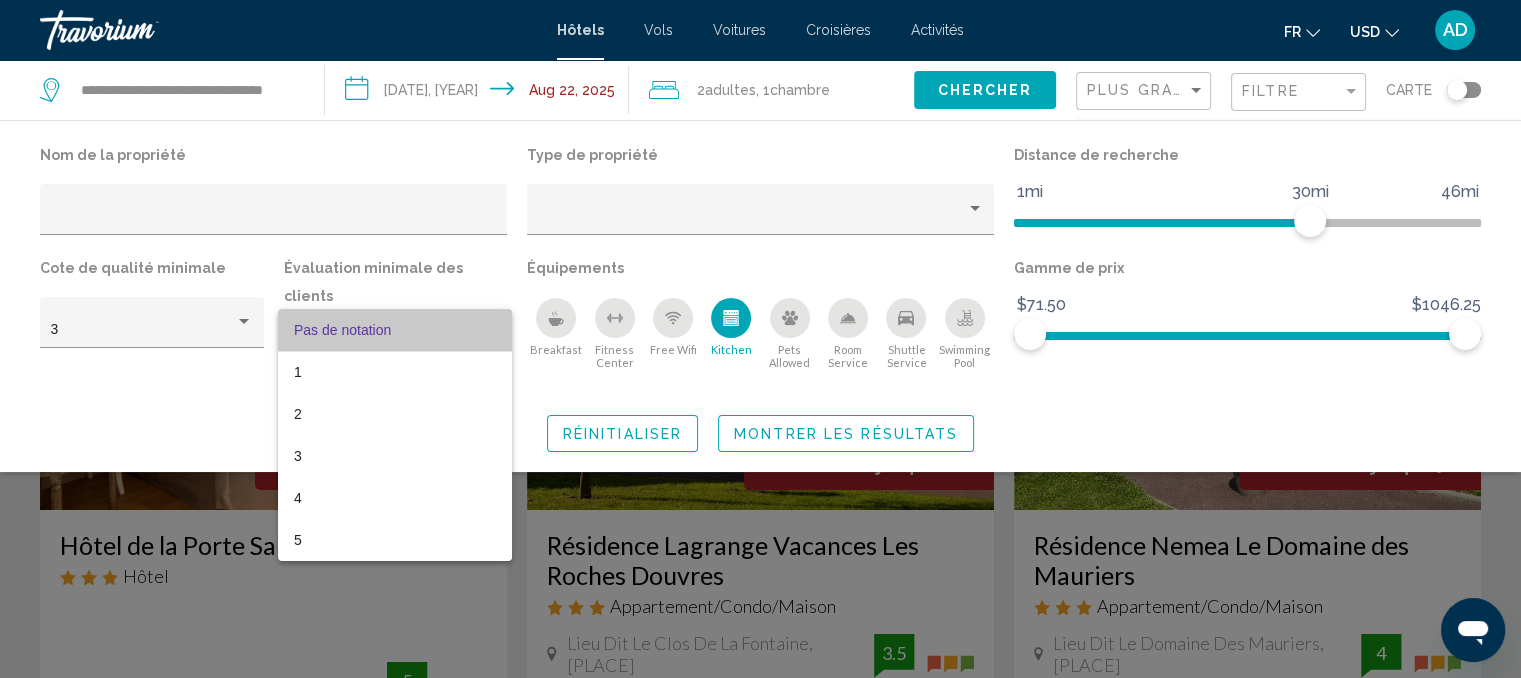 click on "Pas de notation" at bounding box center (395, 330) 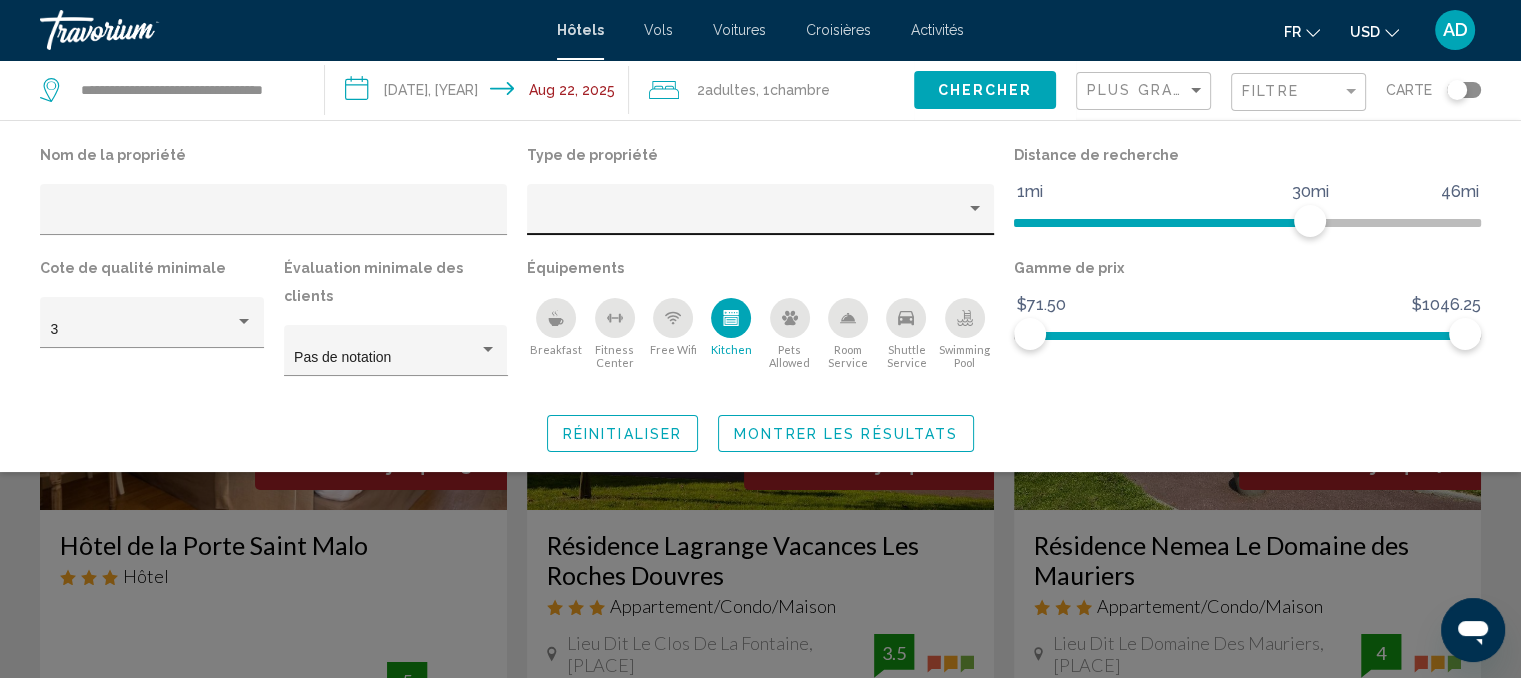 click 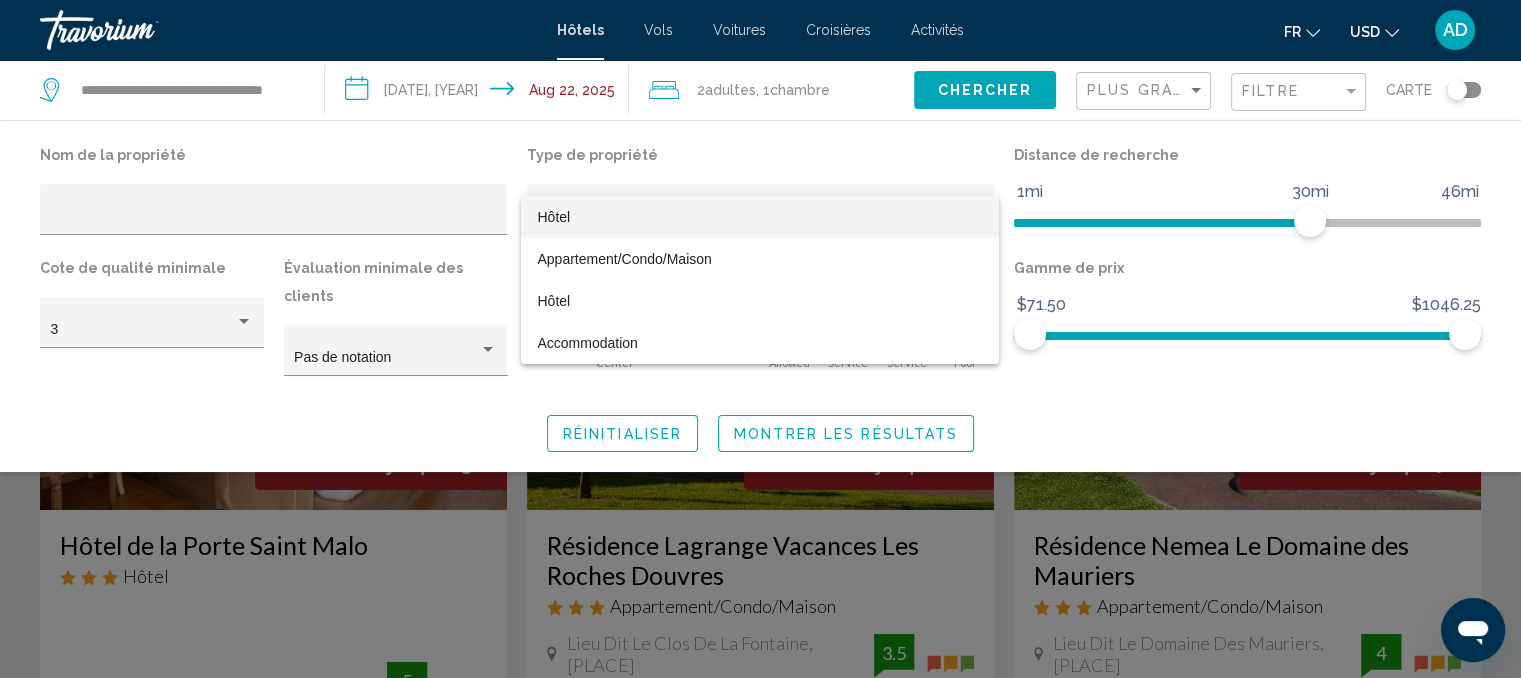 click at bounding box center [760, 339] 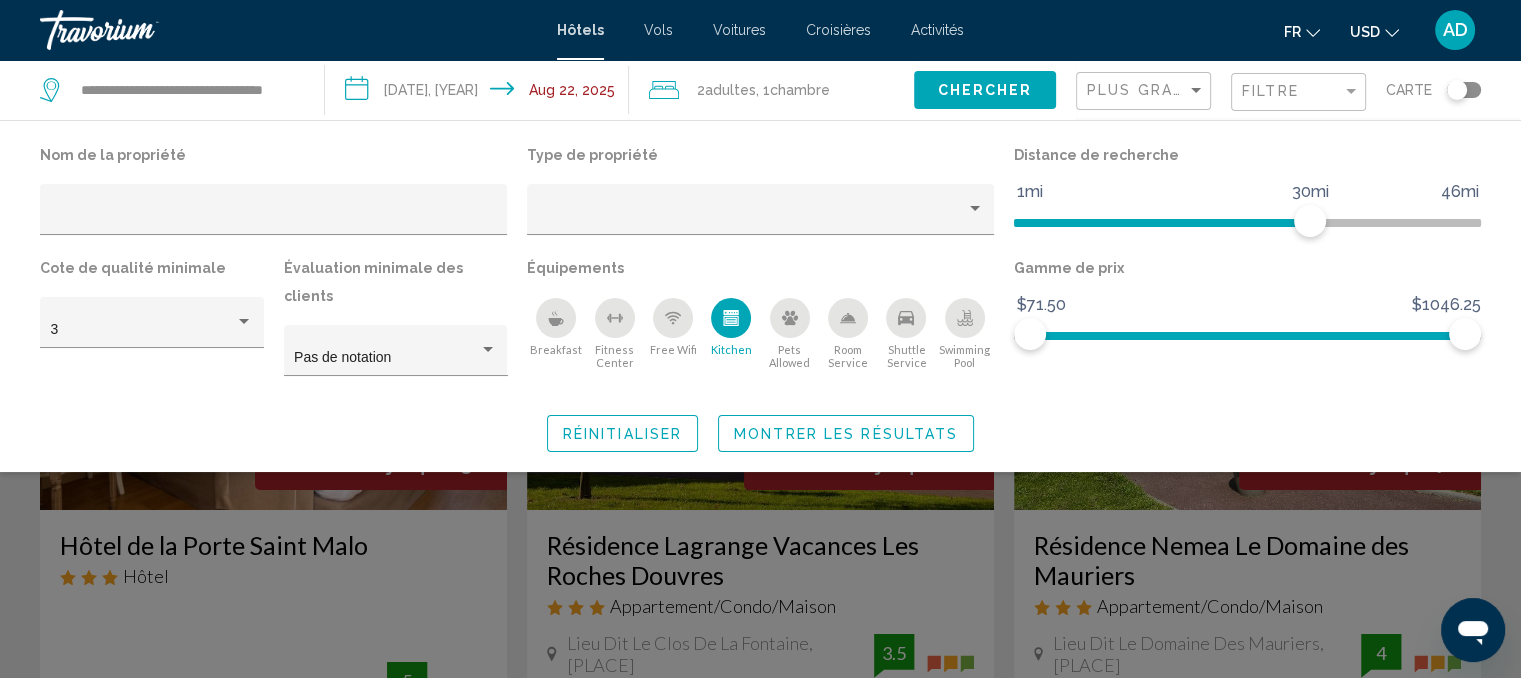 click on "Montrer les résultats" 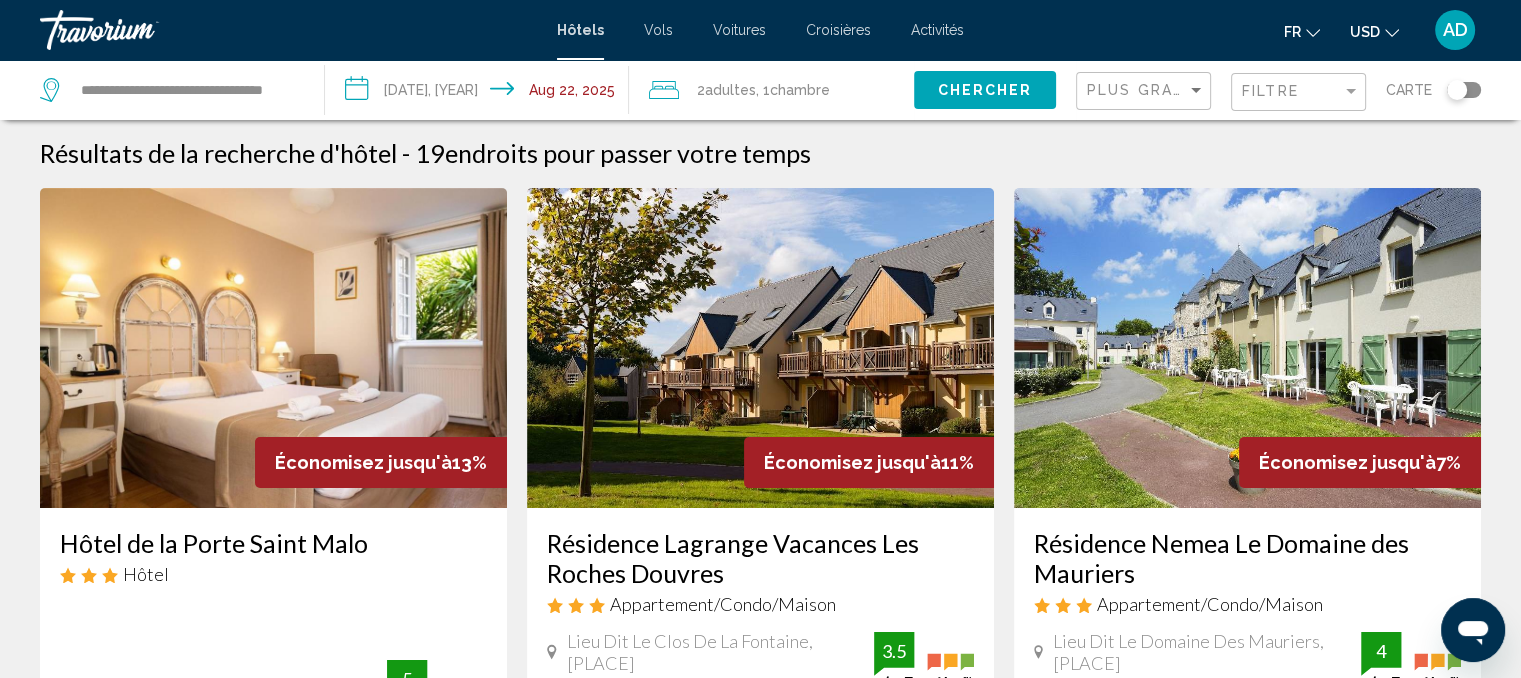 scroll, scrollTop: 0, scrollLeft: 0, axis: both 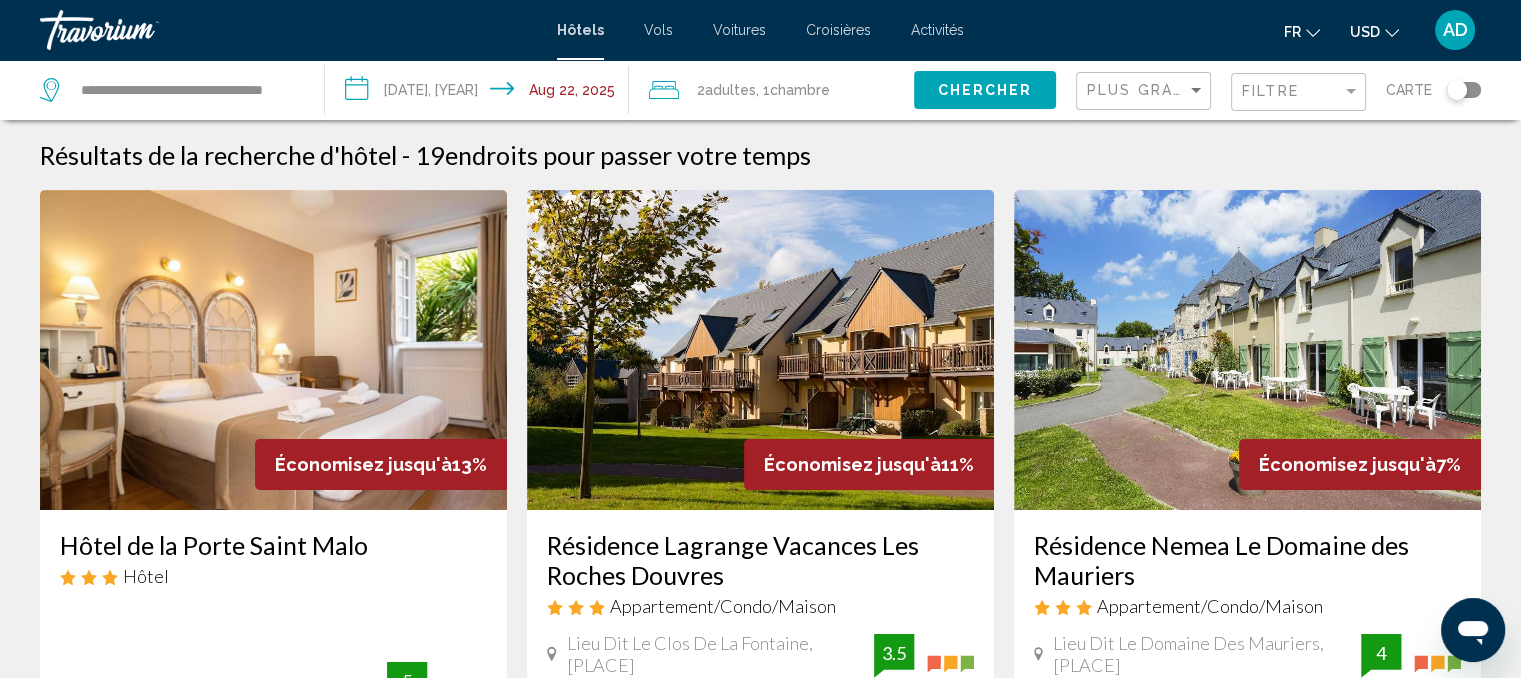 click on "USD
USD ($) MXN (Mex$) CAD (Can$) GBP (£) EUR (€) AUD (A$) NZD (NZ$) CNY (CN¥)" 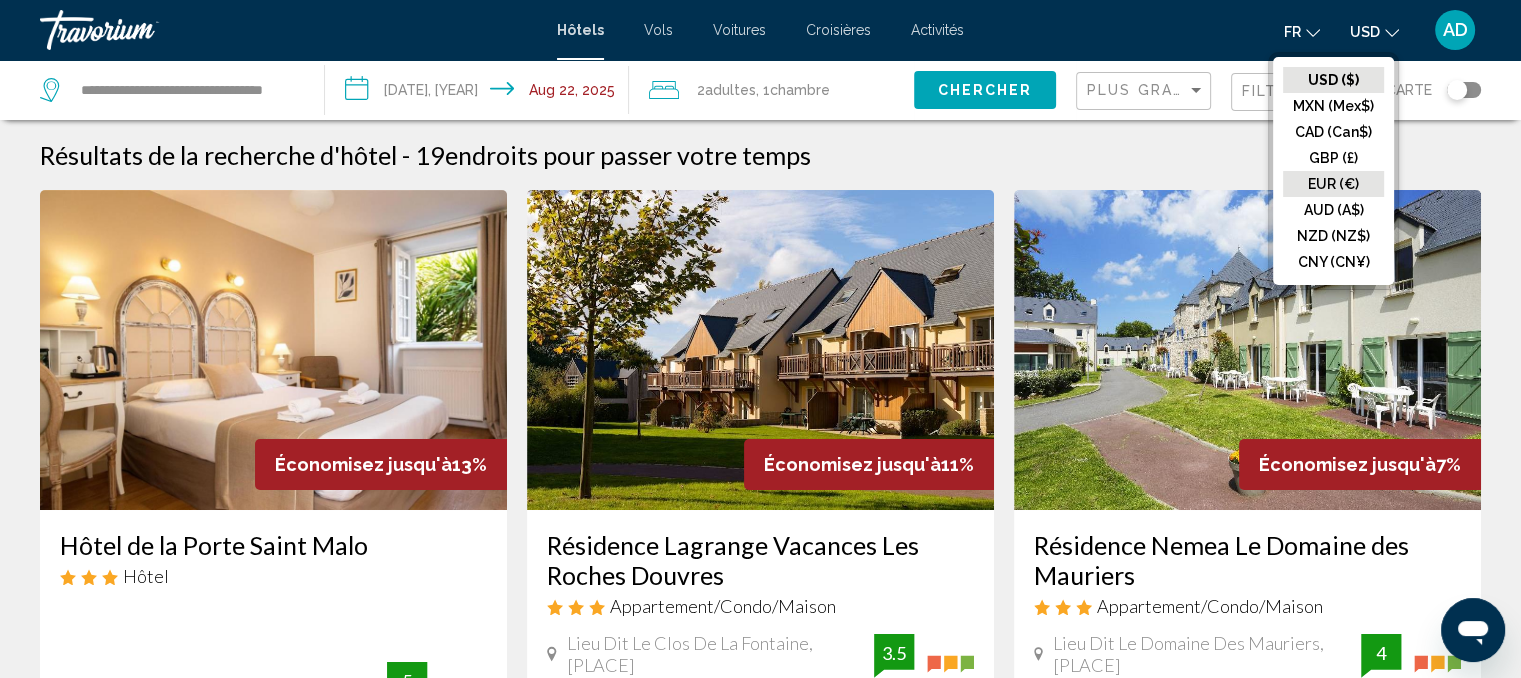 click on "EUR (€)" 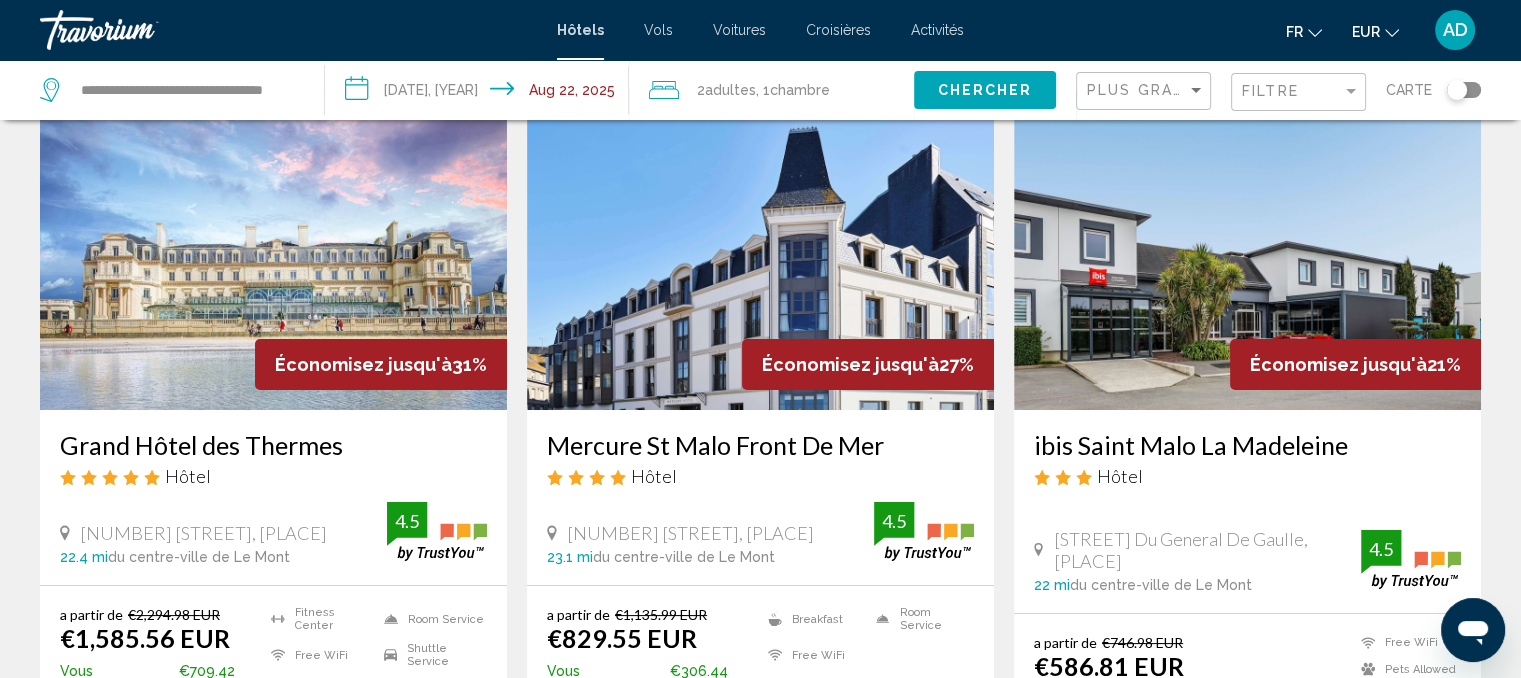 scroll, scrollTop: 0, scrollLeft: 0, axis: both 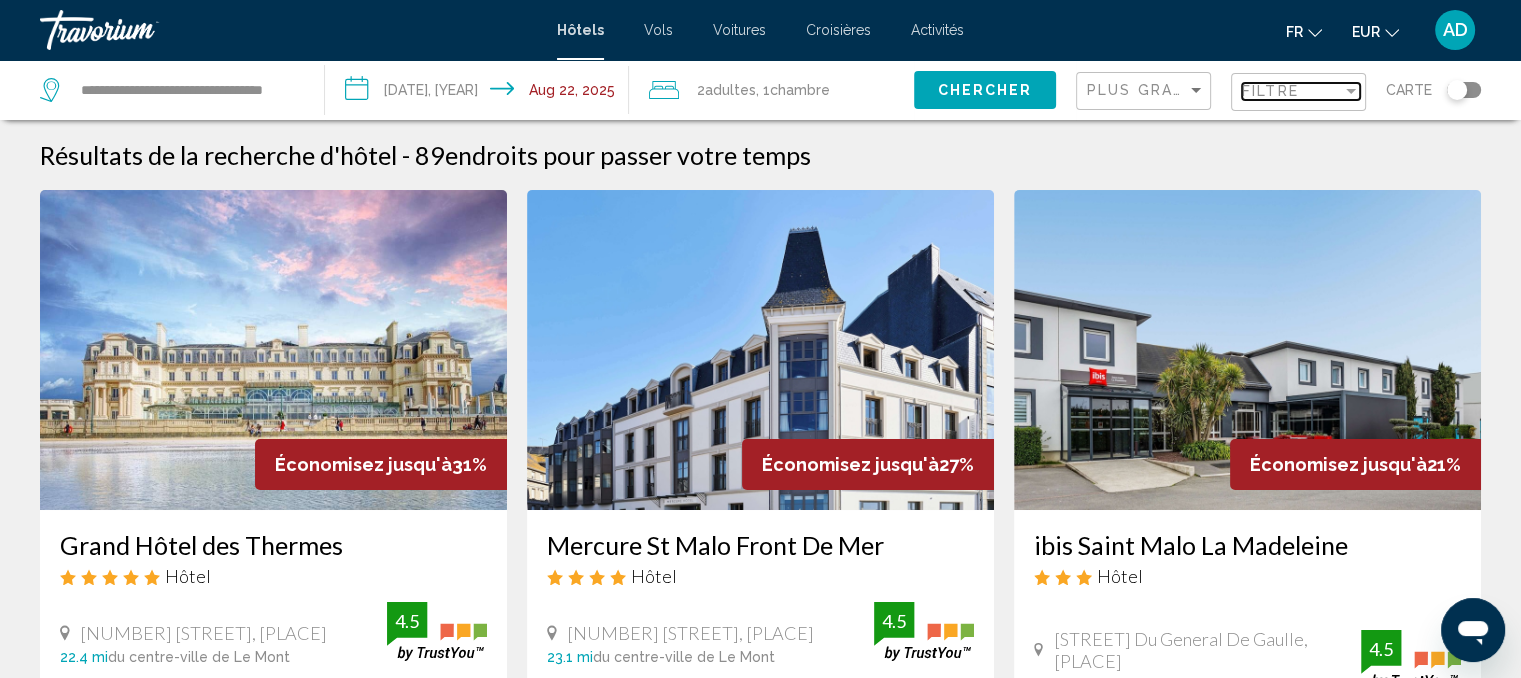 click on "Filtre" at bounding box center (1292, 91) 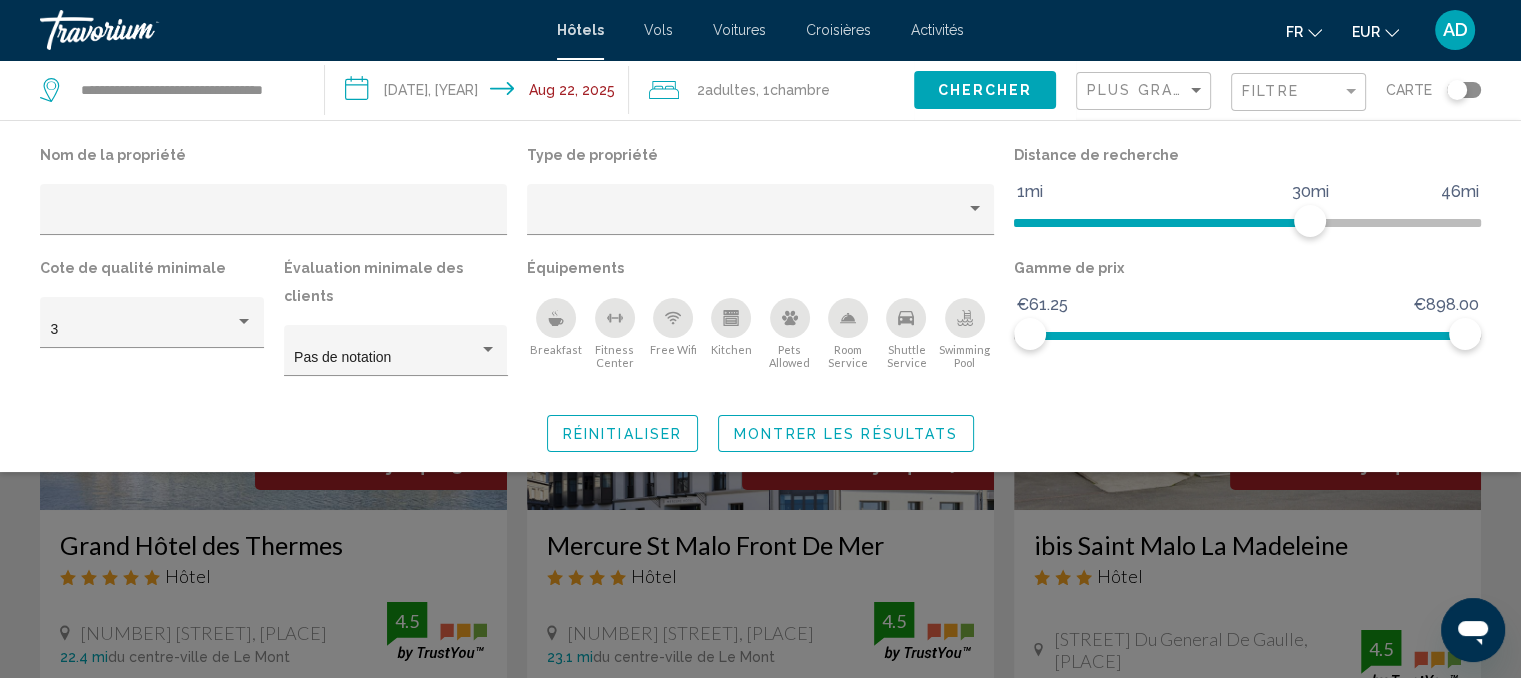 click 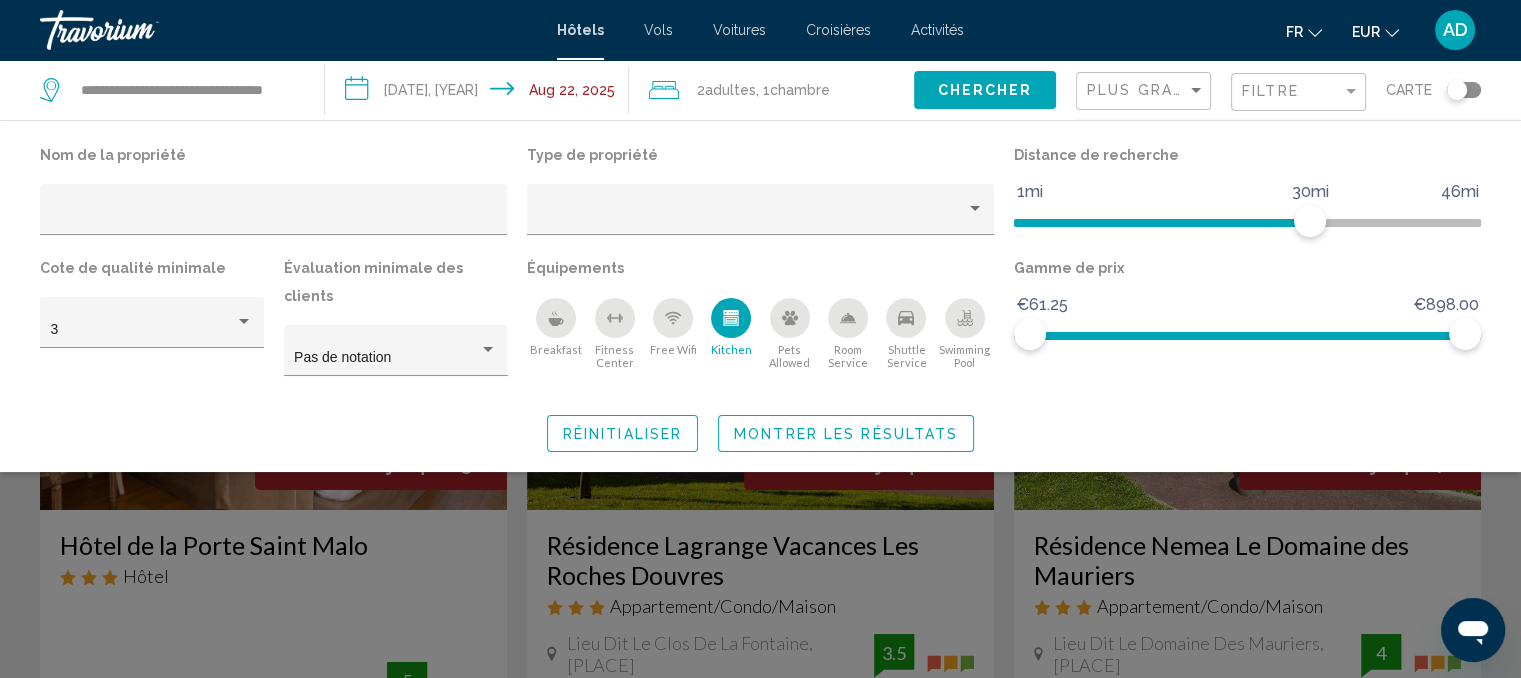 click on "Montrer les résultats" 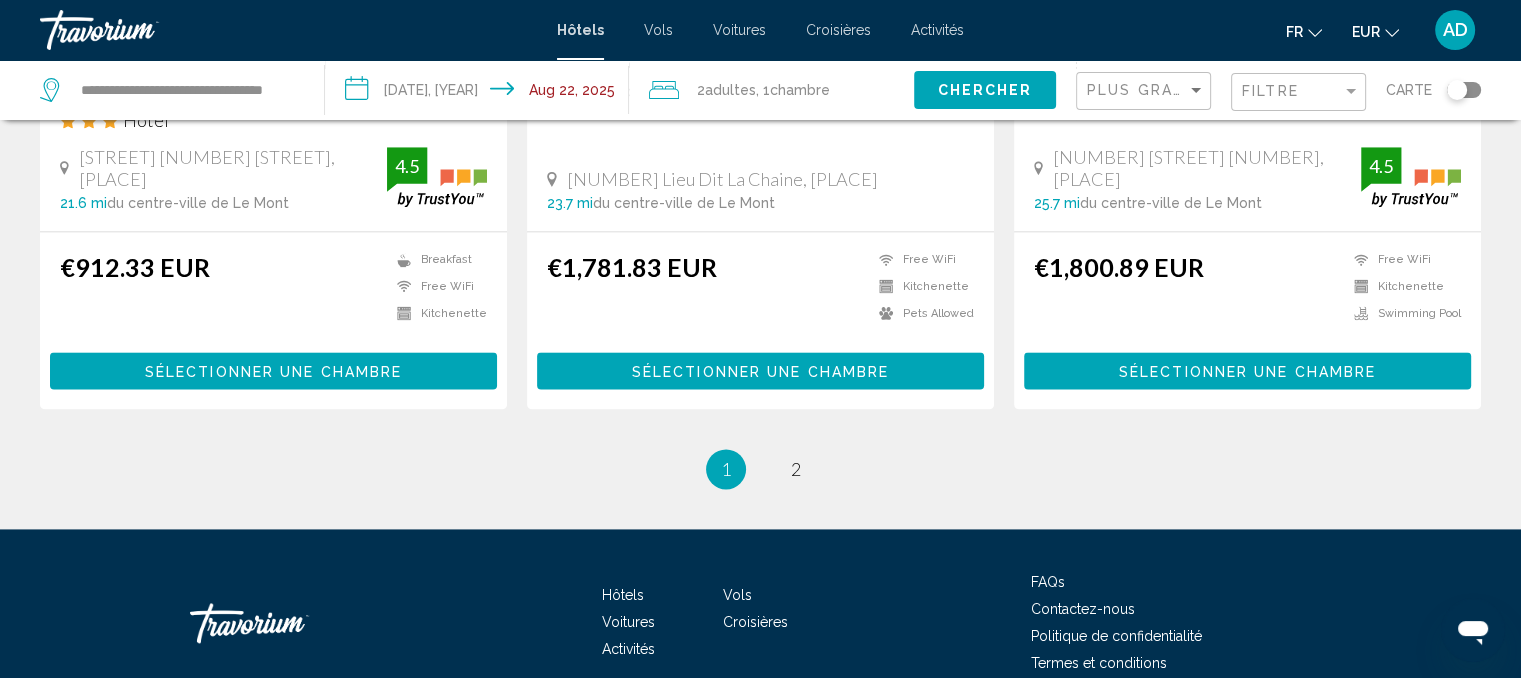 scroll, scrollTop: 2754, scrollLeft: 0, axis: vertical 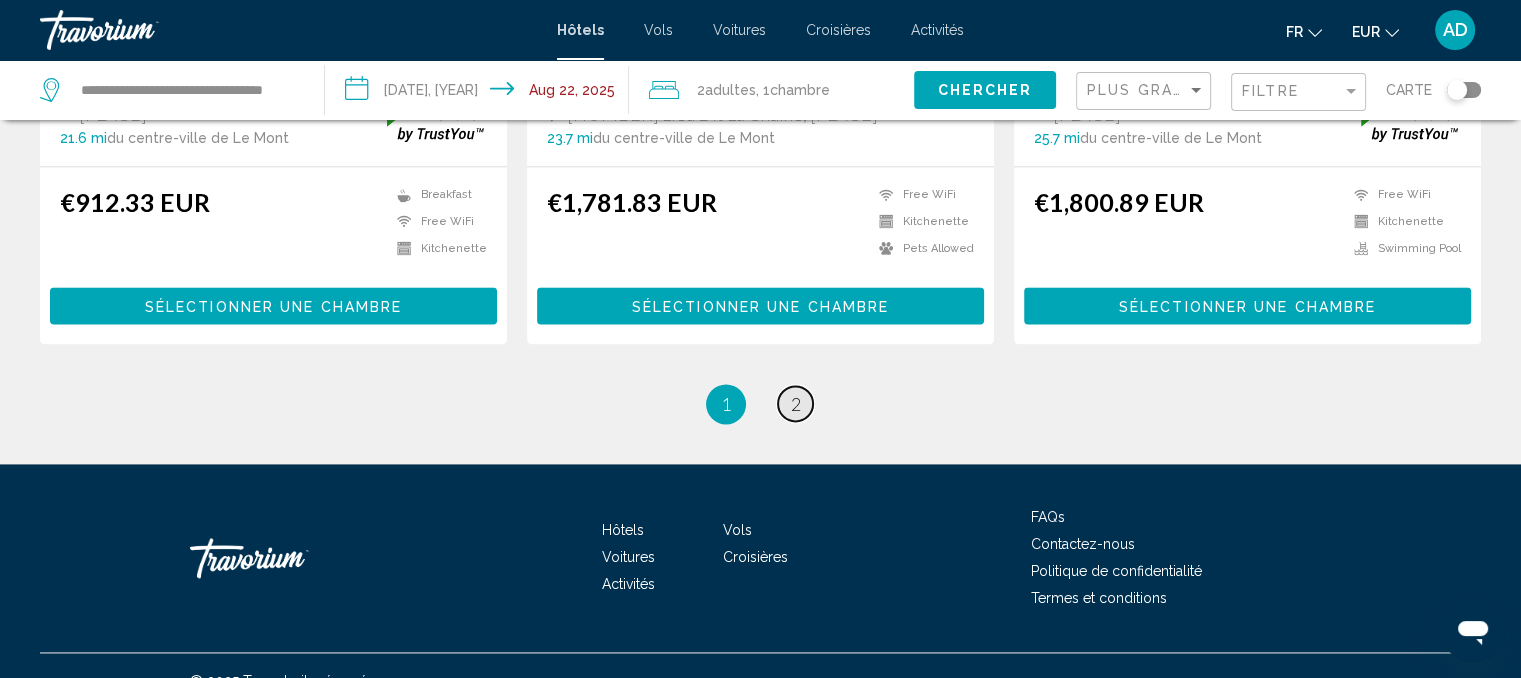 click on "page  2" at bounding box center [795, 403] 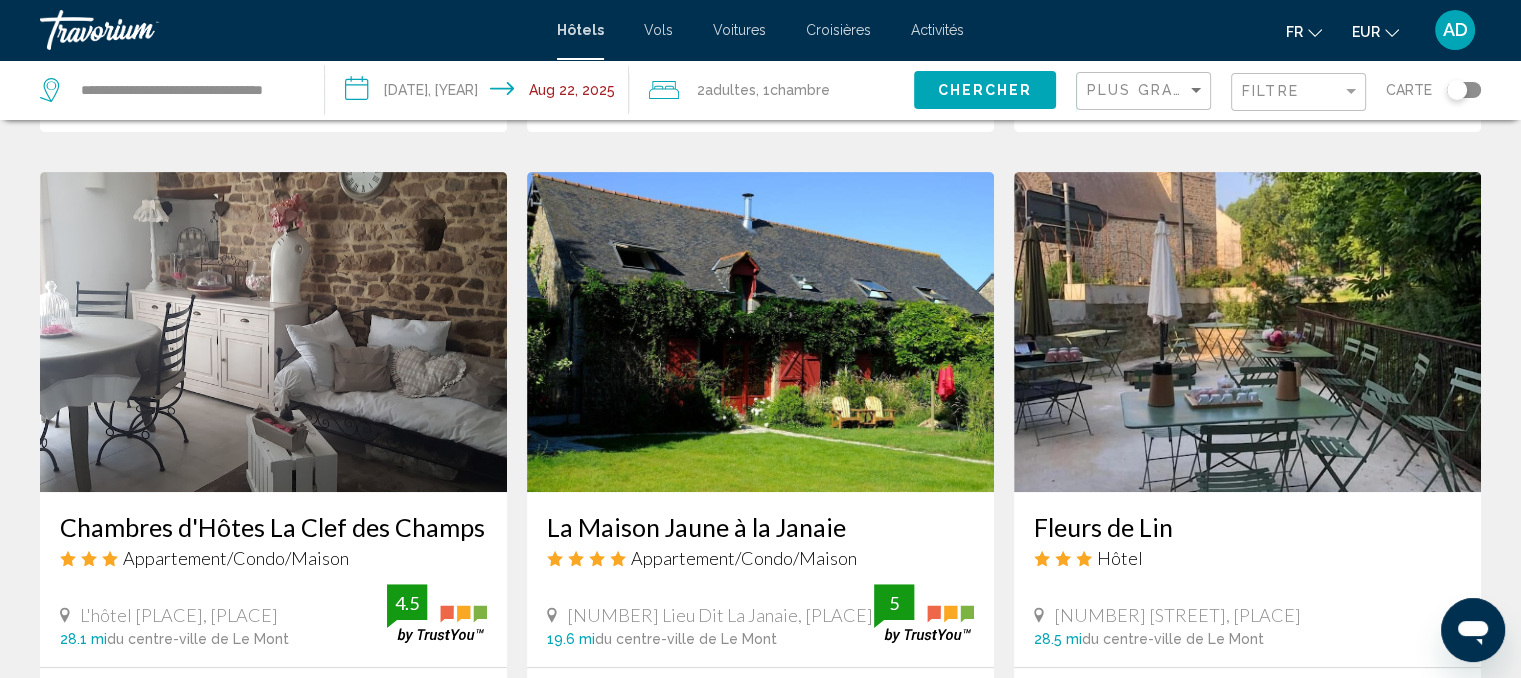 scroll, scrollTop: 857, scrollLeft: 0, axis: vertical 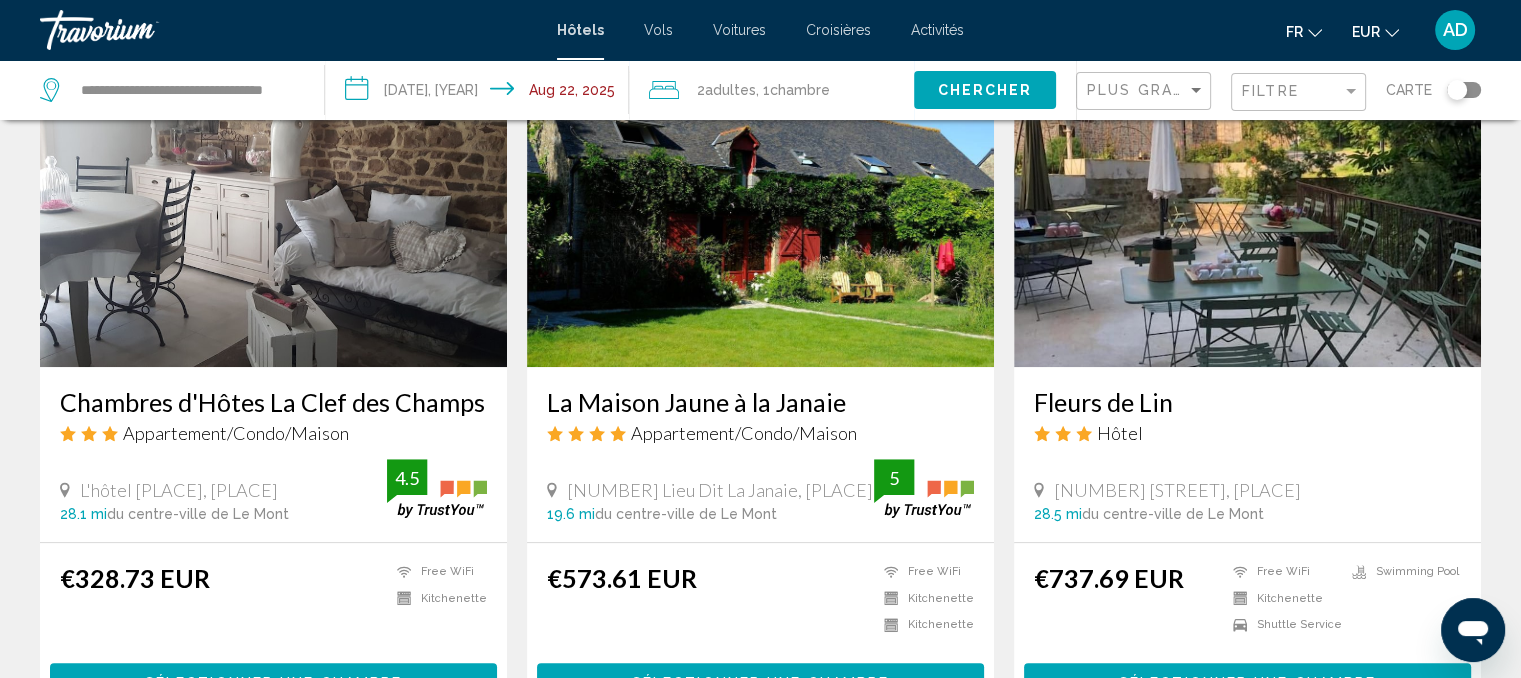 click at bounding box center (273, 207) 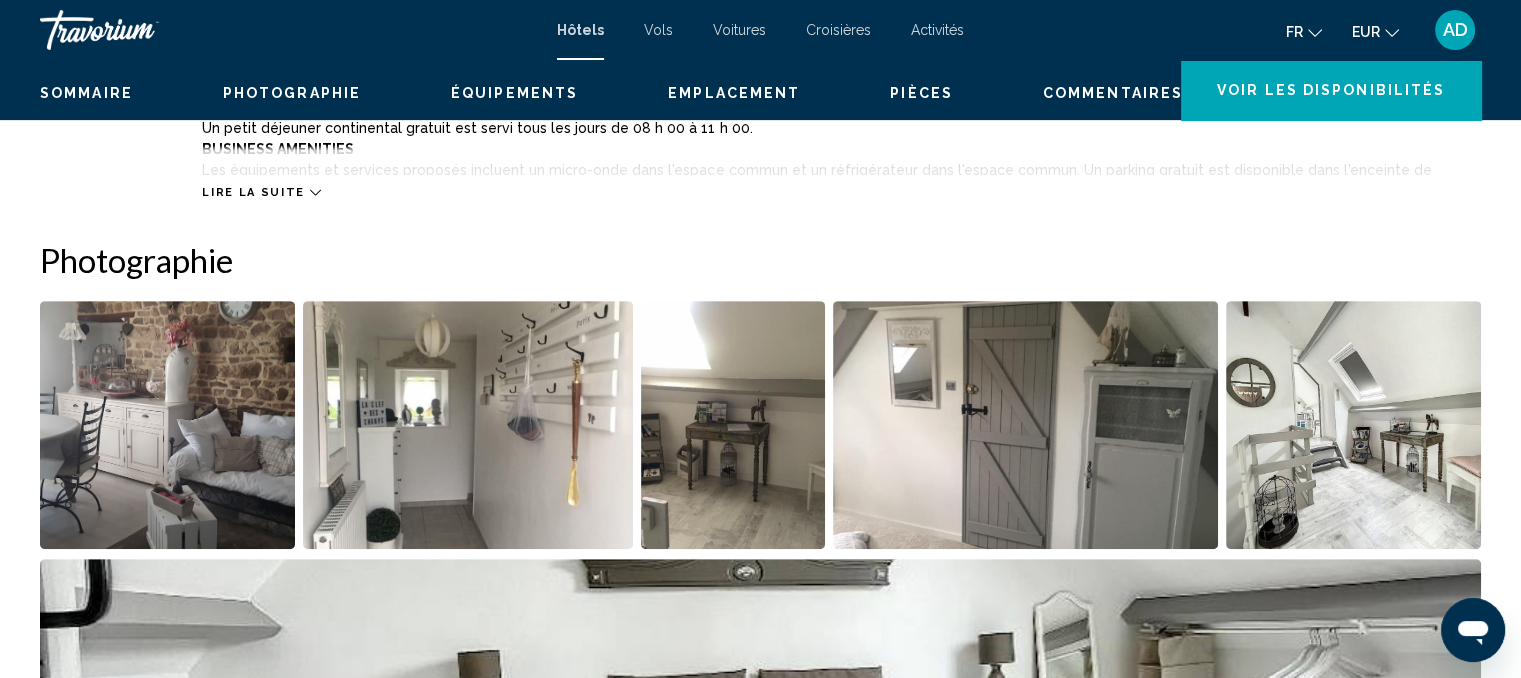 scroll, scrollTop: 20, scrollLeft: 0, axis: vertical 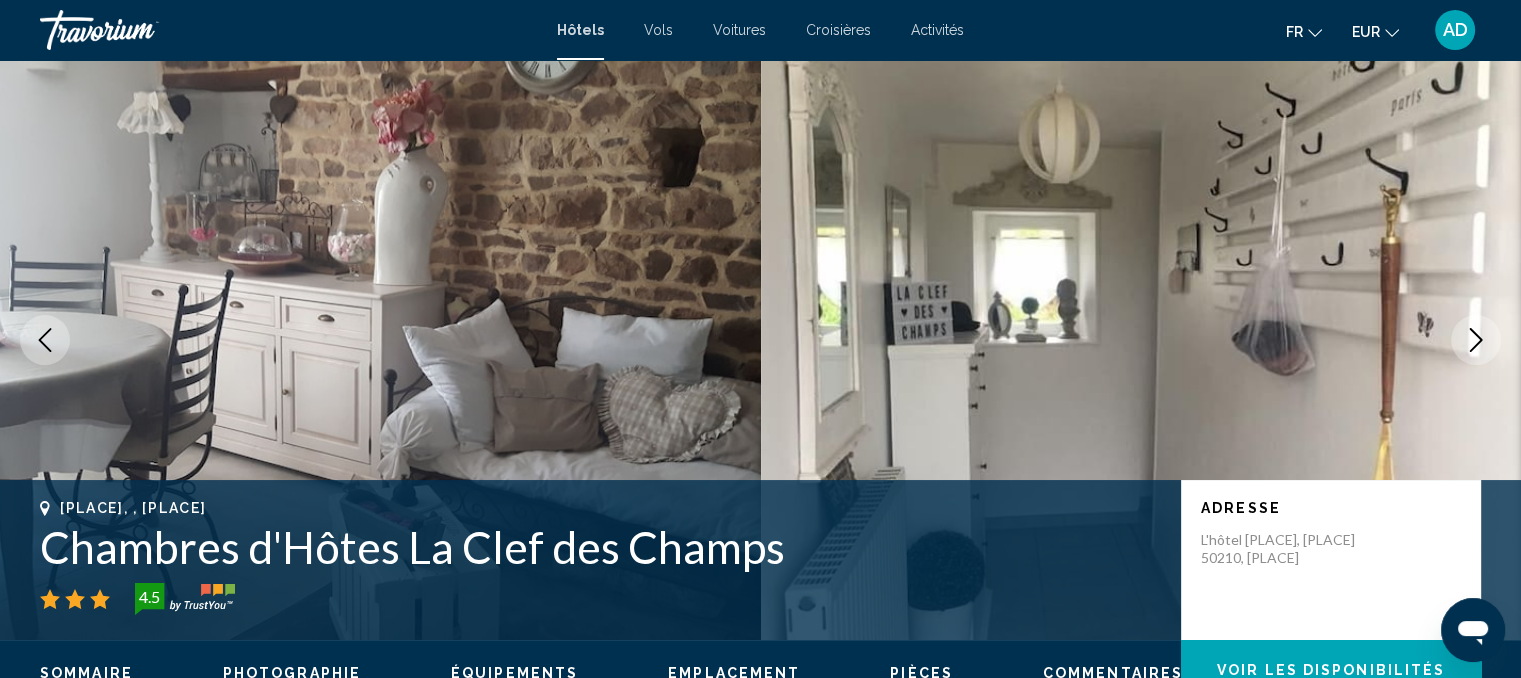 drag, startPoint x: 812, startPoint y: 319, endPoint x: 852, endPoint y: 313, distance: 40.4475 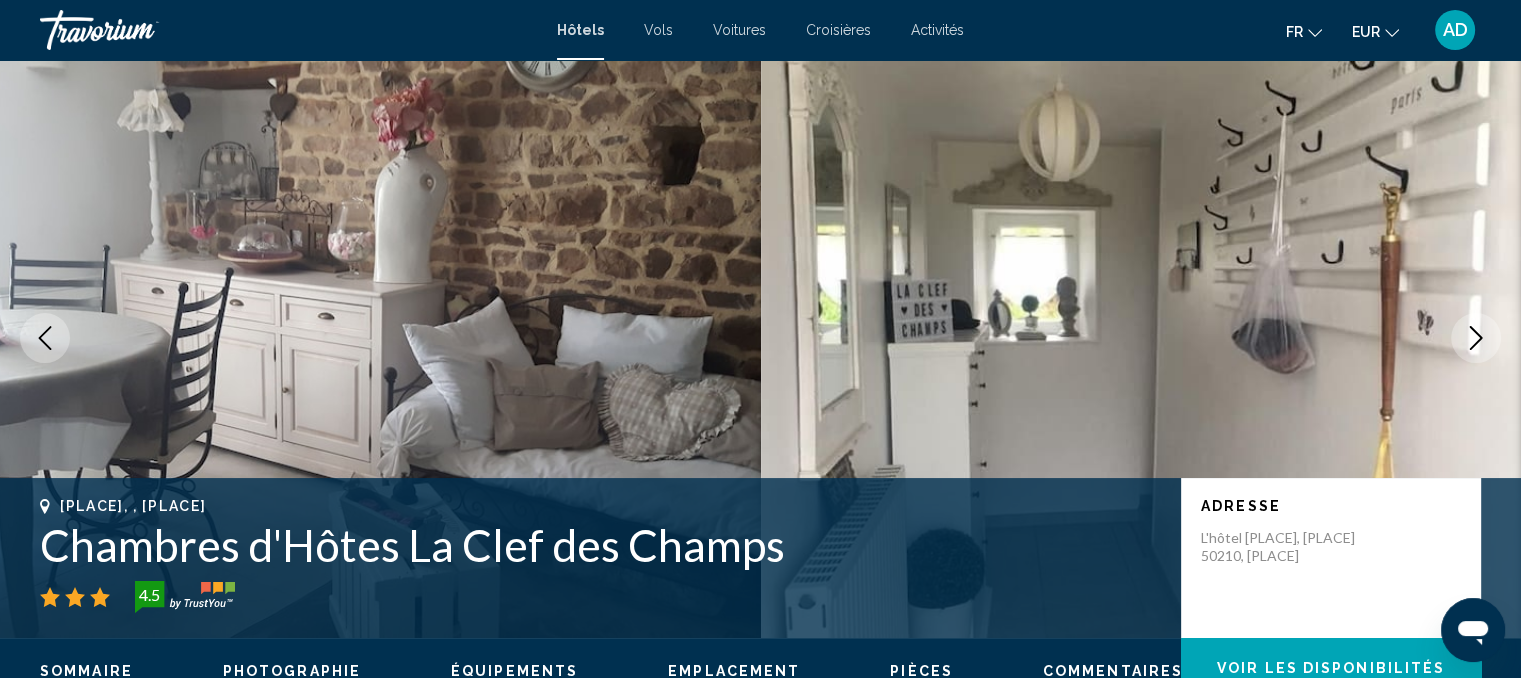 scroll, scrollTop: 20, scrollLeft: 0, axis: vertical 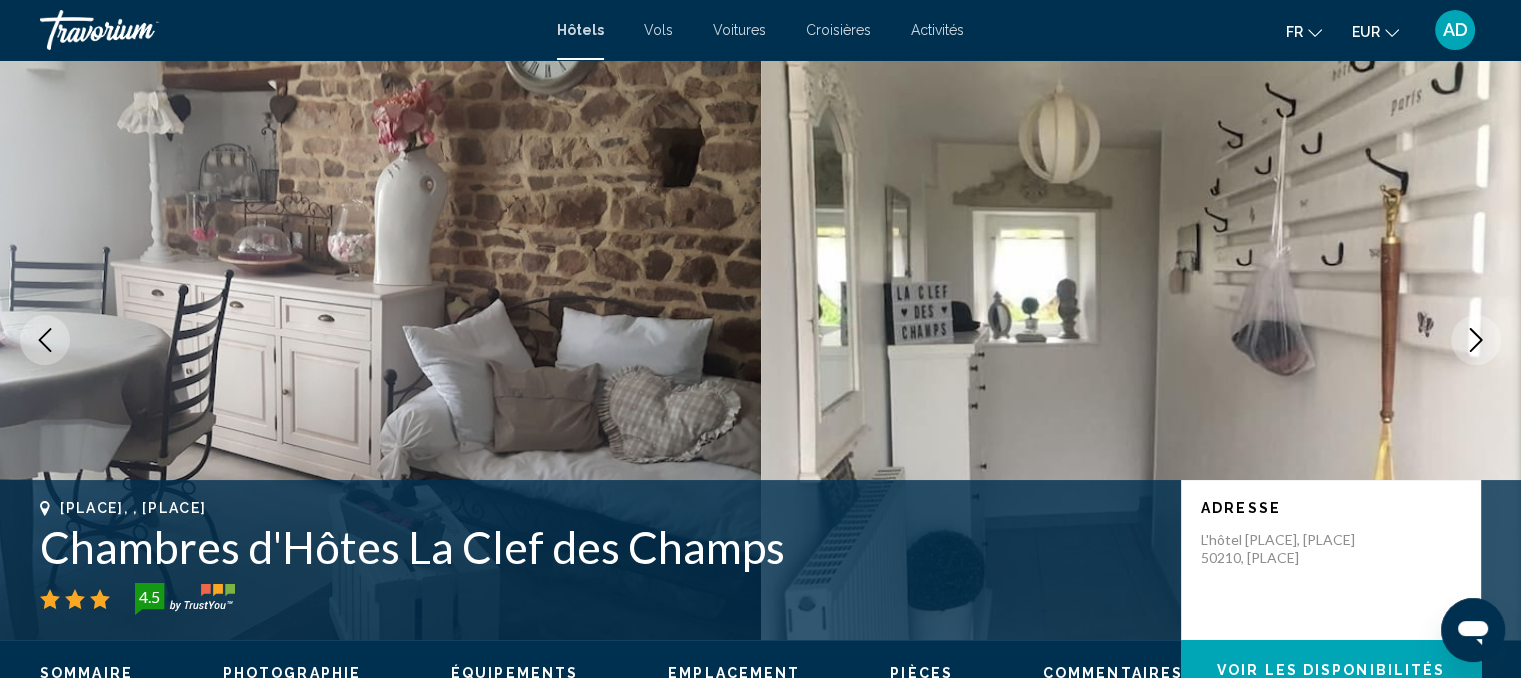 click 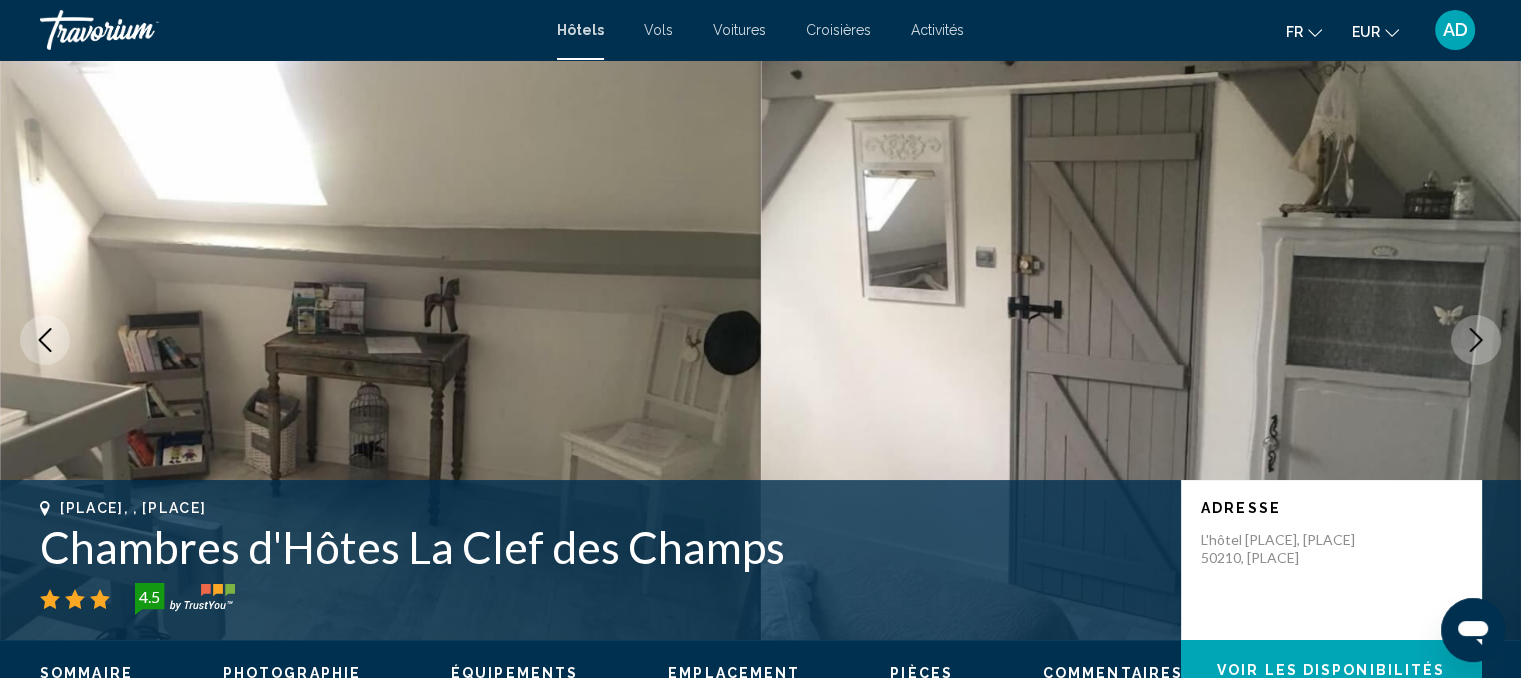click 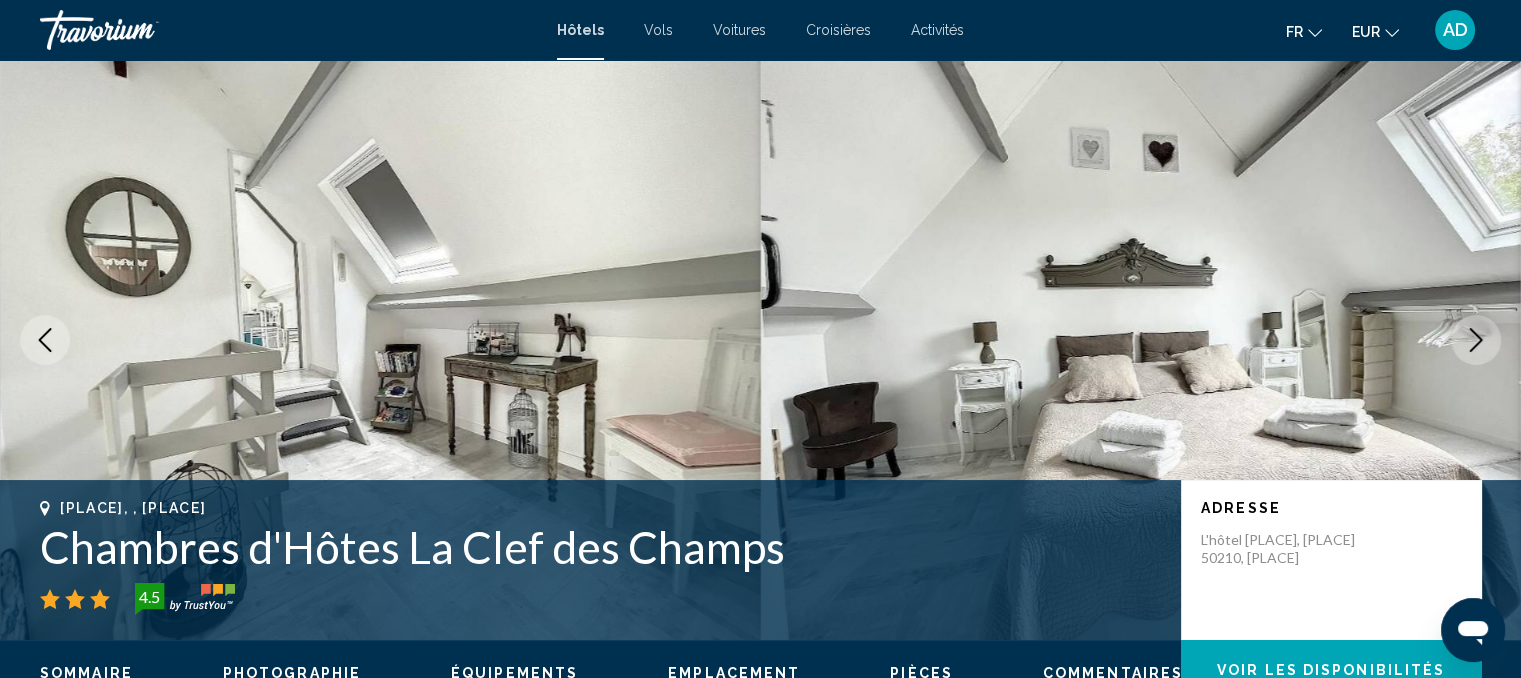 click 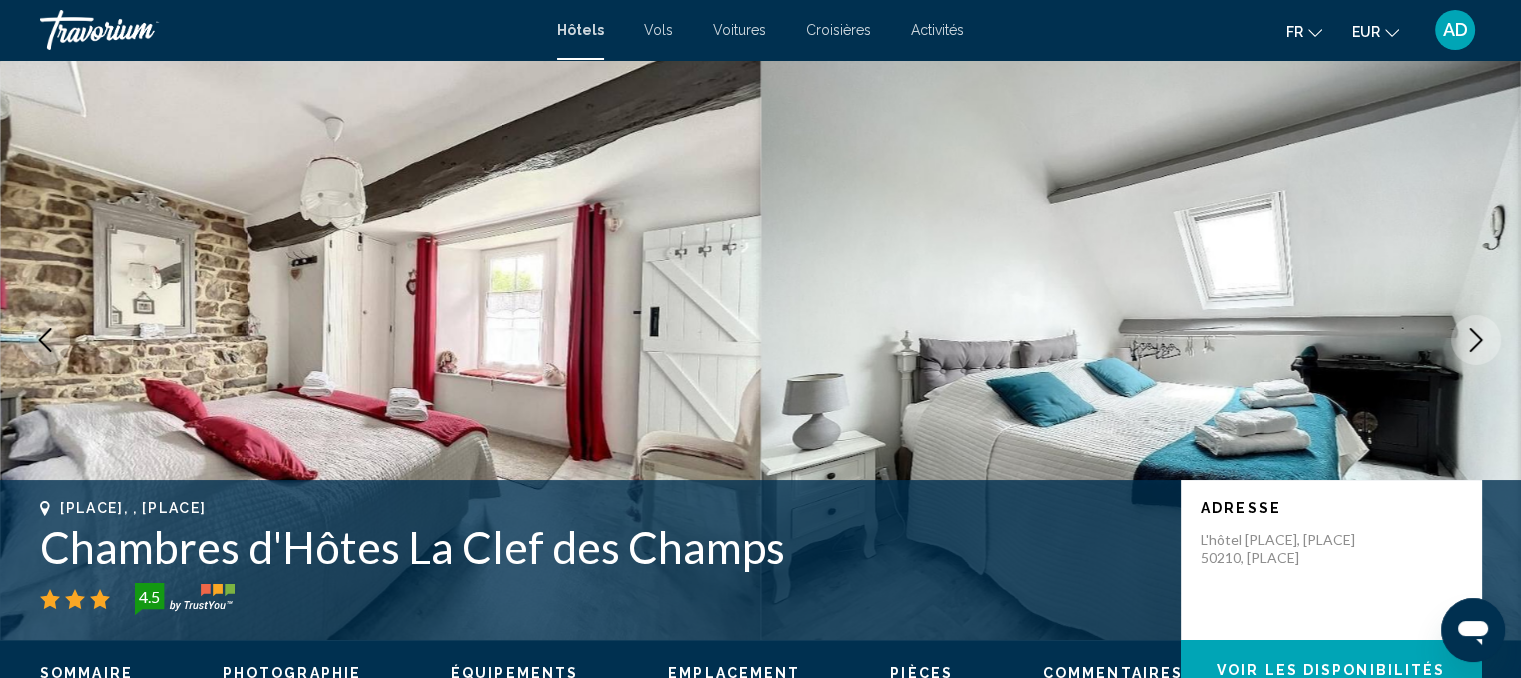 click 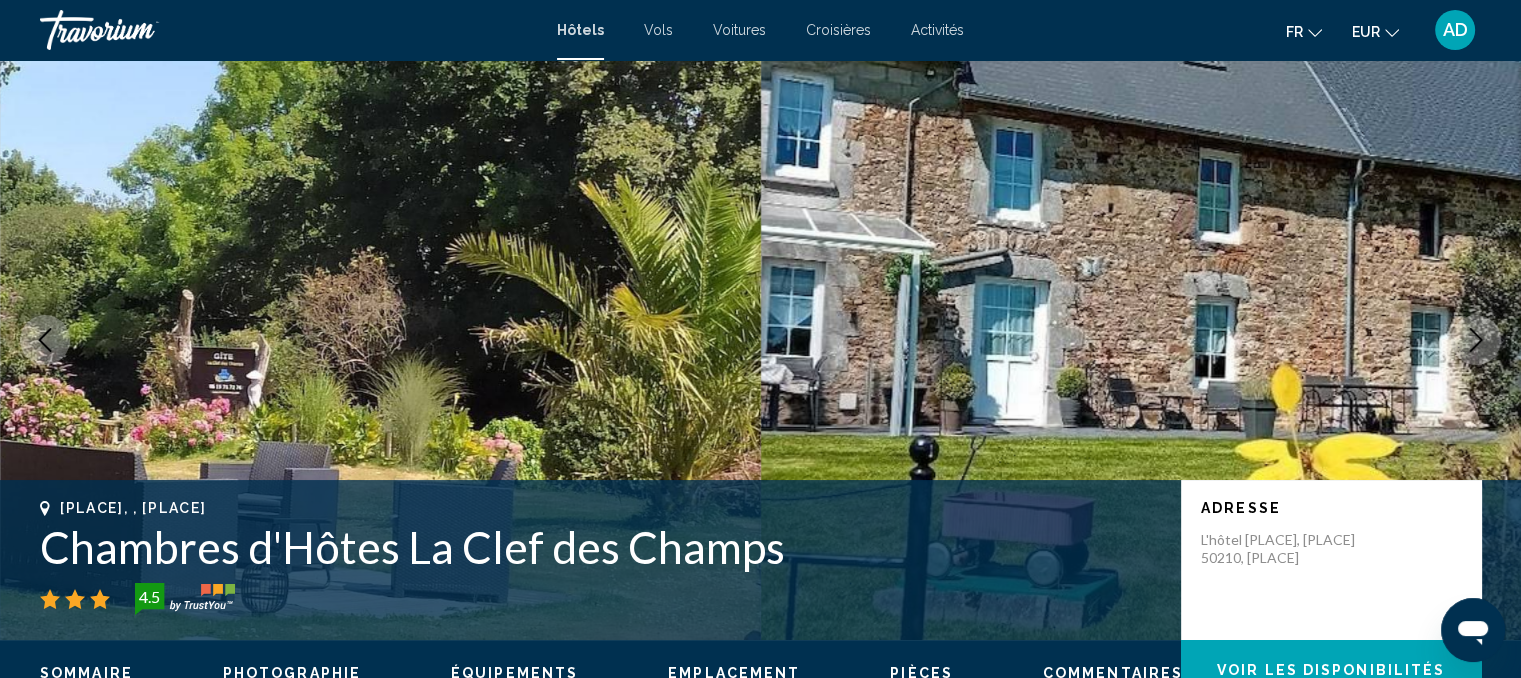 click 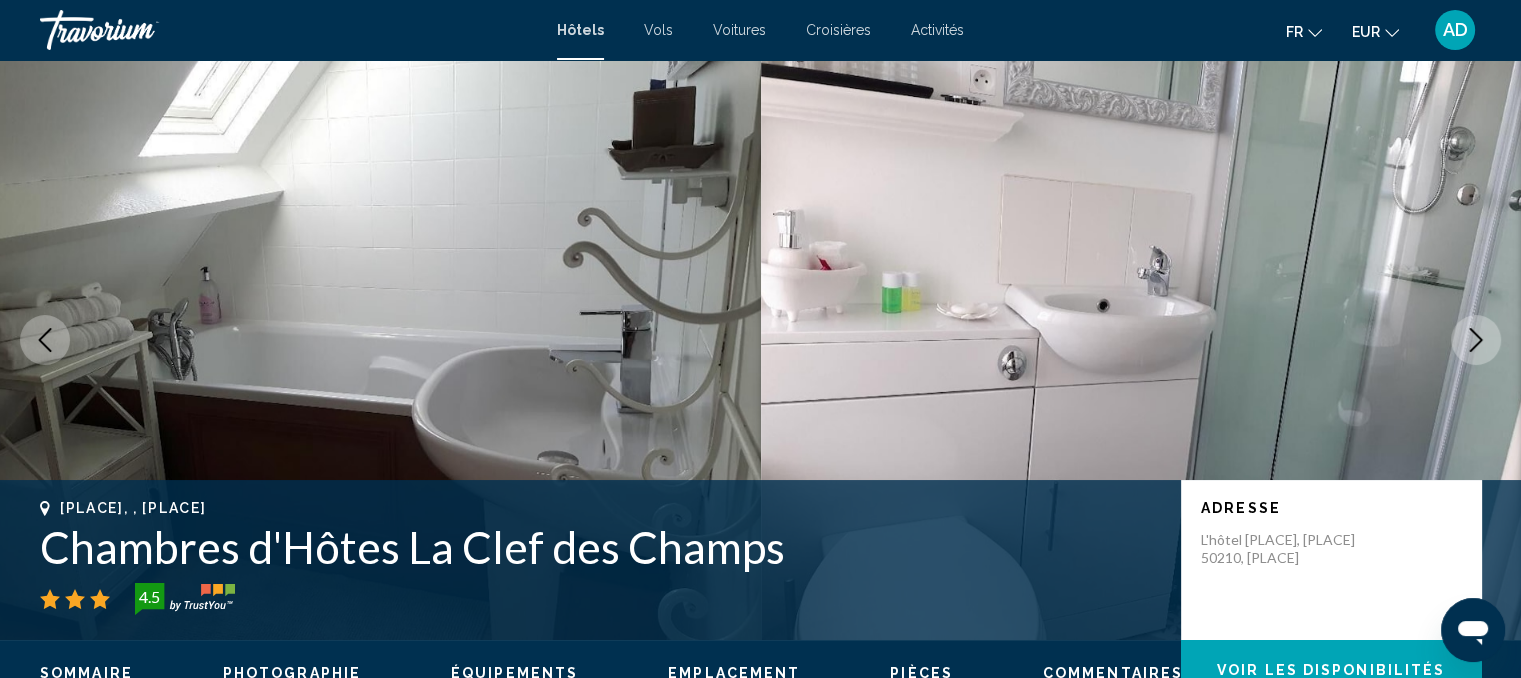 click 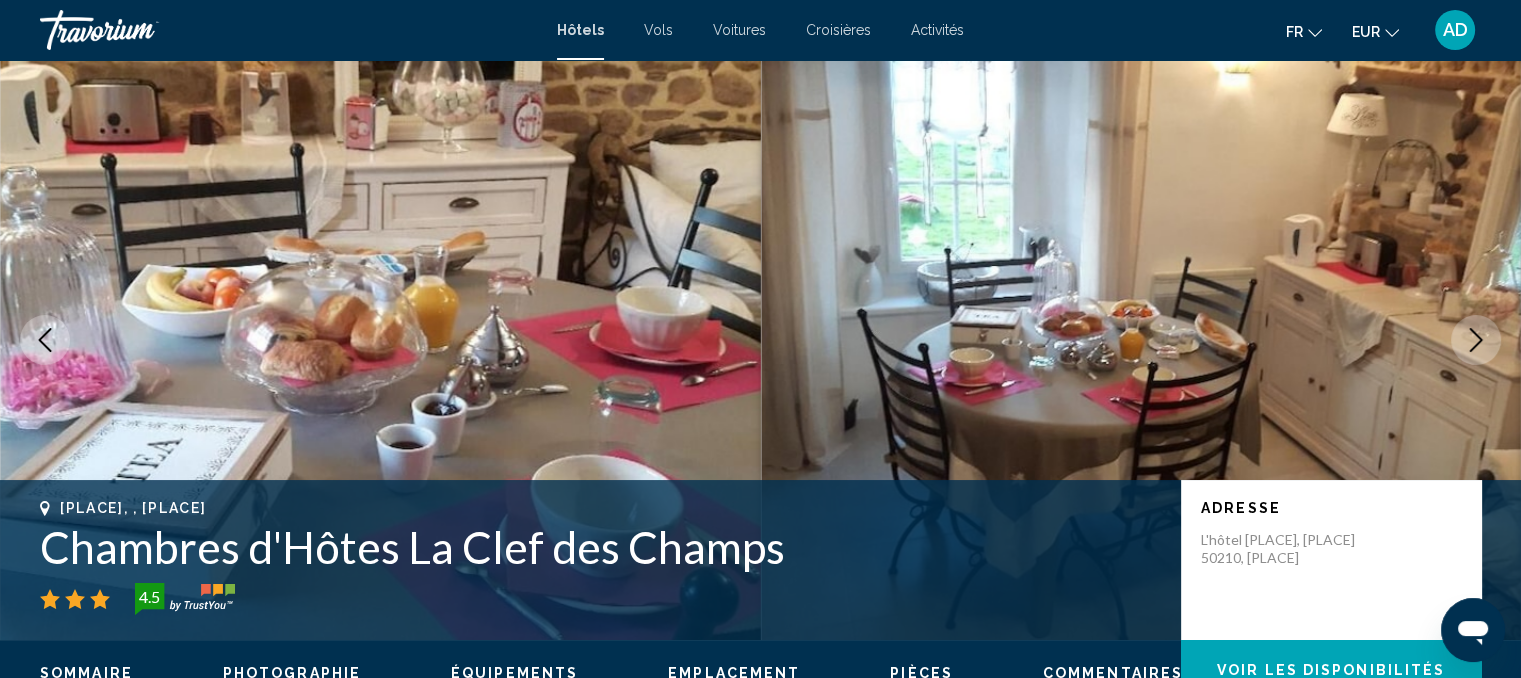 click 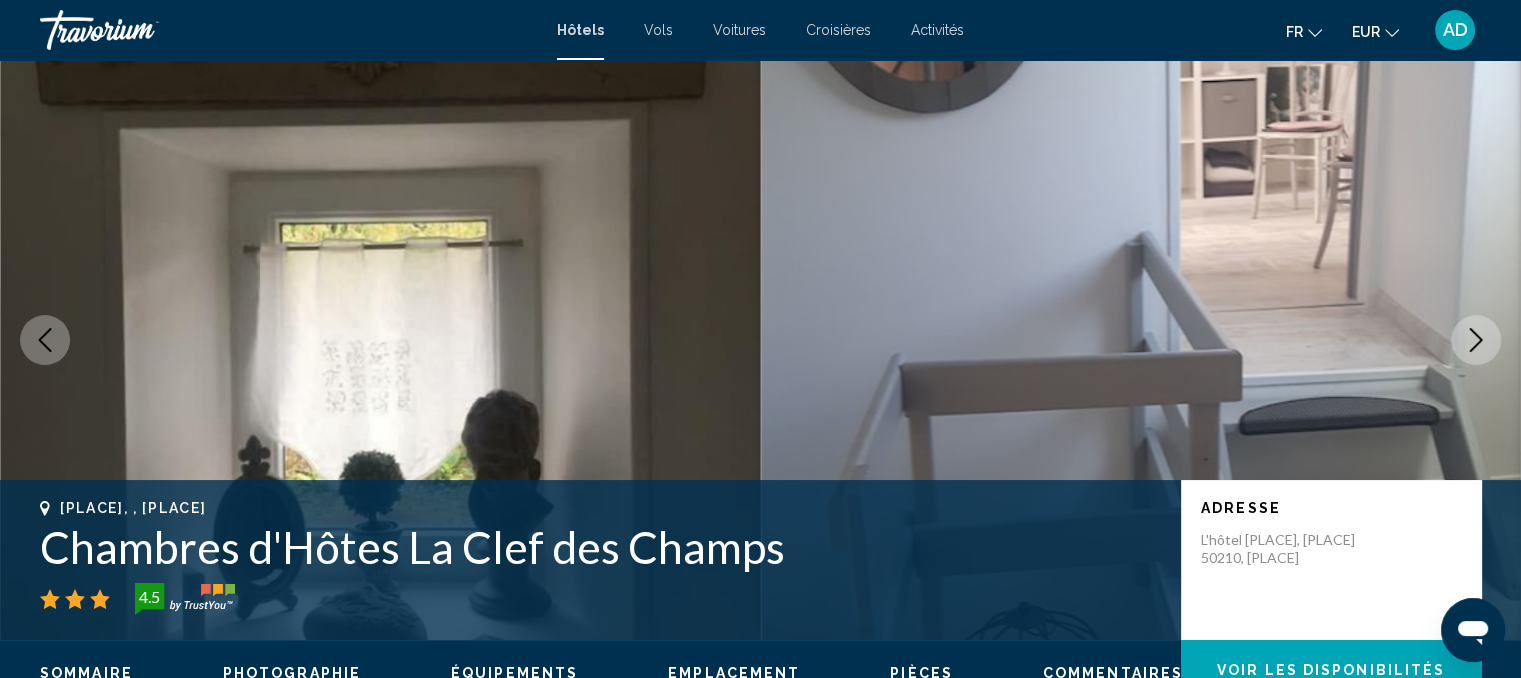 click 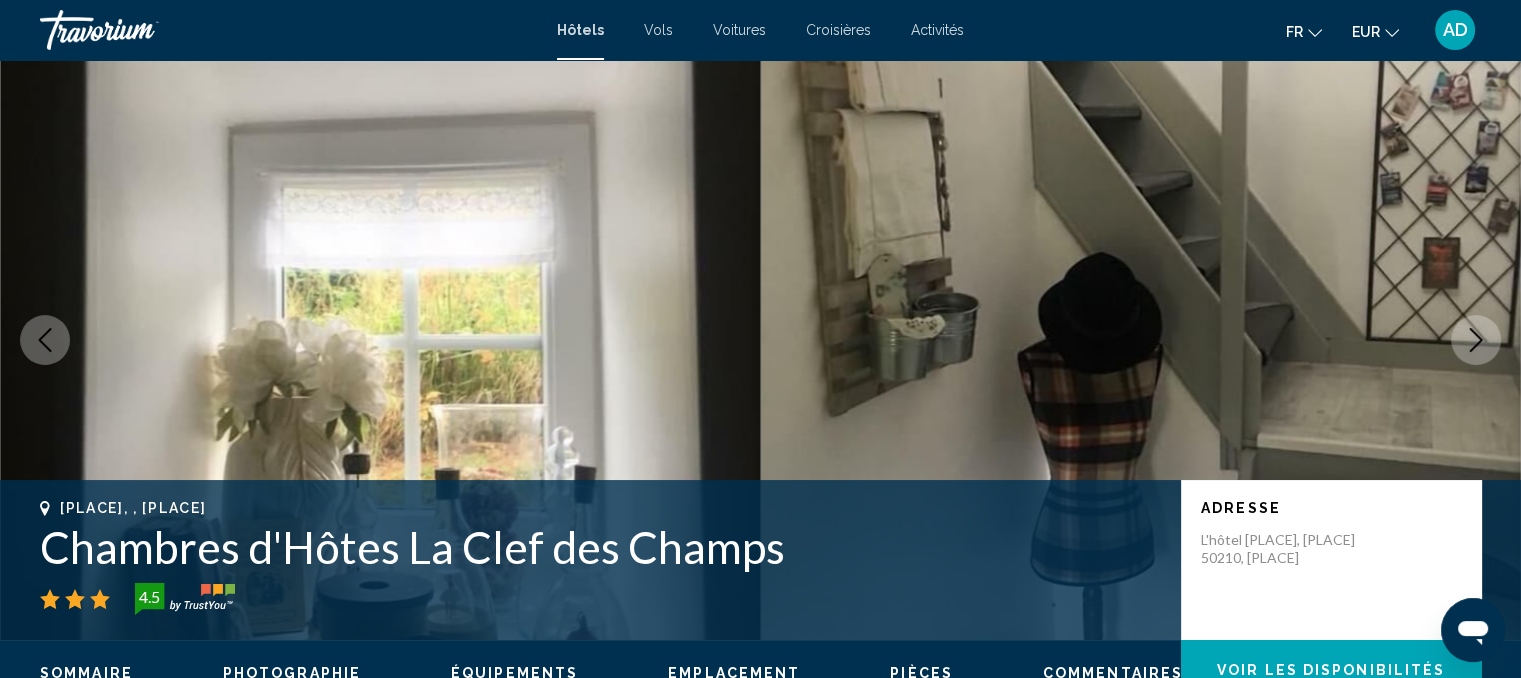 click 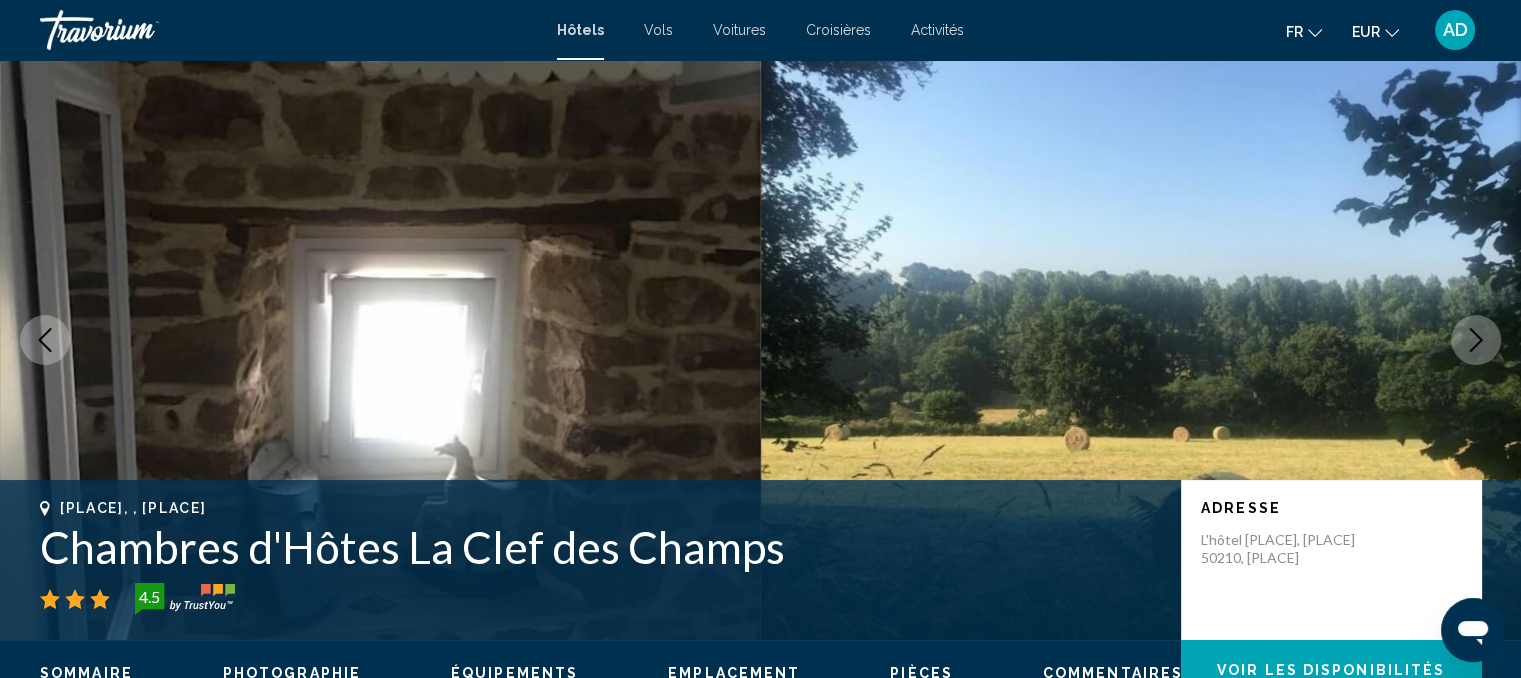 click 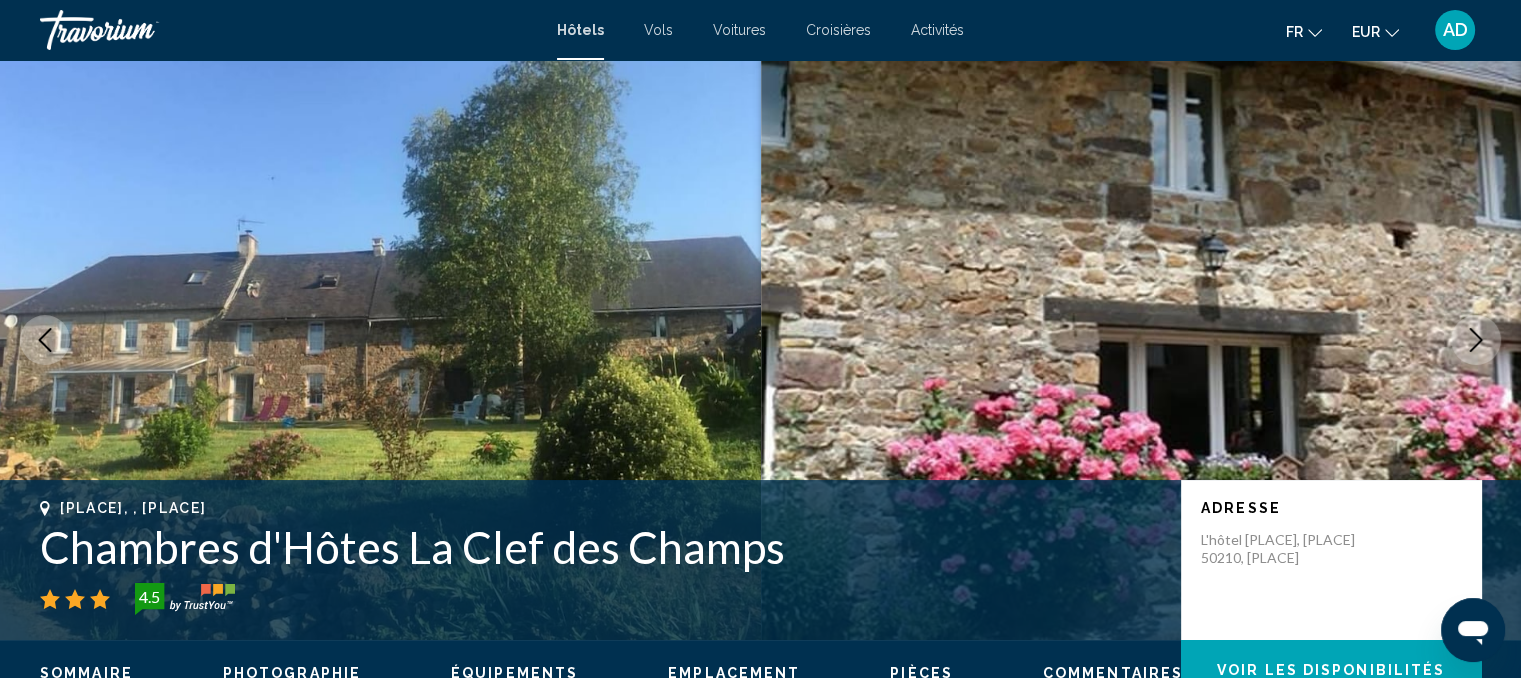 click 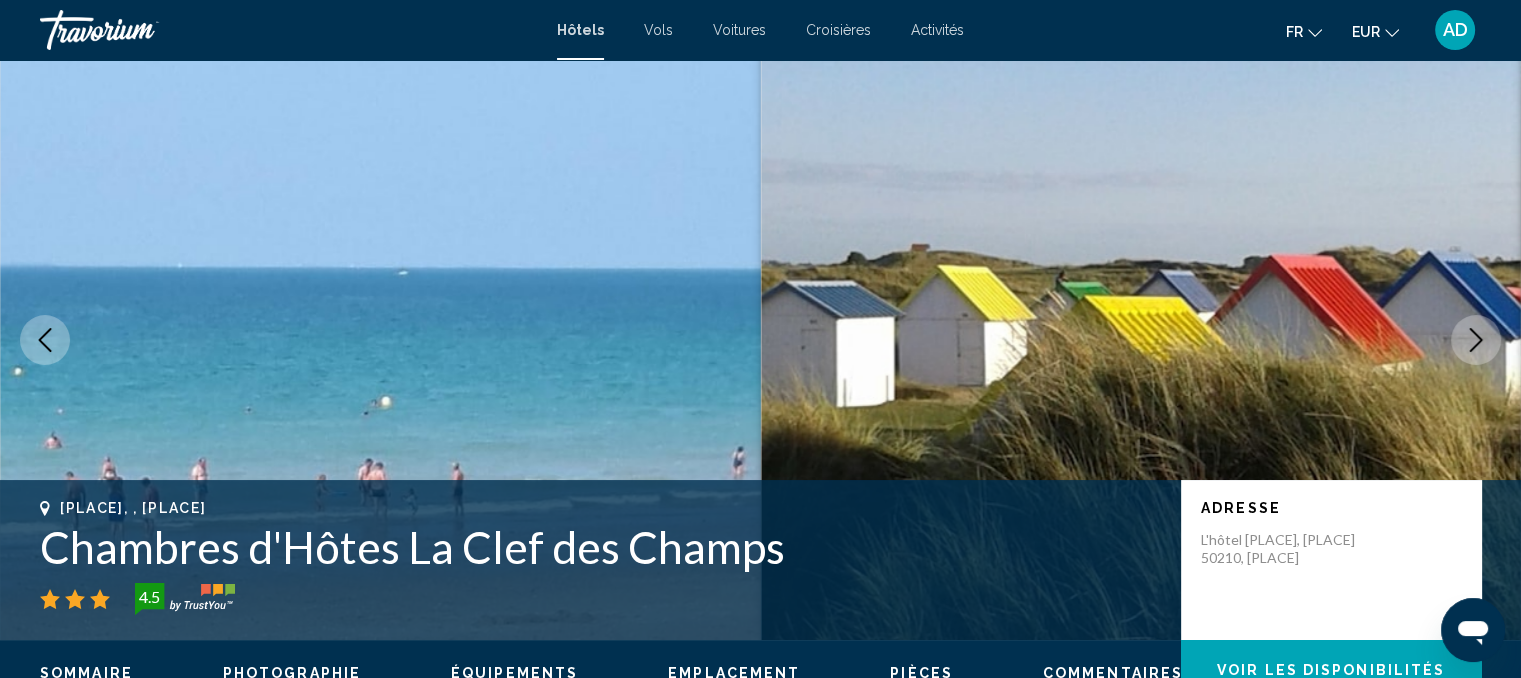 click 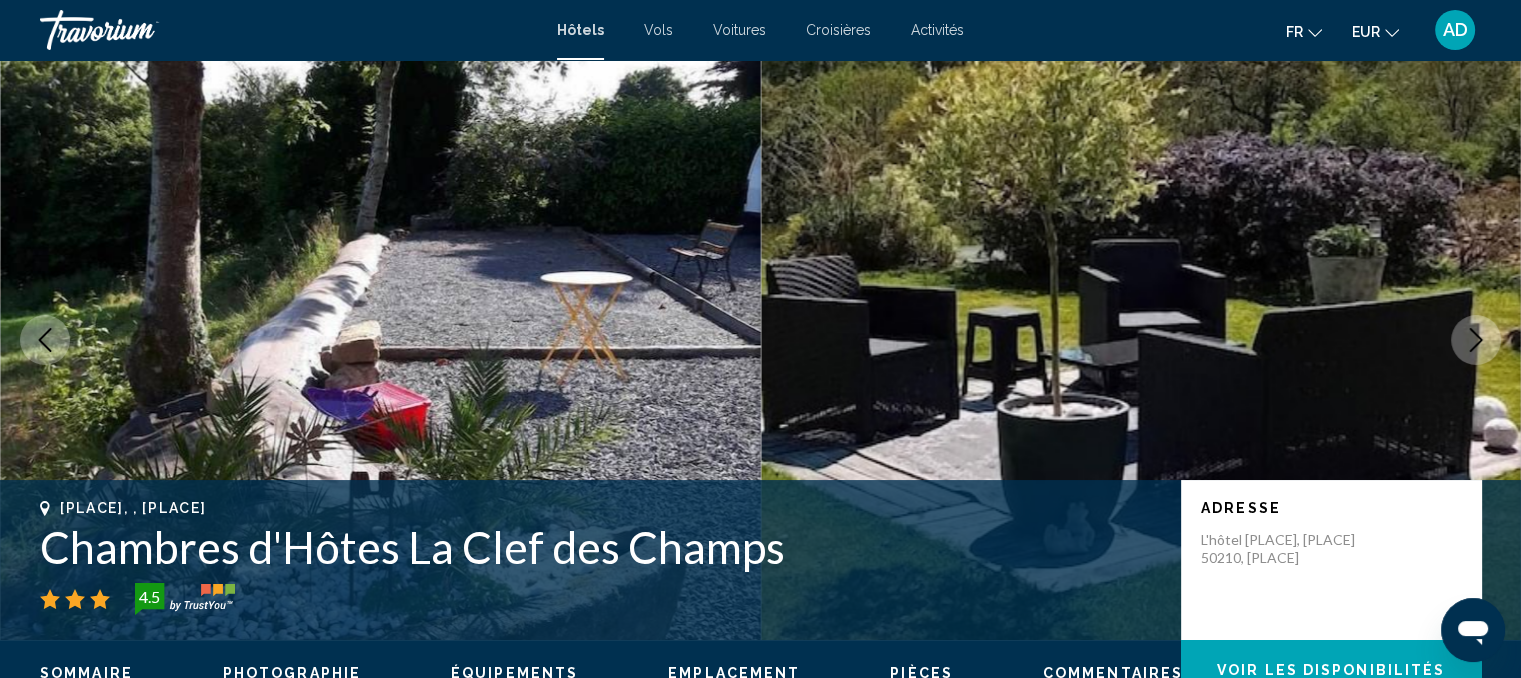 click 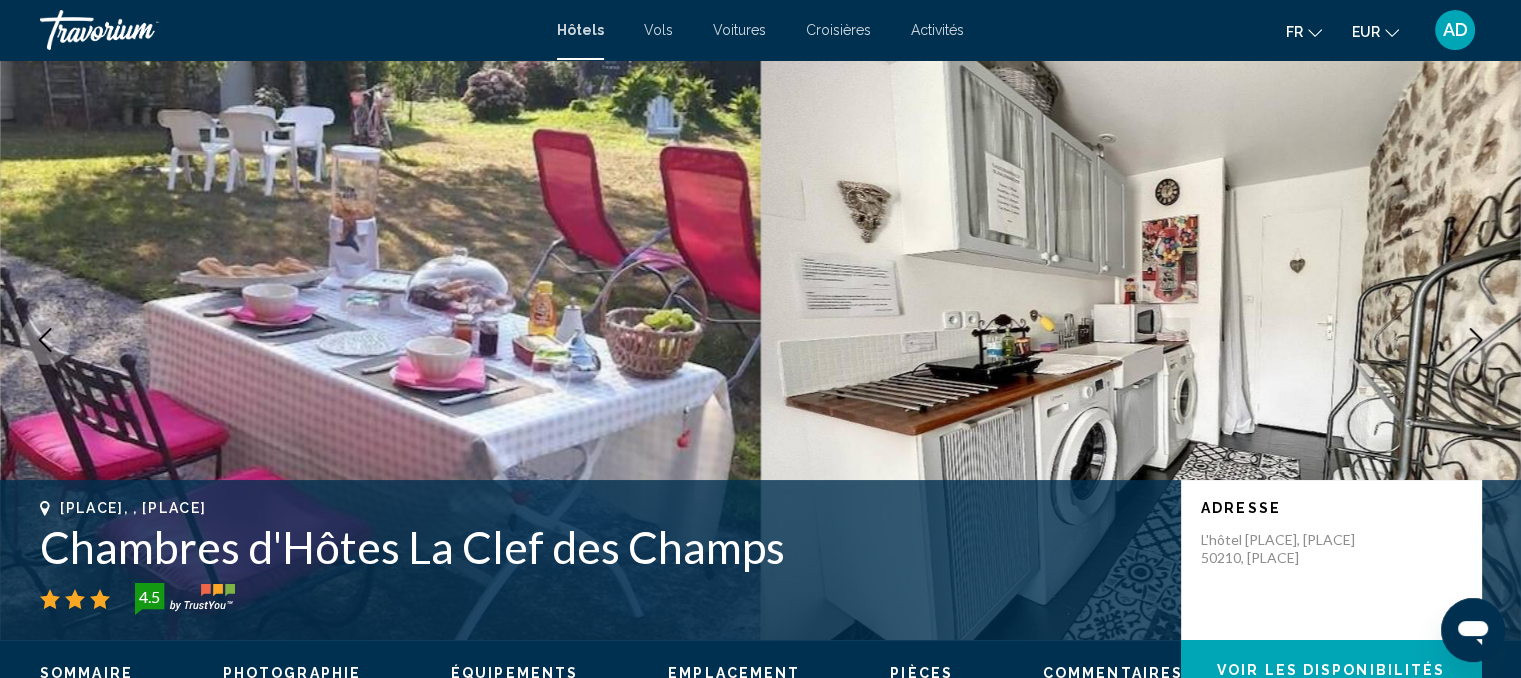 click 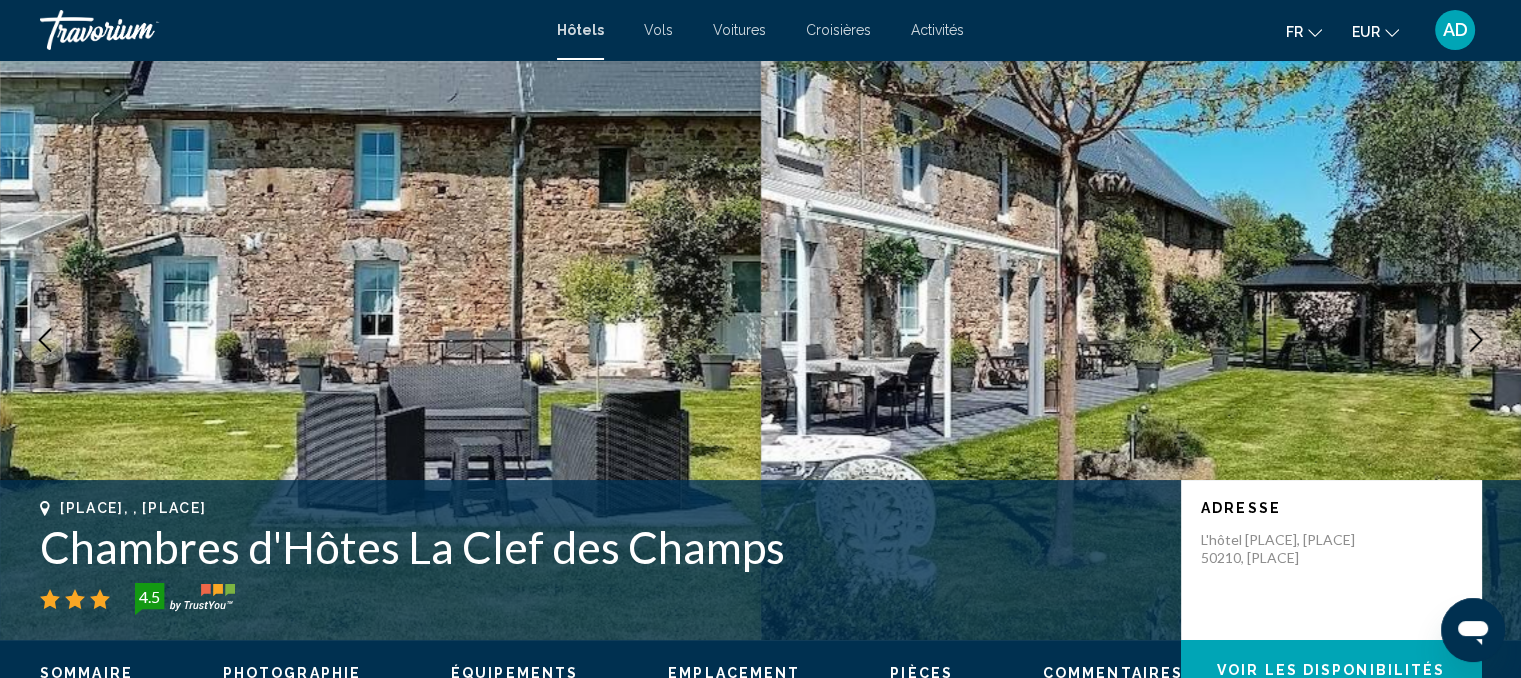 click 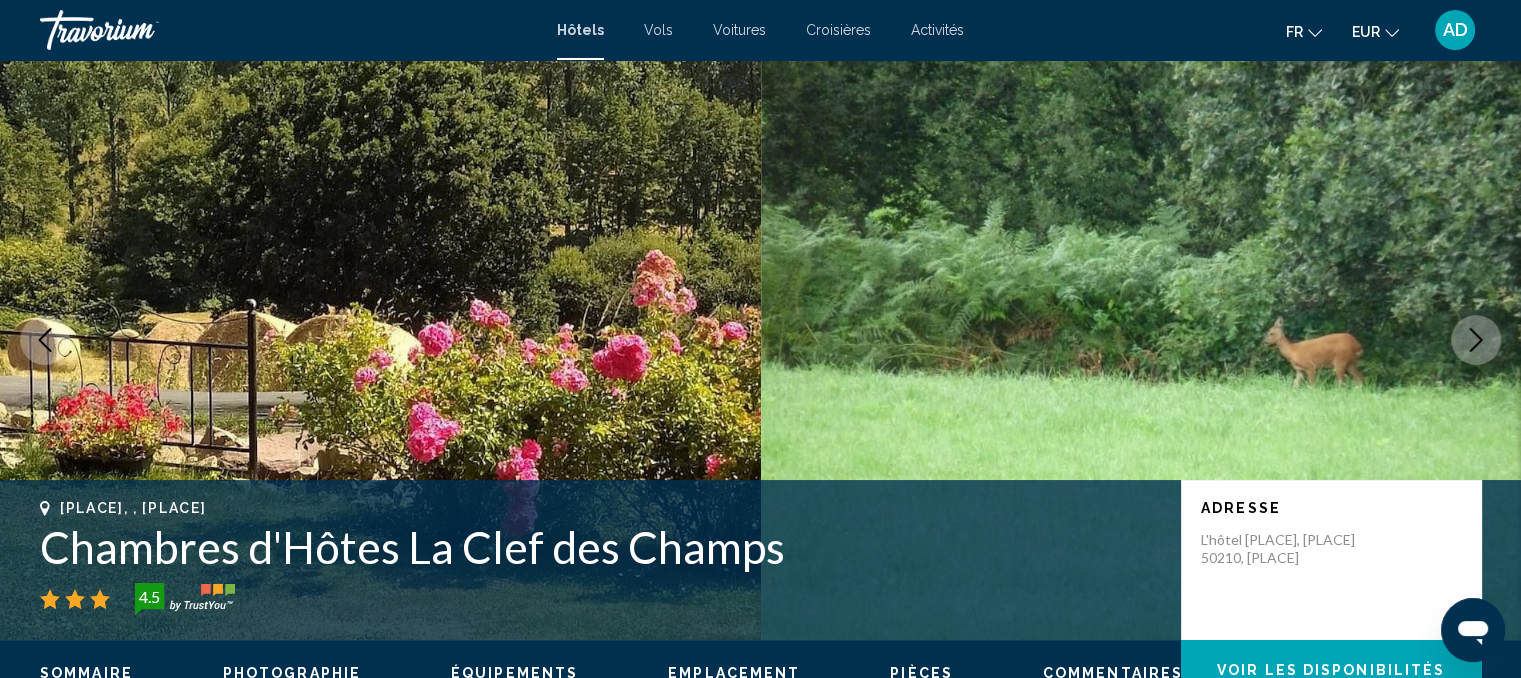 click 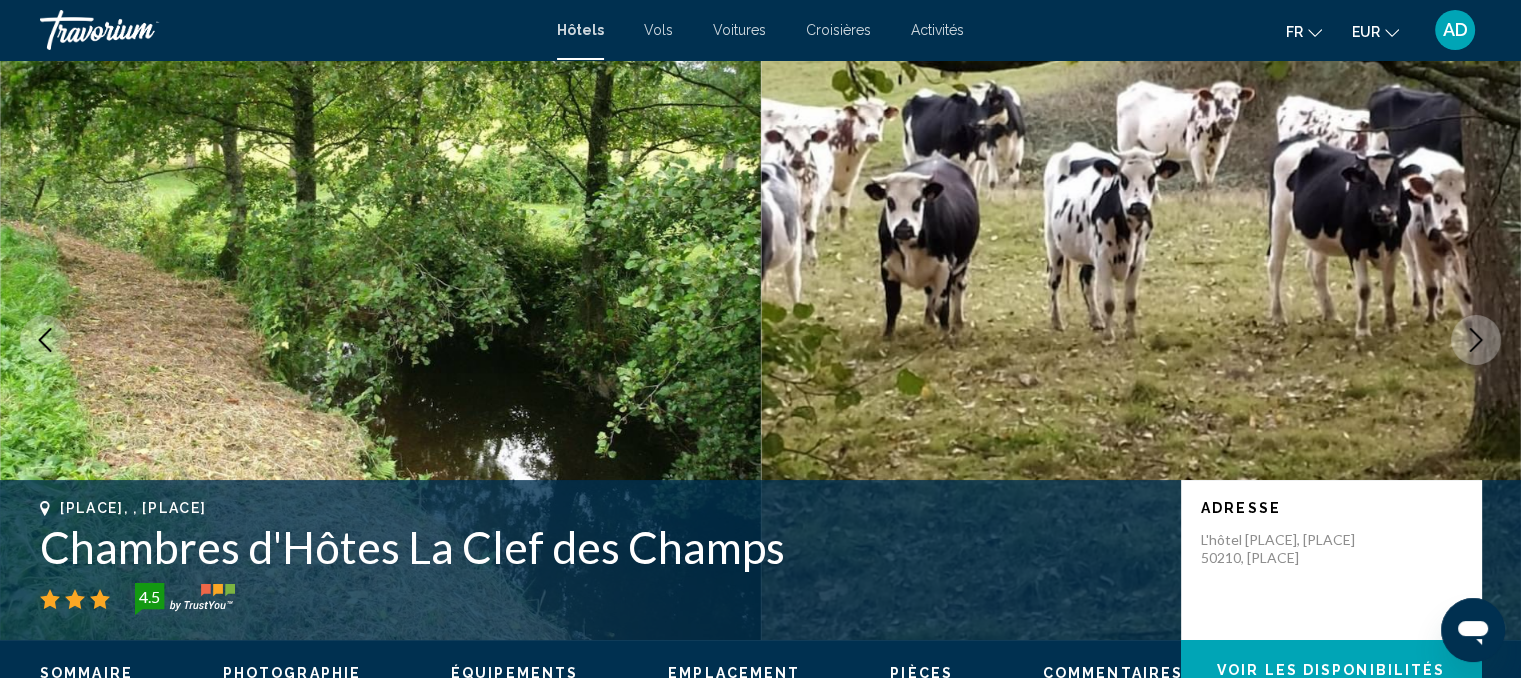 click 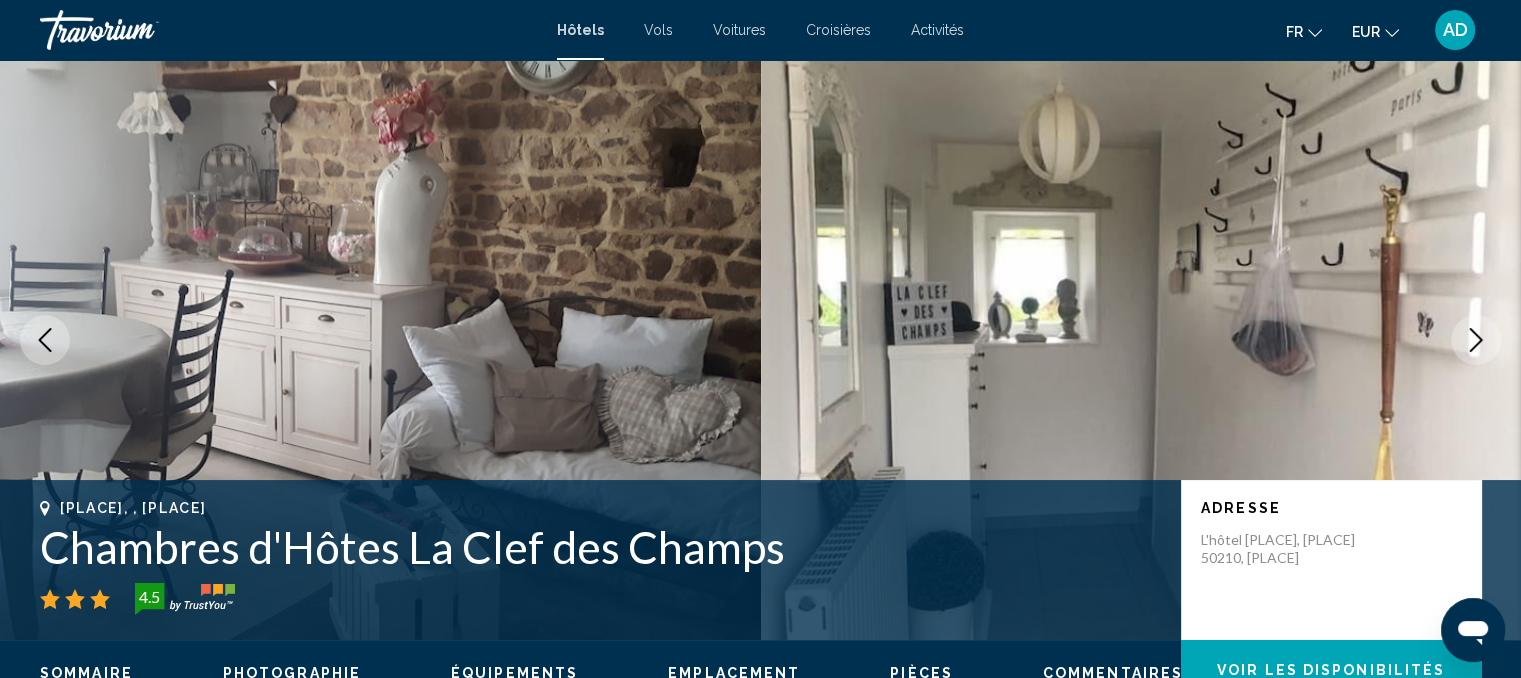 click 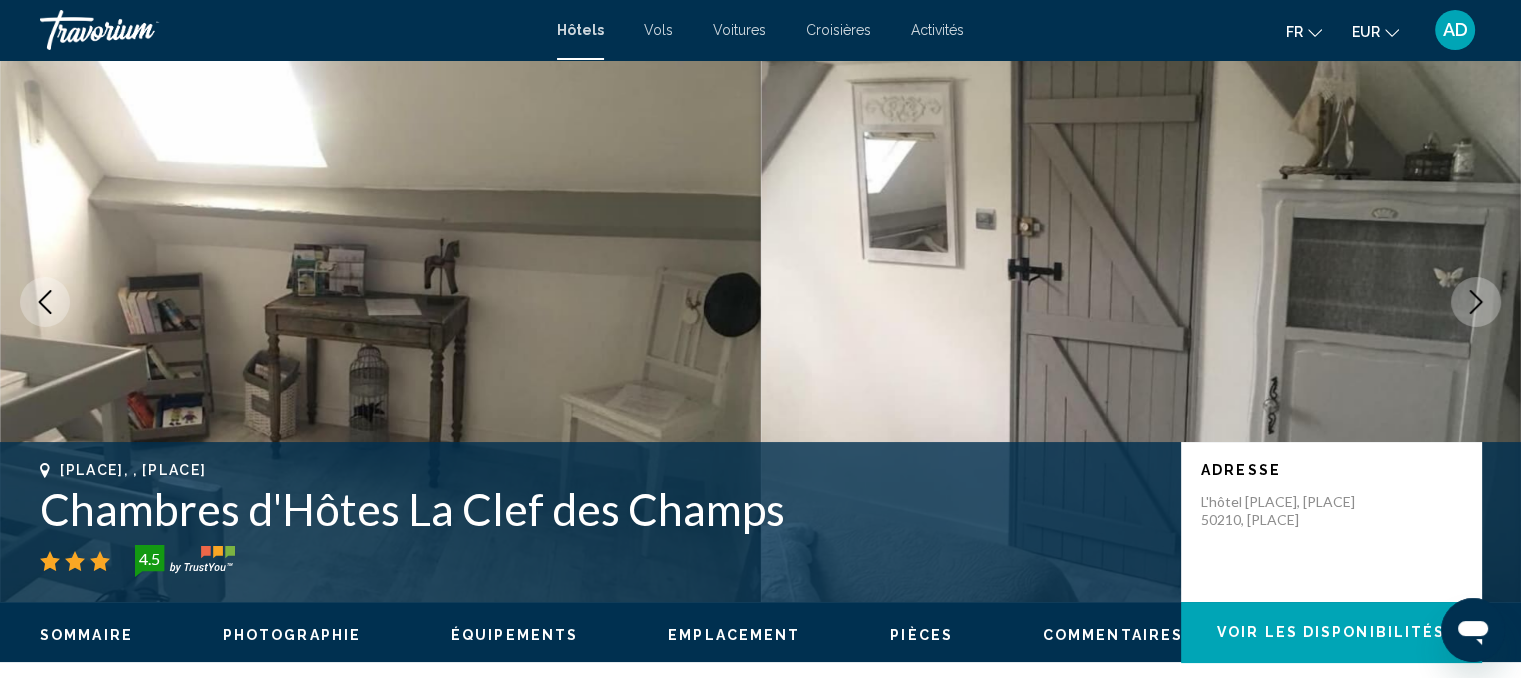 scroll, scrollTop: 320, scrollLeft: 0, axis: vertical 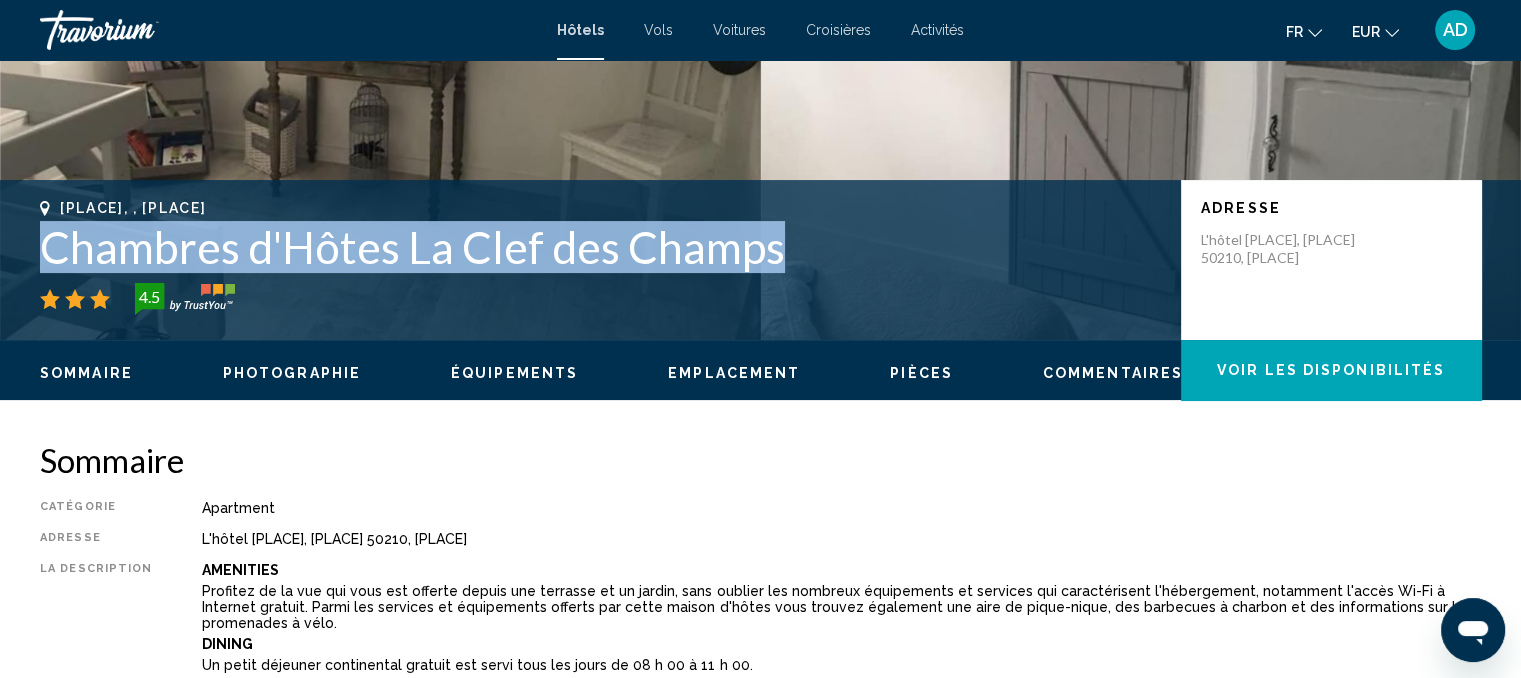 drag, startPoint x: 803, startPoint y: 271, endPoint x: 43, endPoint y: 236, distance: 760.8055 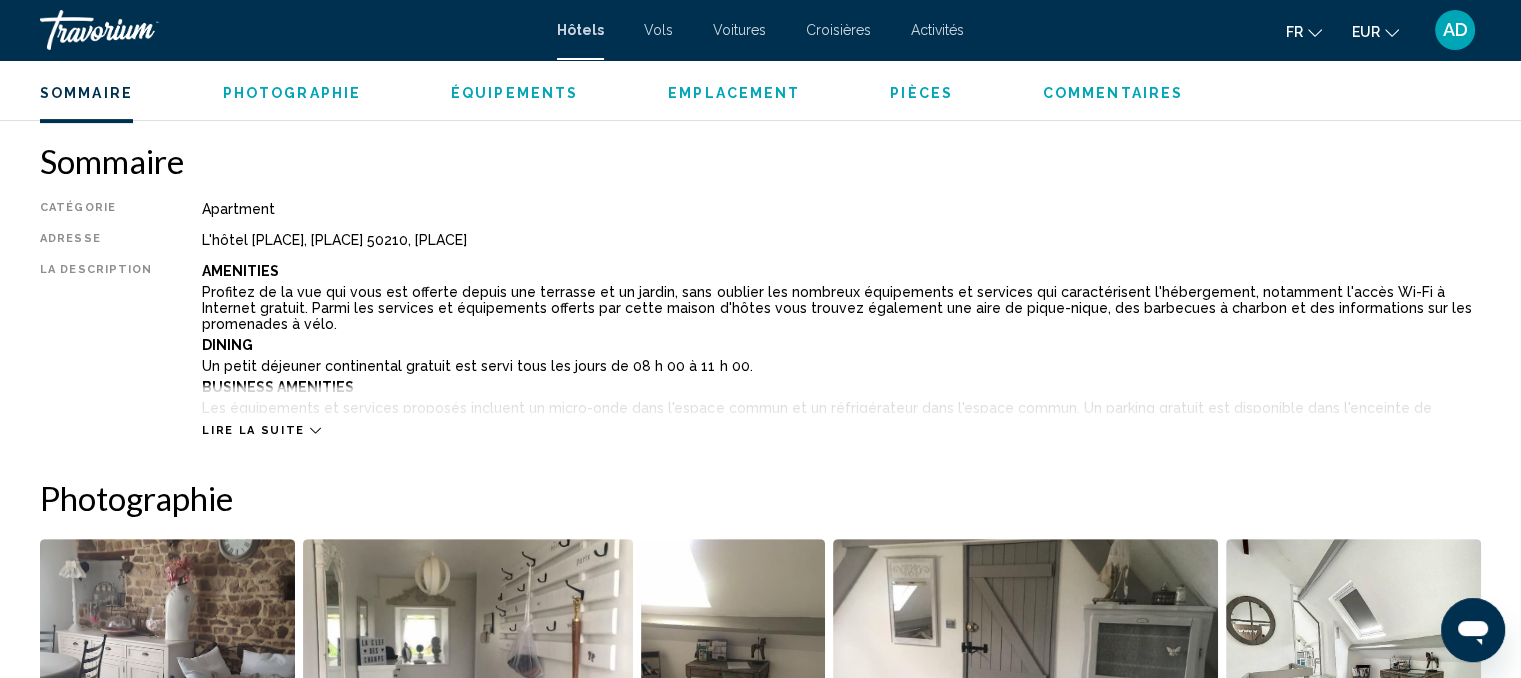 click on "Lire la suite" at bounding box center (253, 430) 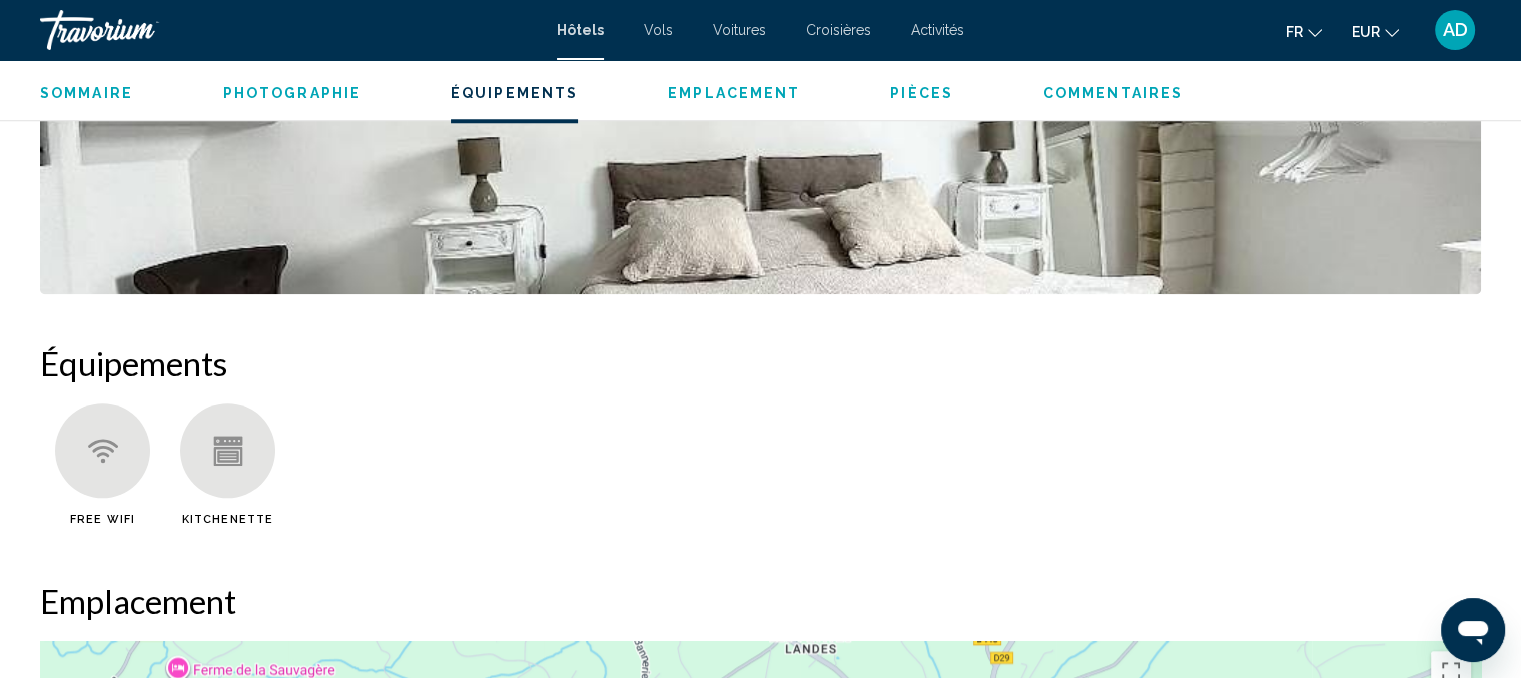 scroll, scrollTop: 1420, scrollLeft: 0, axis: vertical 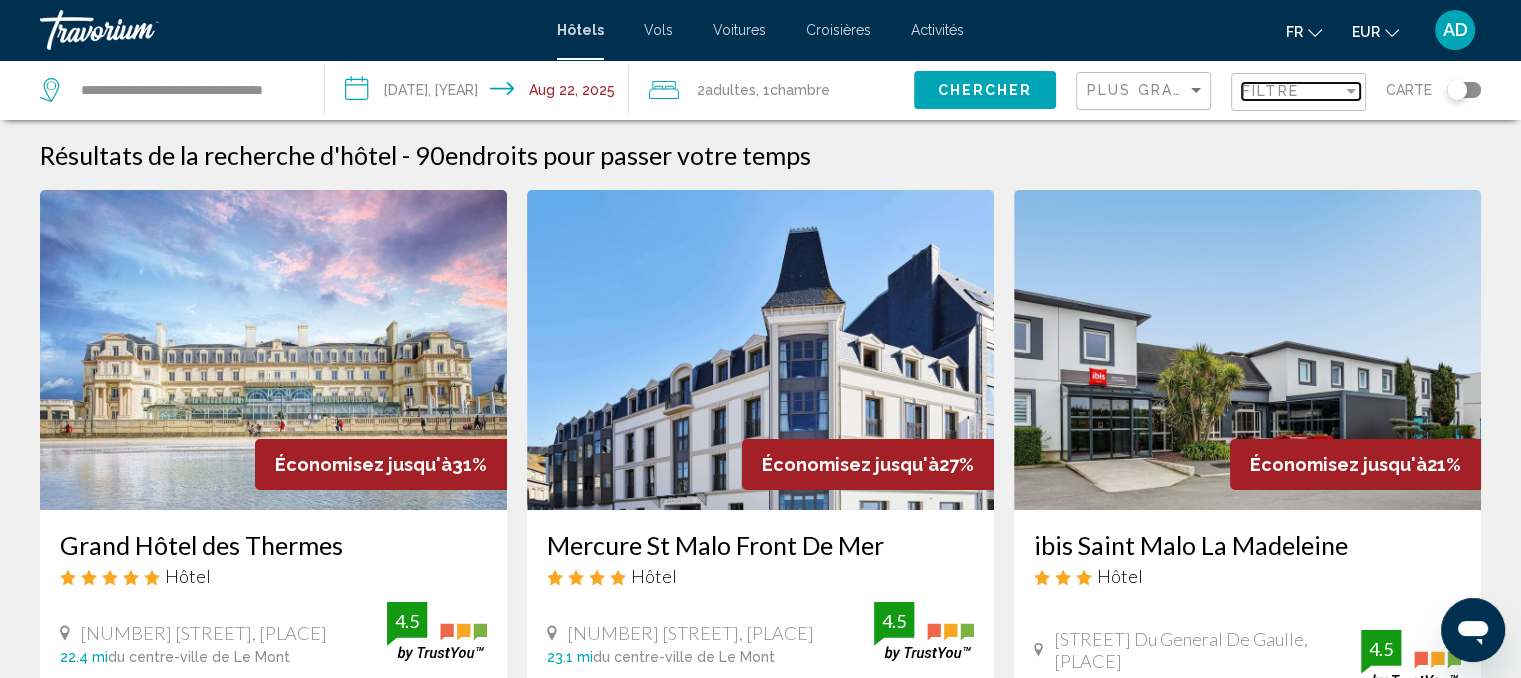 click on "Filtre" at bounding box center (1270, 91) 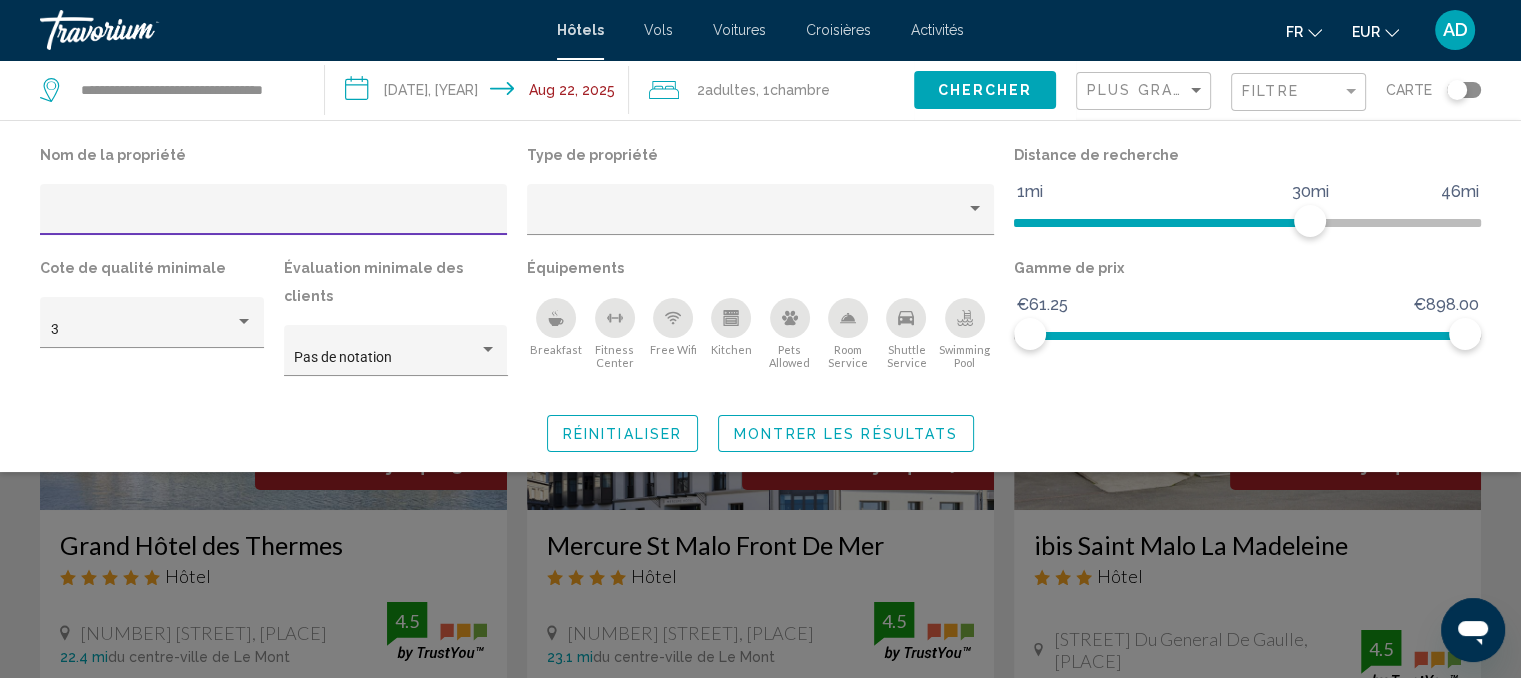 click 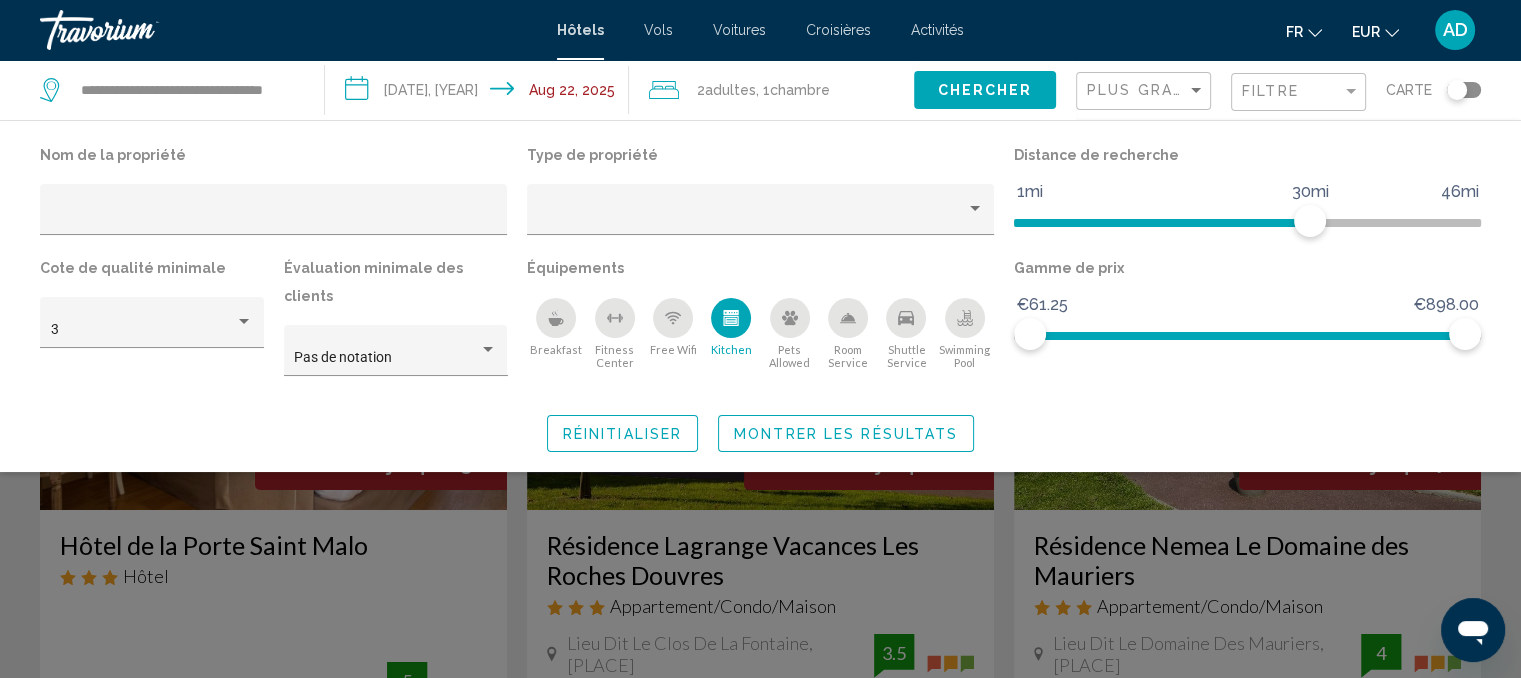 click 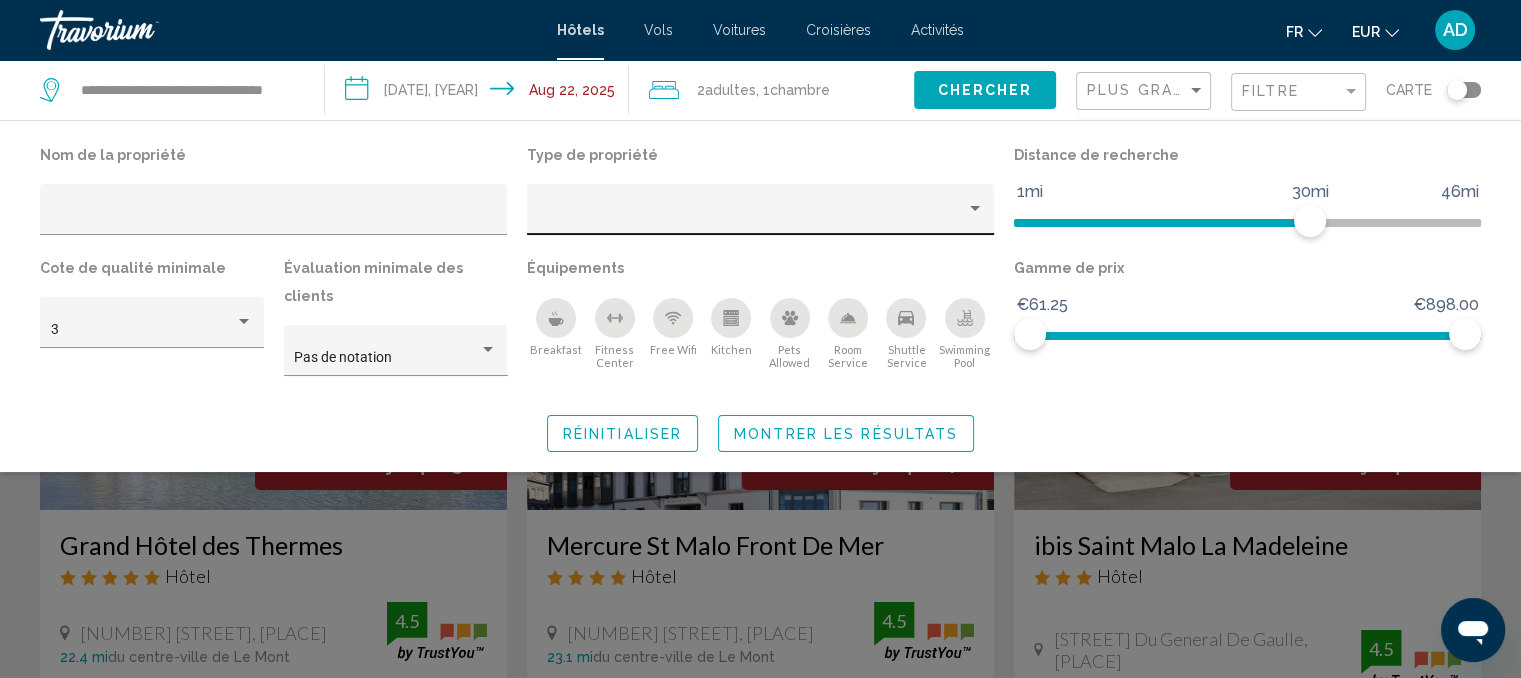 click 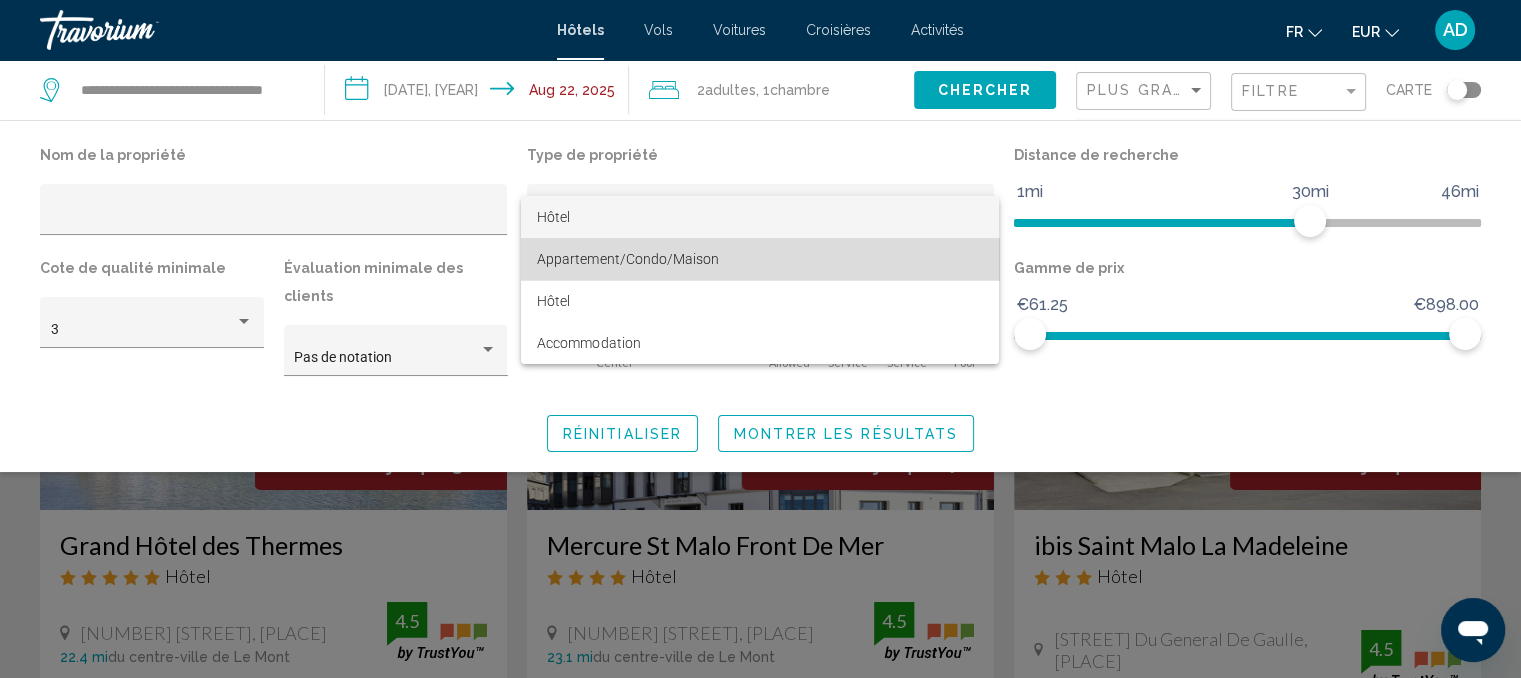 click on "Appartement/Condo/Maison" at bounding box center (627, 259) 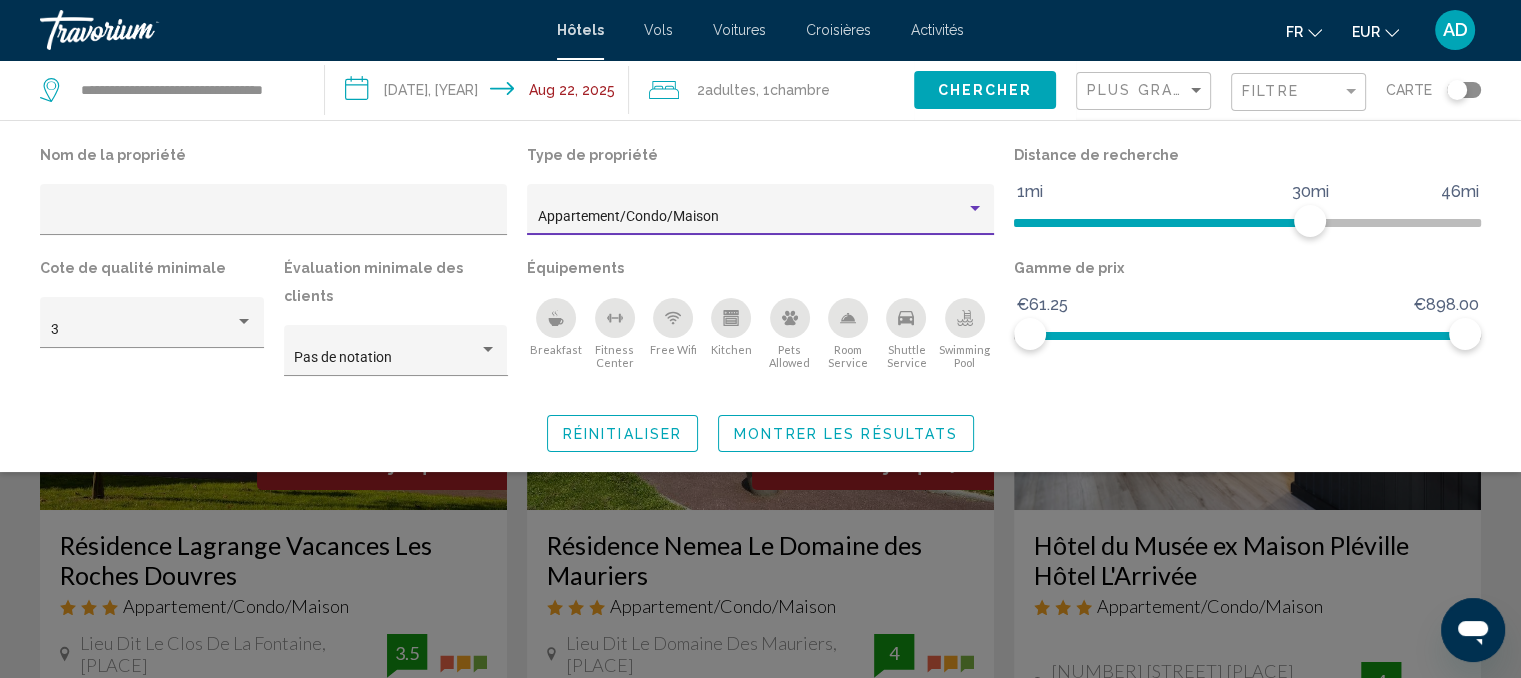 click 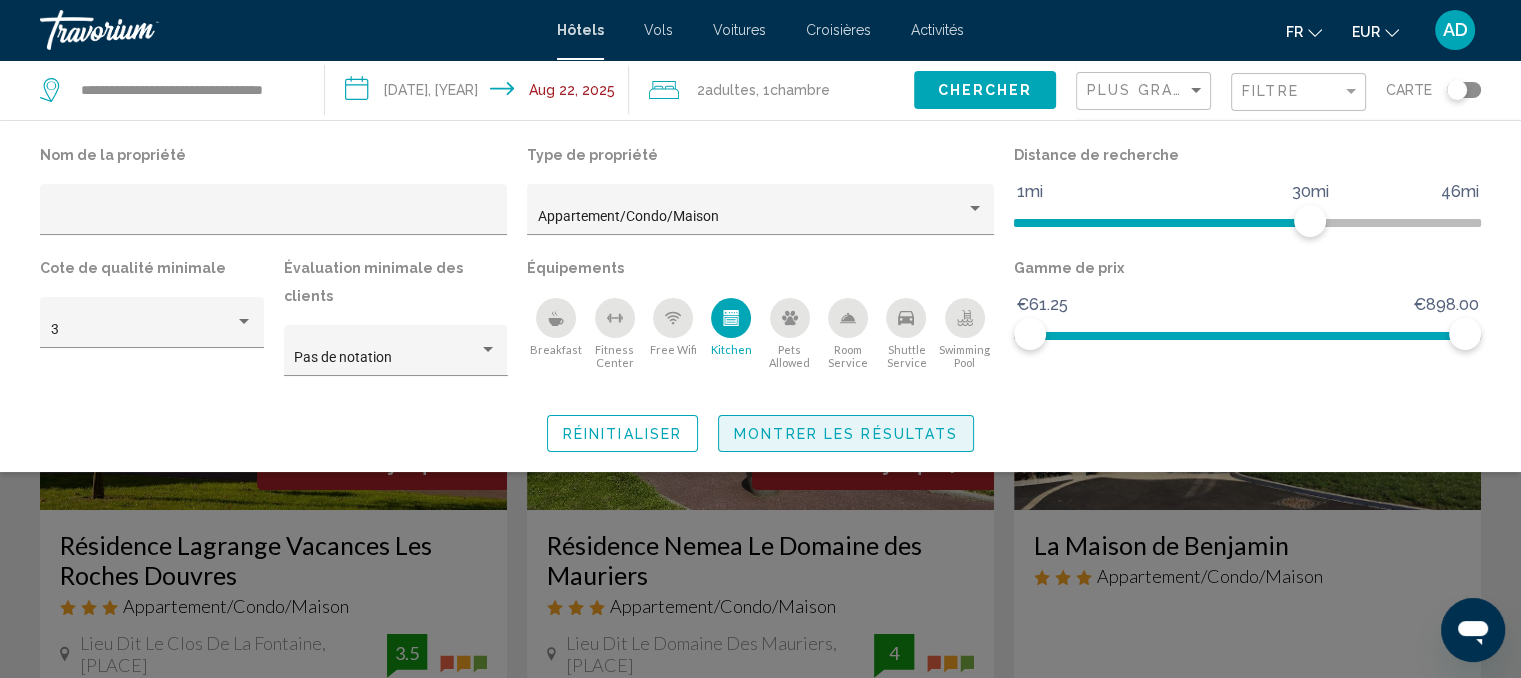 drag, startPoint x: 808, startPoint y: 415, endPoint x: 720, endPoint y: 374, distance: 97.082436 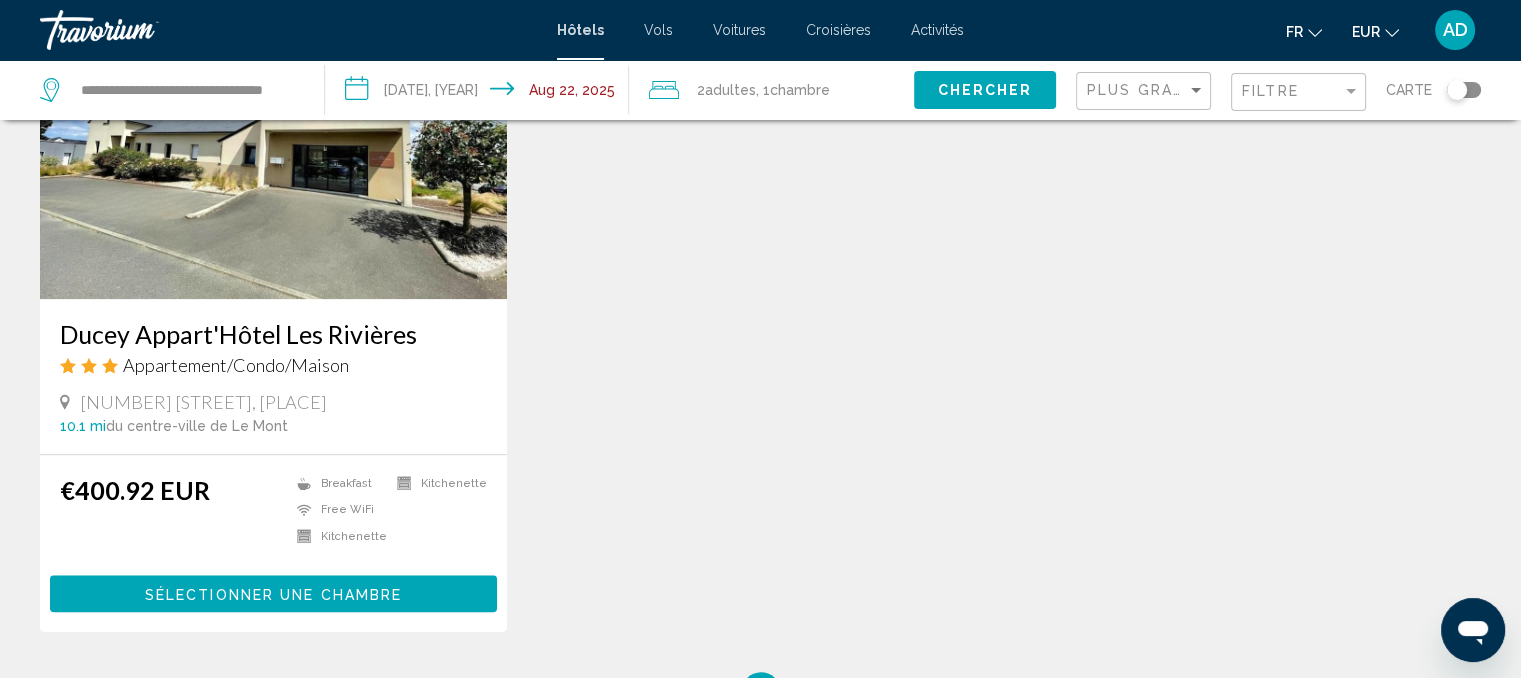 scroll, scrollTop: 1900, scrollLeft: 0, axis: vertical 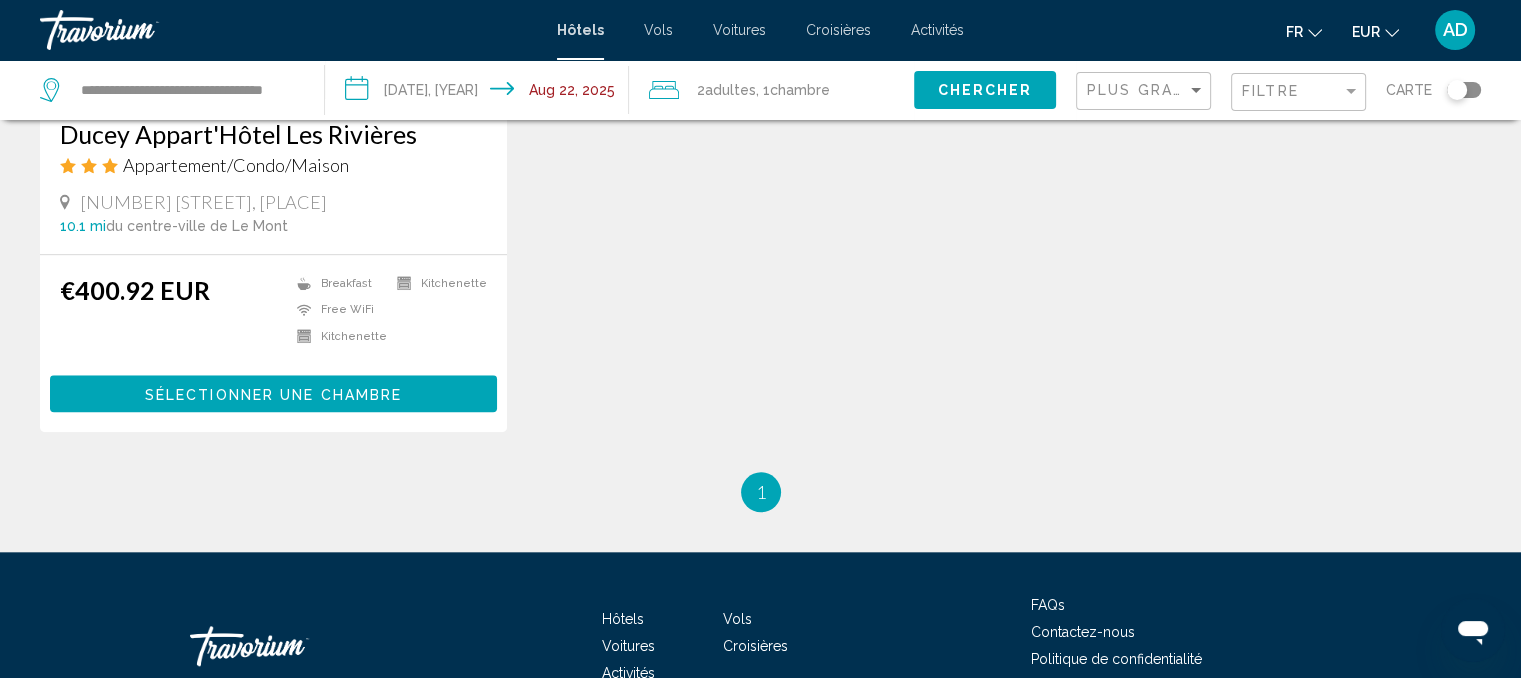 click on "Économisez jusqu'à  11%   Résidence Nemea Le Domaine des Mauriers
Appartement/Condo/Maison
Lieu Dit Le Clos De La Fontaine, [PLACE] 28.5 mi  du centre-ville de [PLACE] 3.5 a partir de €737.01 EUR €653.66 EUR  Vous économisez  €83.35 EUR
Kitchenette
Kitchenette
Pets Allowed
Swimming Pool  3.5Sélectionner une chambre Économisez jusqu'à  7%   Résidence Nemea Le Domaine des Mauriers
Appartement/Condo/Maison
Lieu Dit Le Domaine Des Mauriers, [PLACE] 21.4 mi  du centre-ville de [PLACE]" at bounding box center [760, -619] 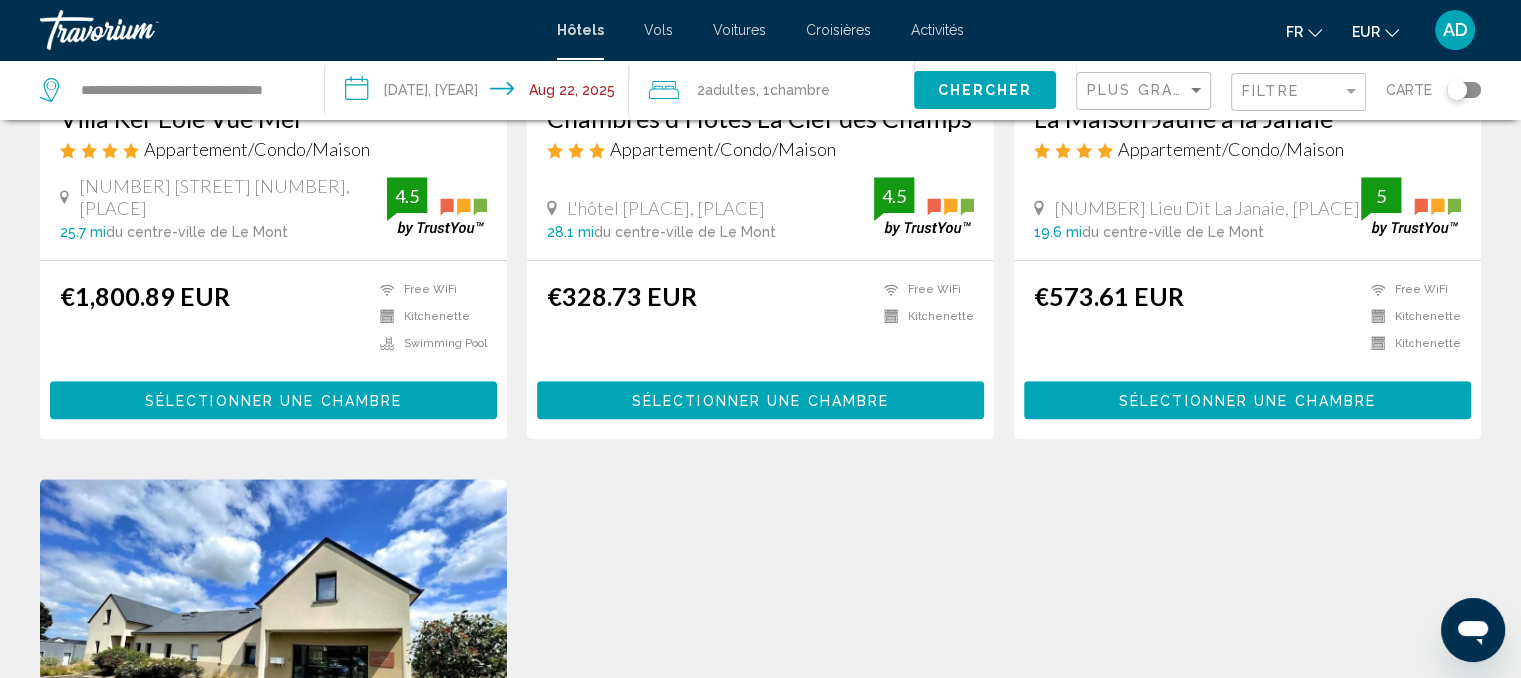 scroll, scrollTop: 1700, scrollLeft: 0, axis: vertical 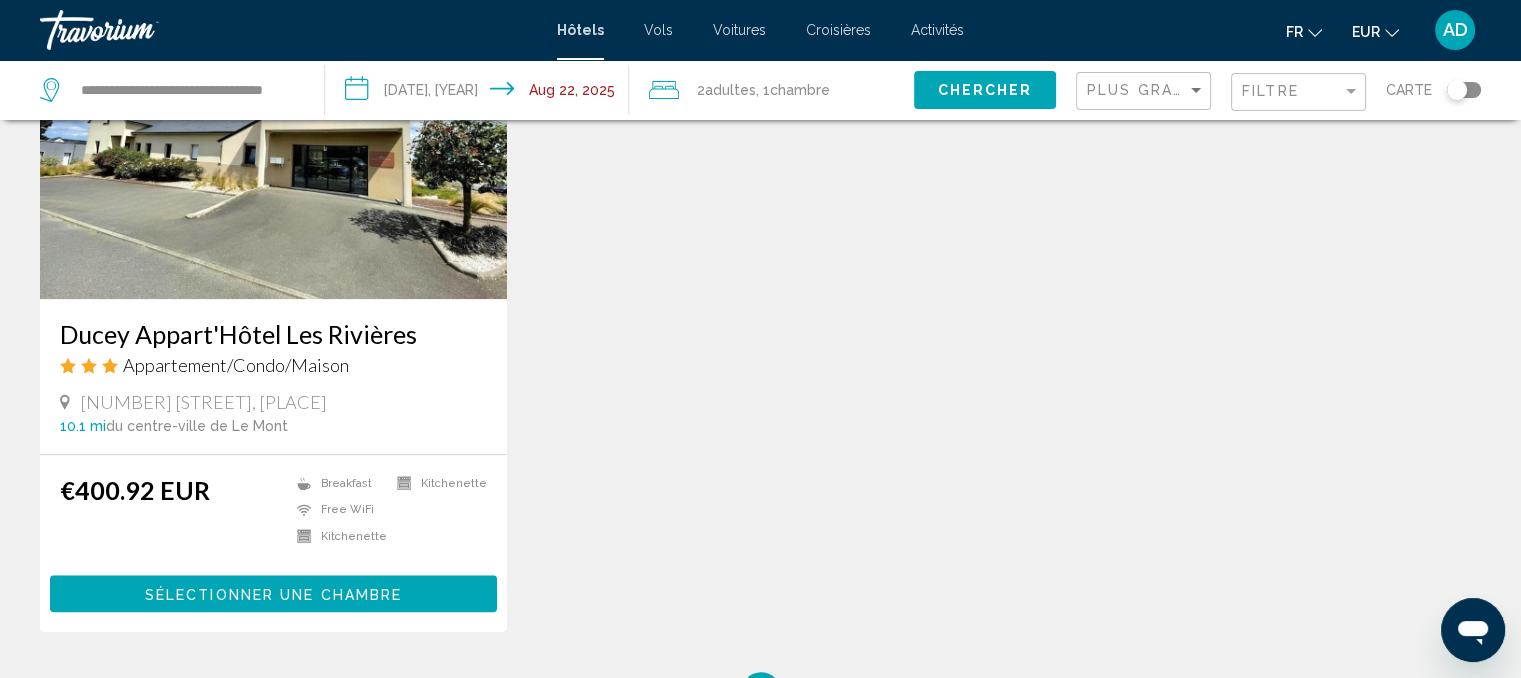 click on "Économisez jusqu'à  11%   Résidence Nemea Le Domaine des Mauriers
Appartement/Condo/Maison
Lieu Dit Le Clos De La Fontaine, [PLACE] 28.5 mi  du centre-ville de [PLACE] 3.5 a partir de €737.01 EUR €653.66 EUR  Vous économisez  €83.35 EUR
Kitchenette
Kitchenette
Pets Allowed
Swimming Pool  3.5Sélectionner une chambre Économisez jusqu'à  7%   Résidence Nemea Le Domaine des Mauriers
Appartement/Condo/Maison
Lieu Dit Le Domaine Des Mauriers, [PLACE] 21.4 mi  du centre-ville de [PLACE]" at bounding box center [760, -419] 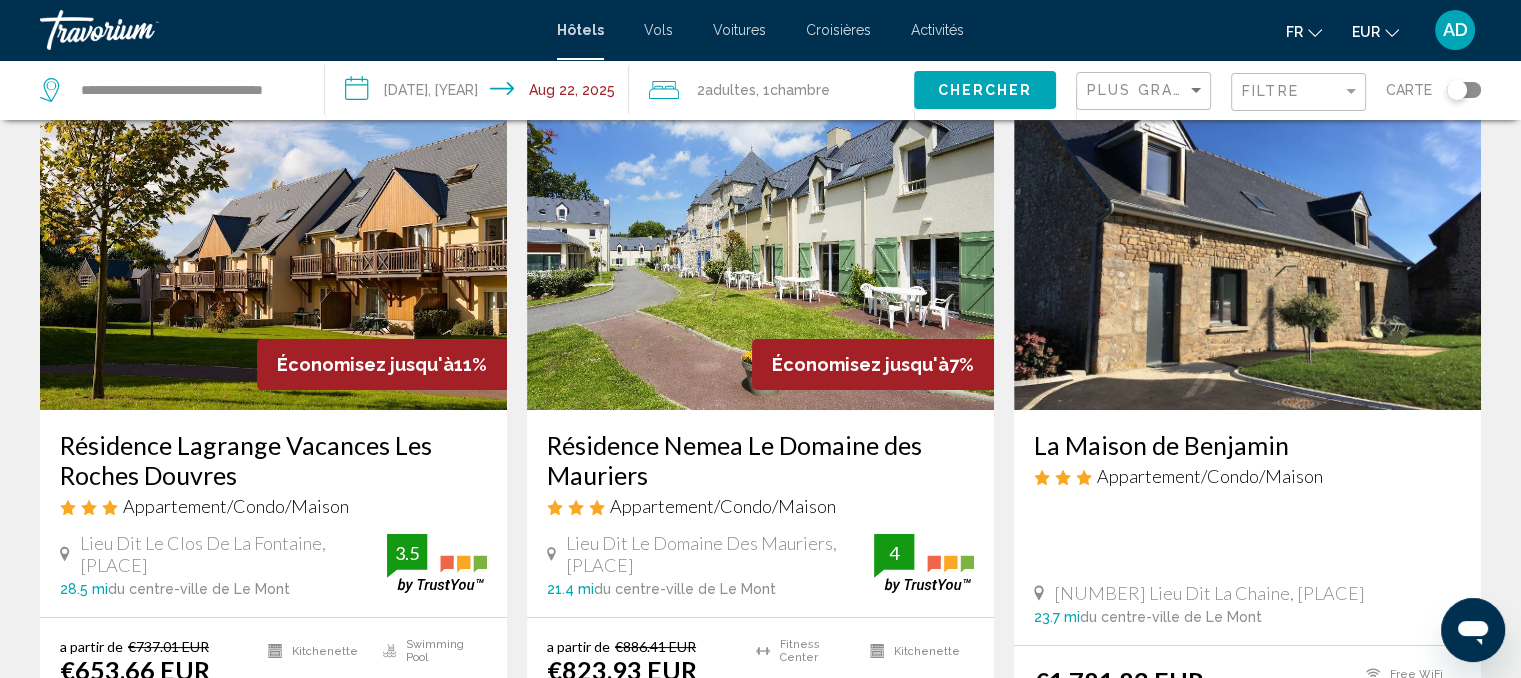 scroll, scrollTop: 100, scrollLeft: 0, axis: vertical 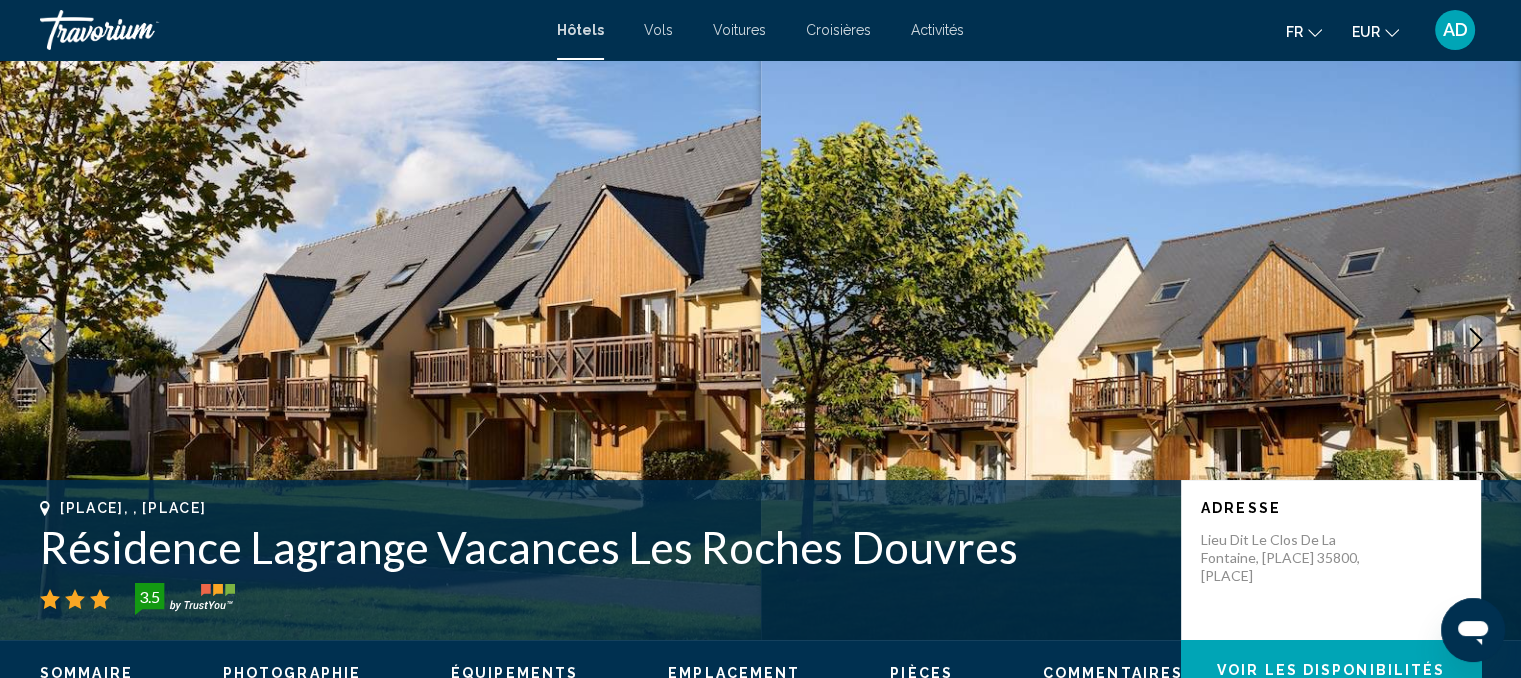 click 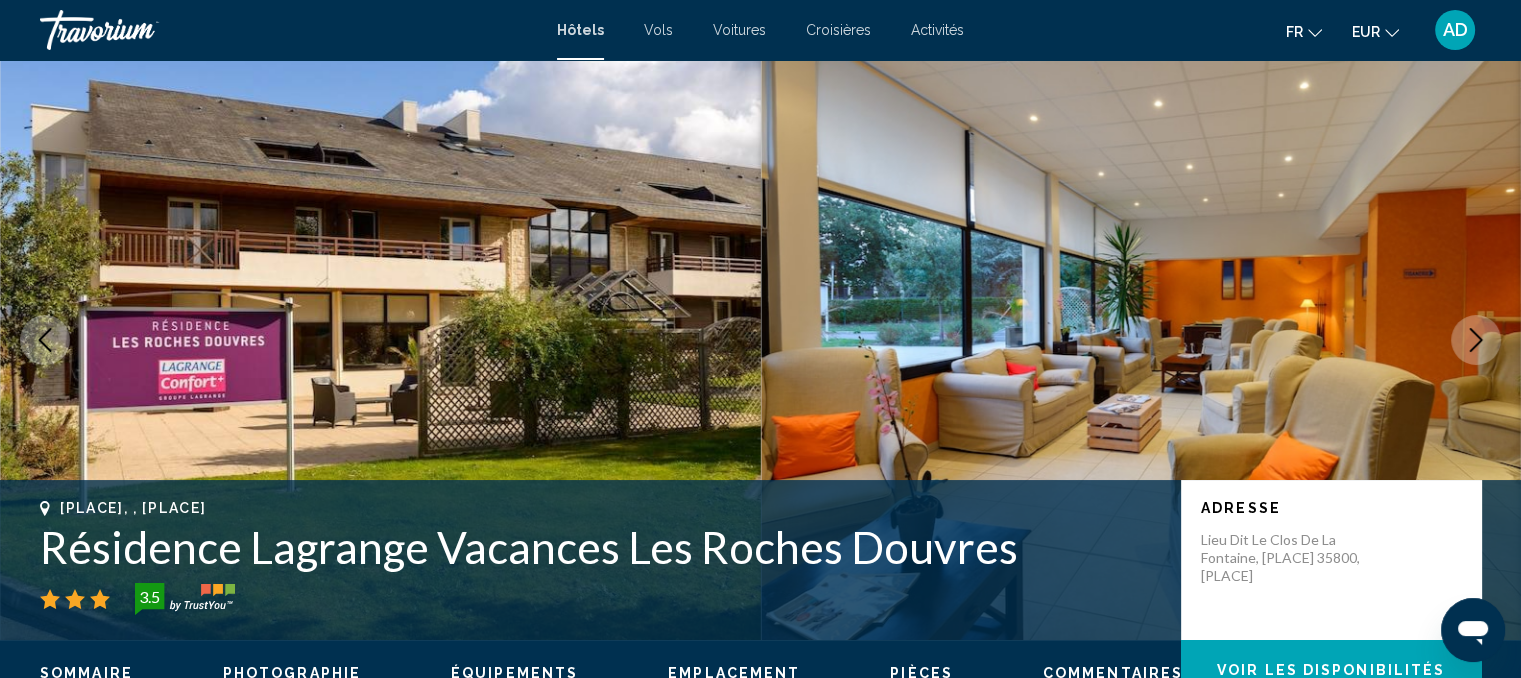 click 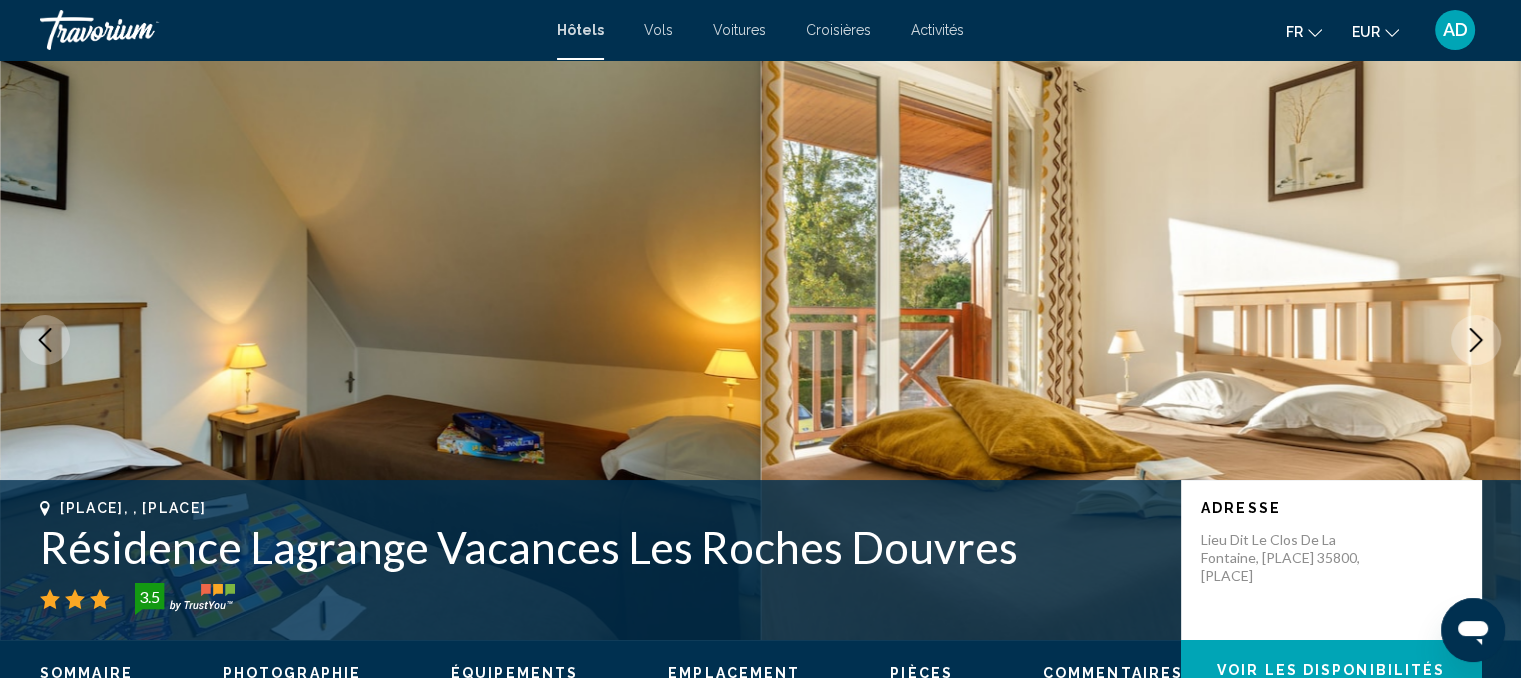 click 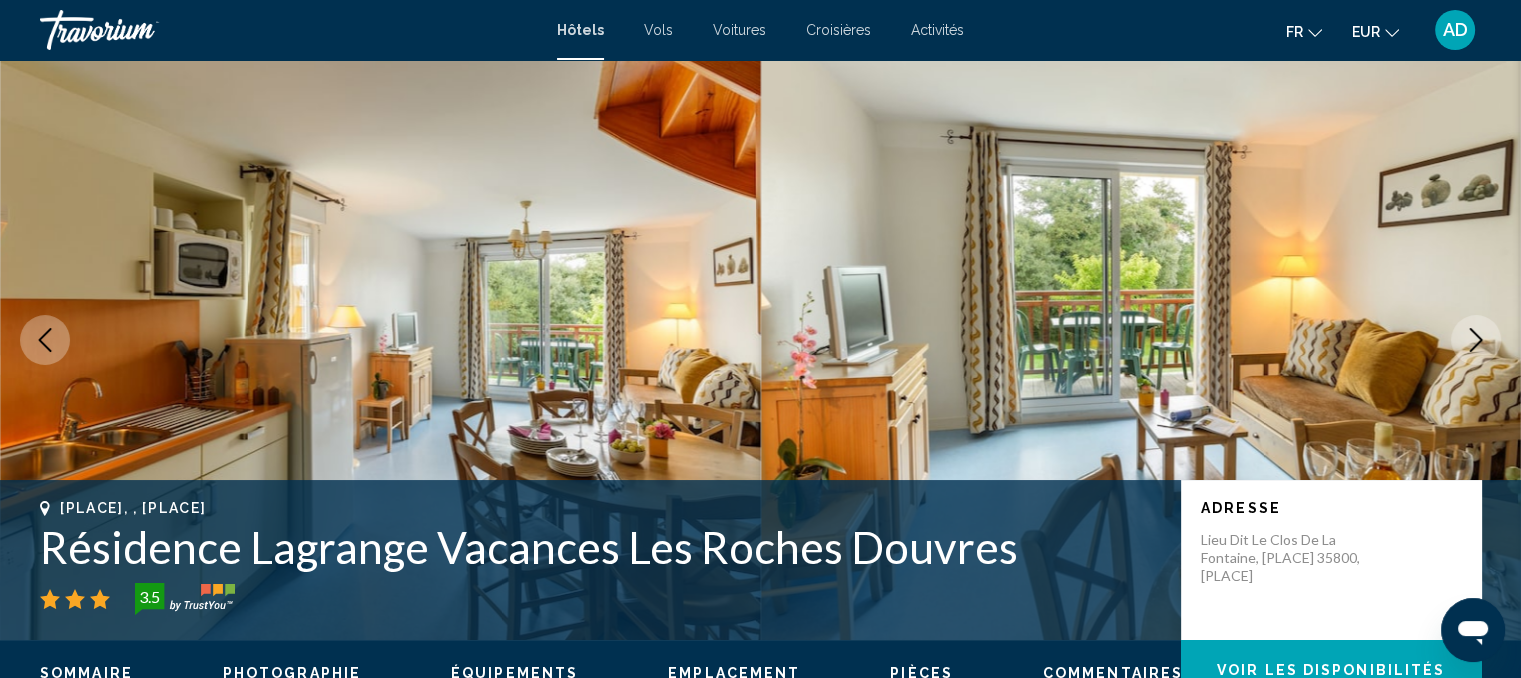 click 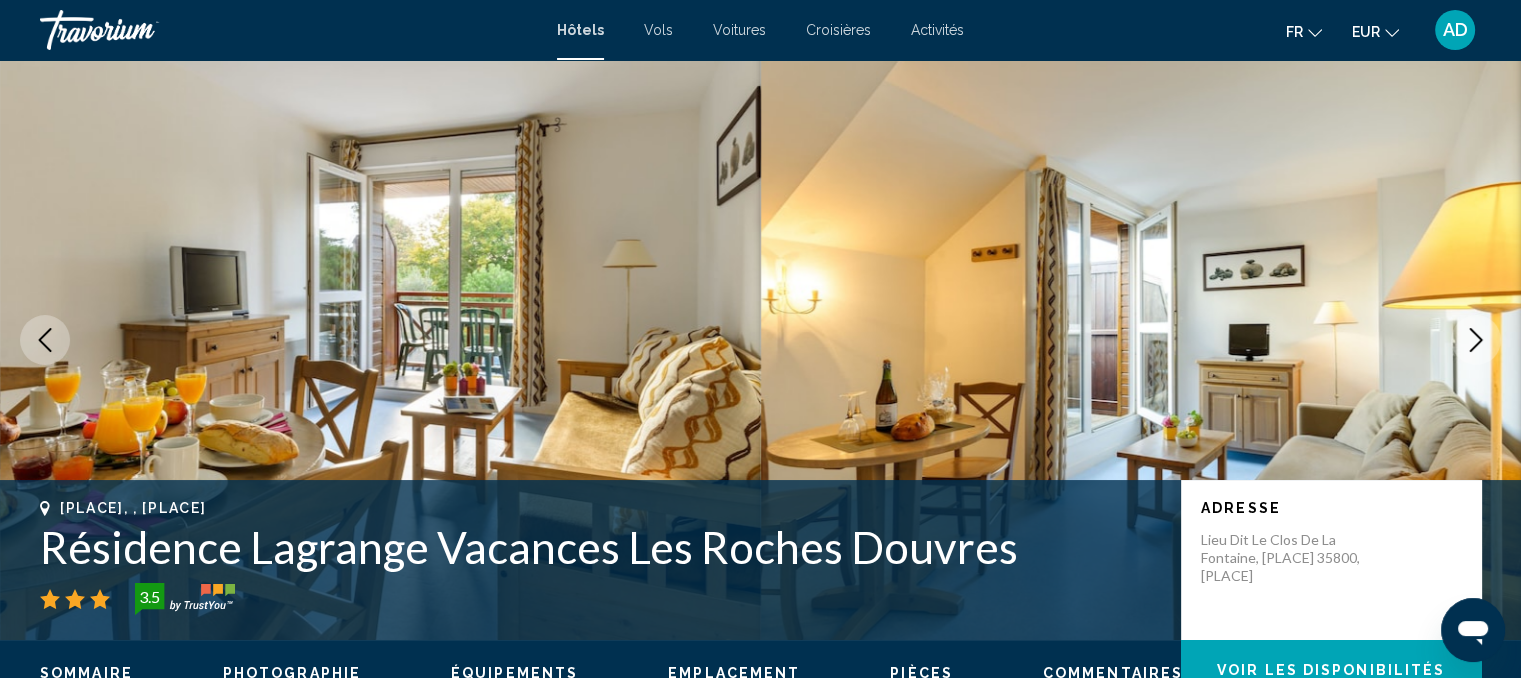 click 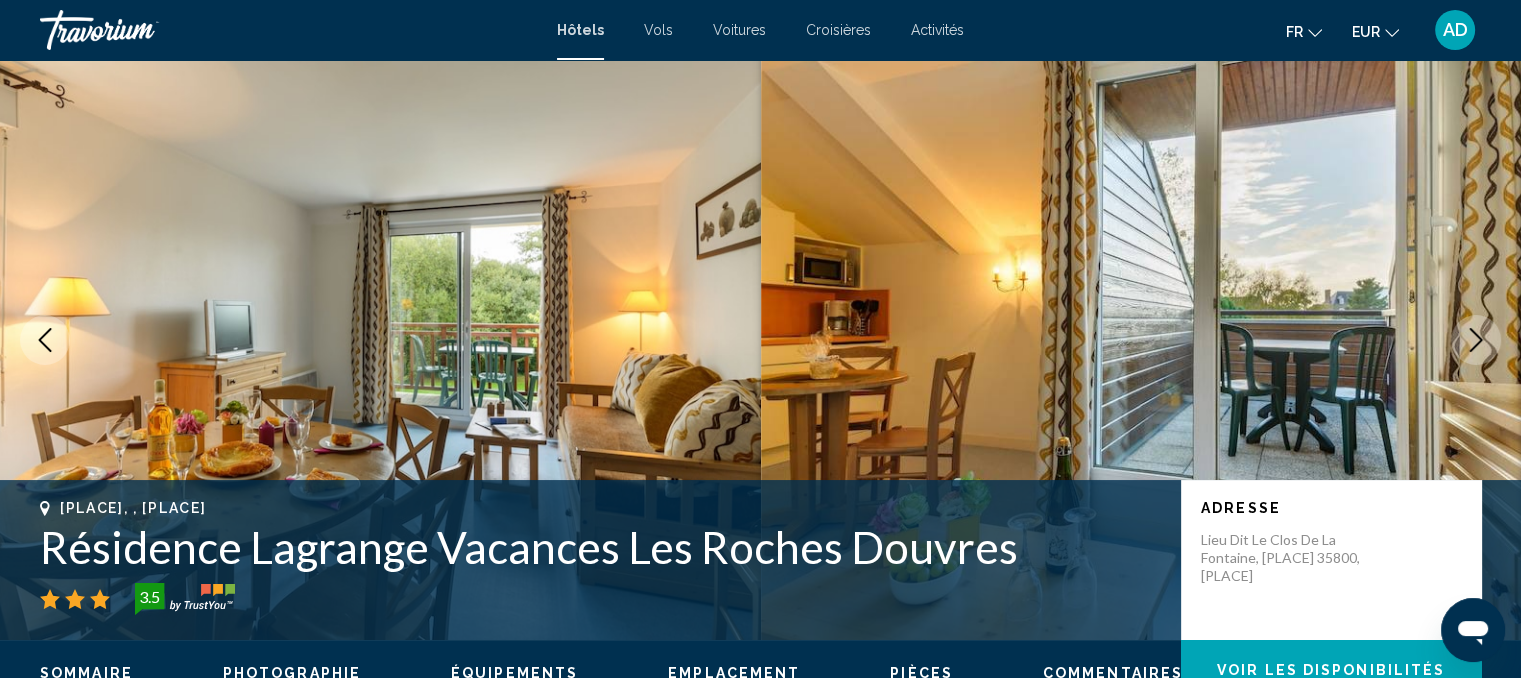 click at bounding box center [1476, 340] 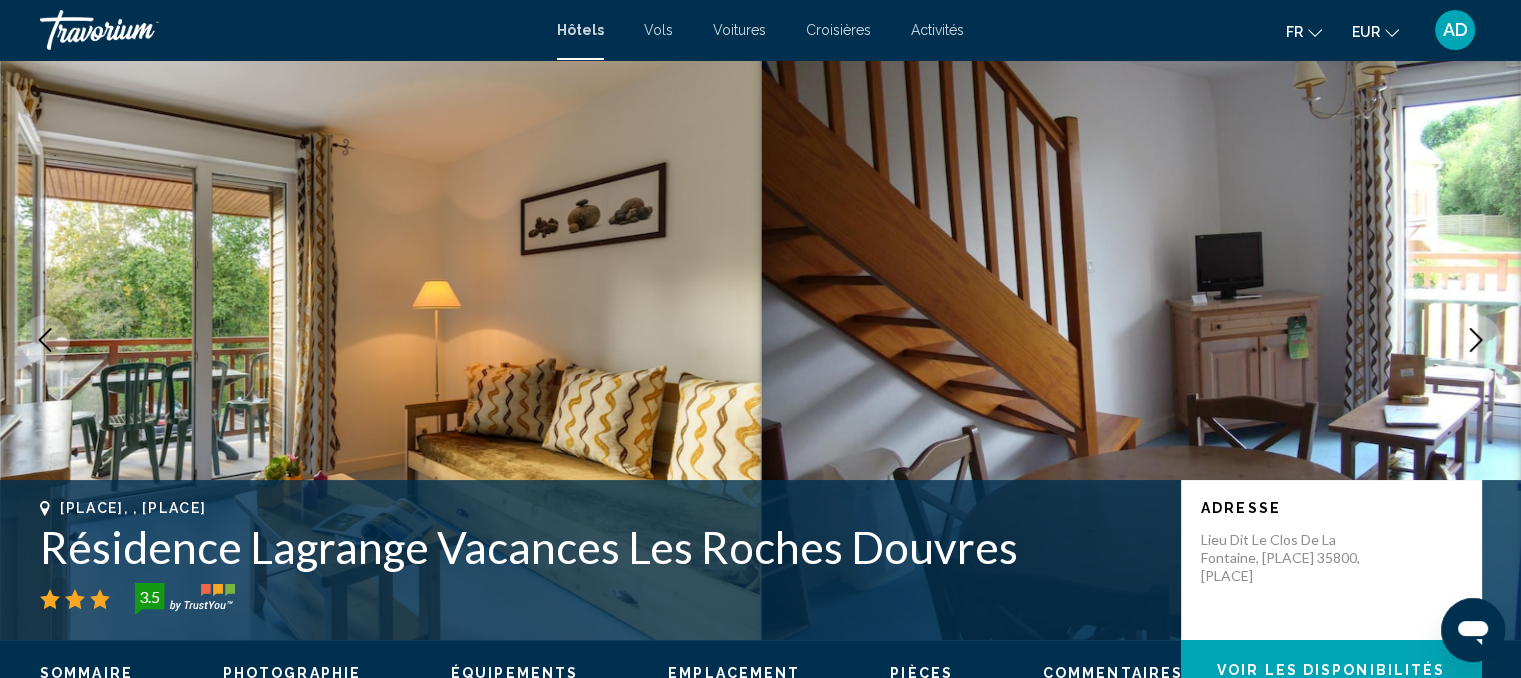 click at bounding box center [1476, 340] 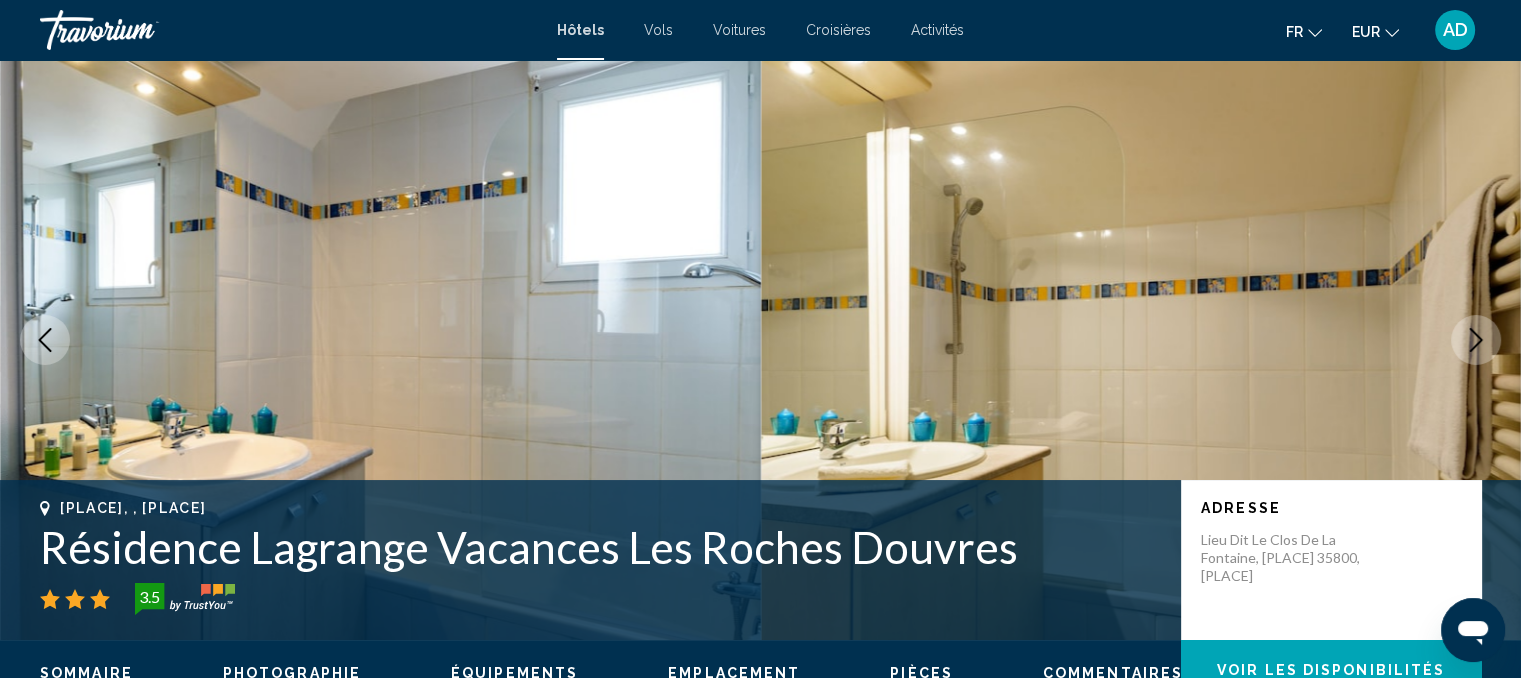 click at bounding box center (1476, 340) 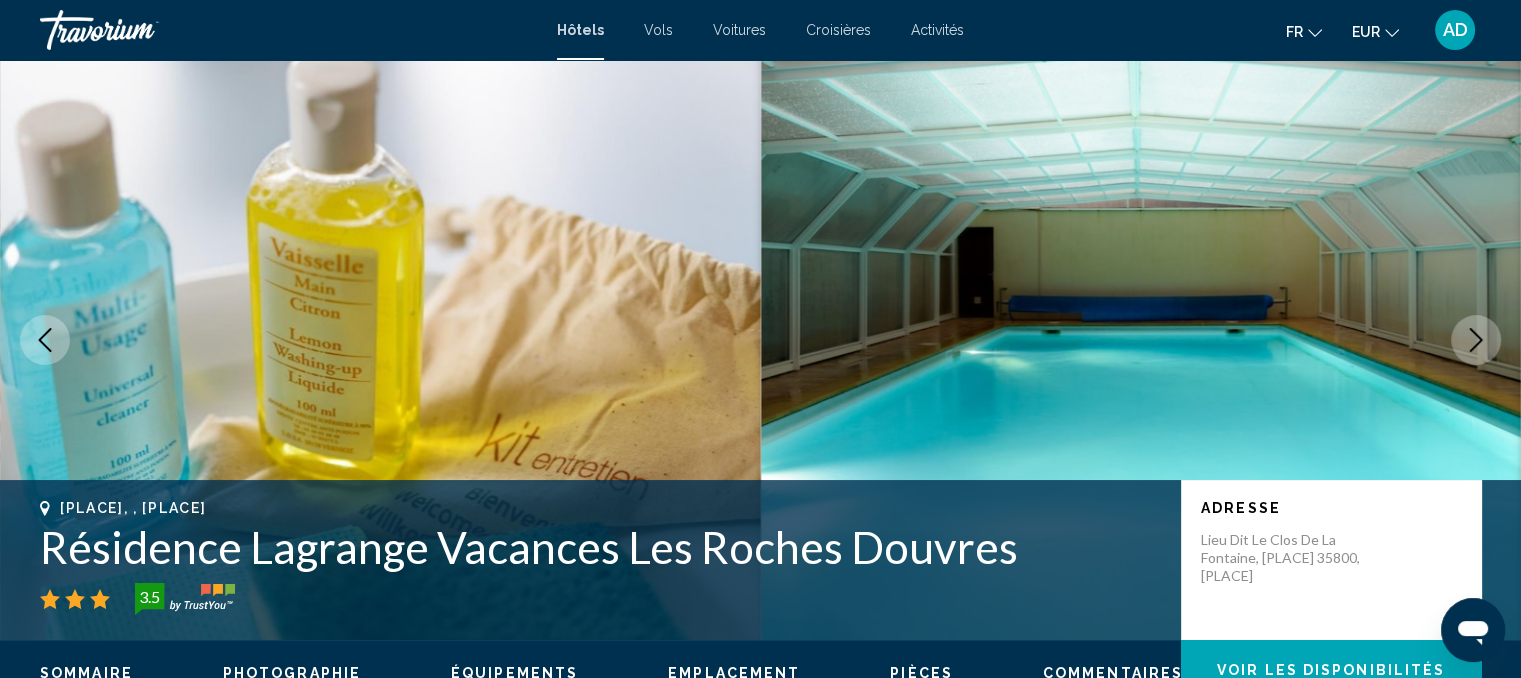 click at bounding box center (1476, 340) 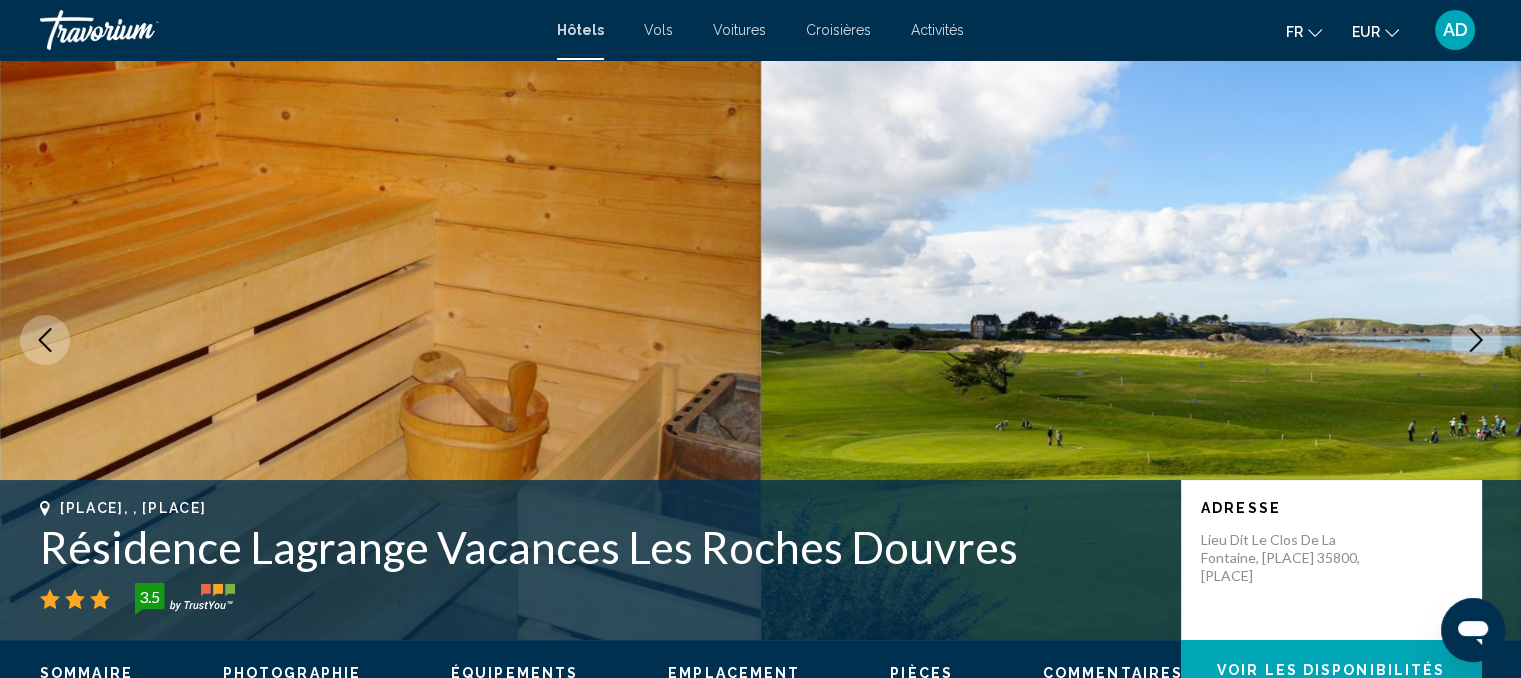 click at bounding box center [1476, 340] 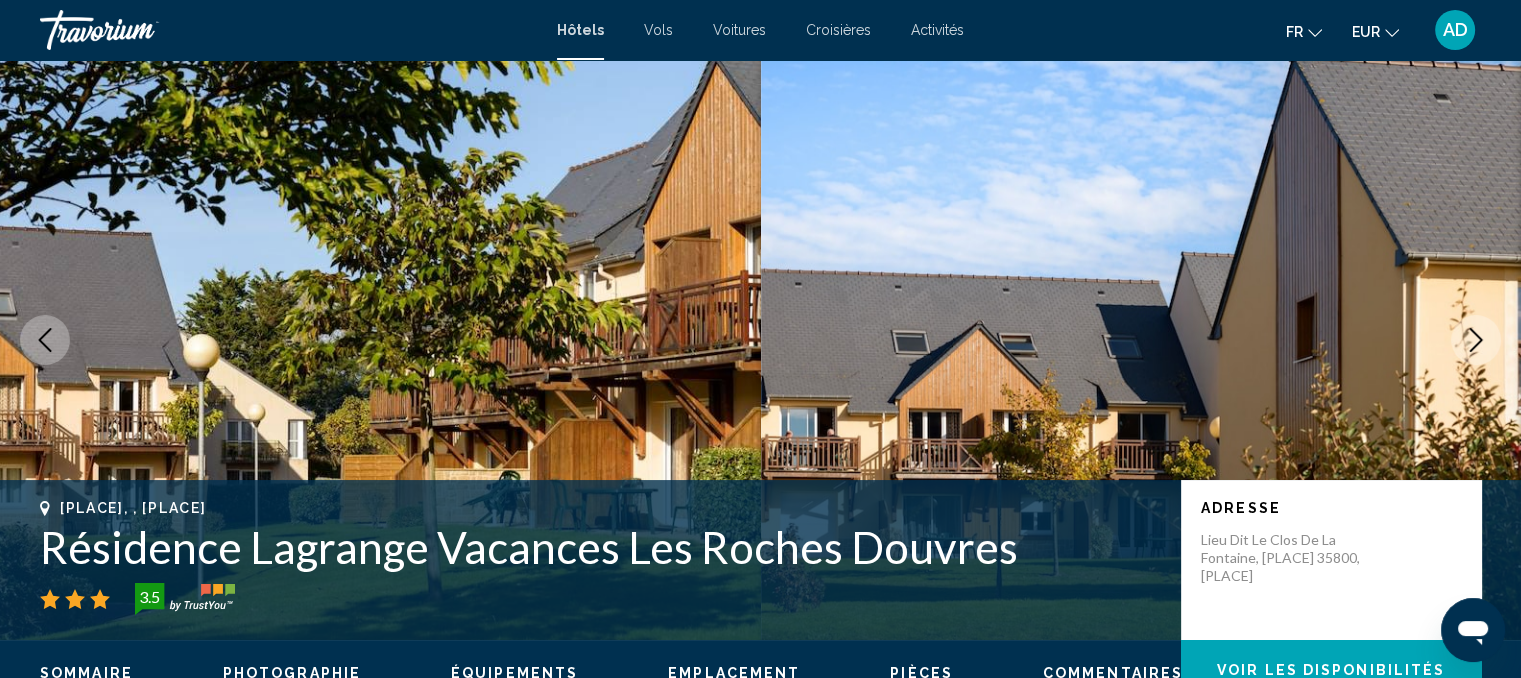 click at bounding box center [1476, 340] 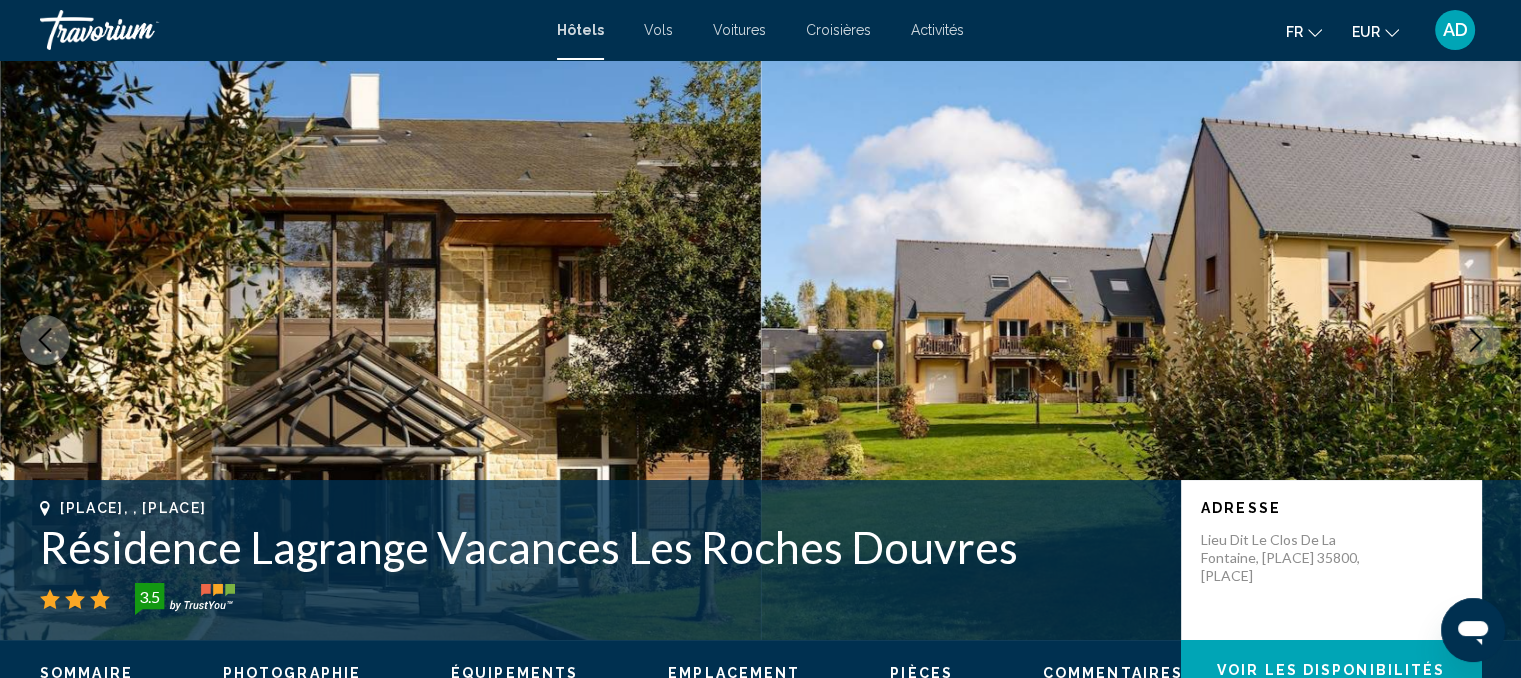 click at bounding box center [1476, 340] 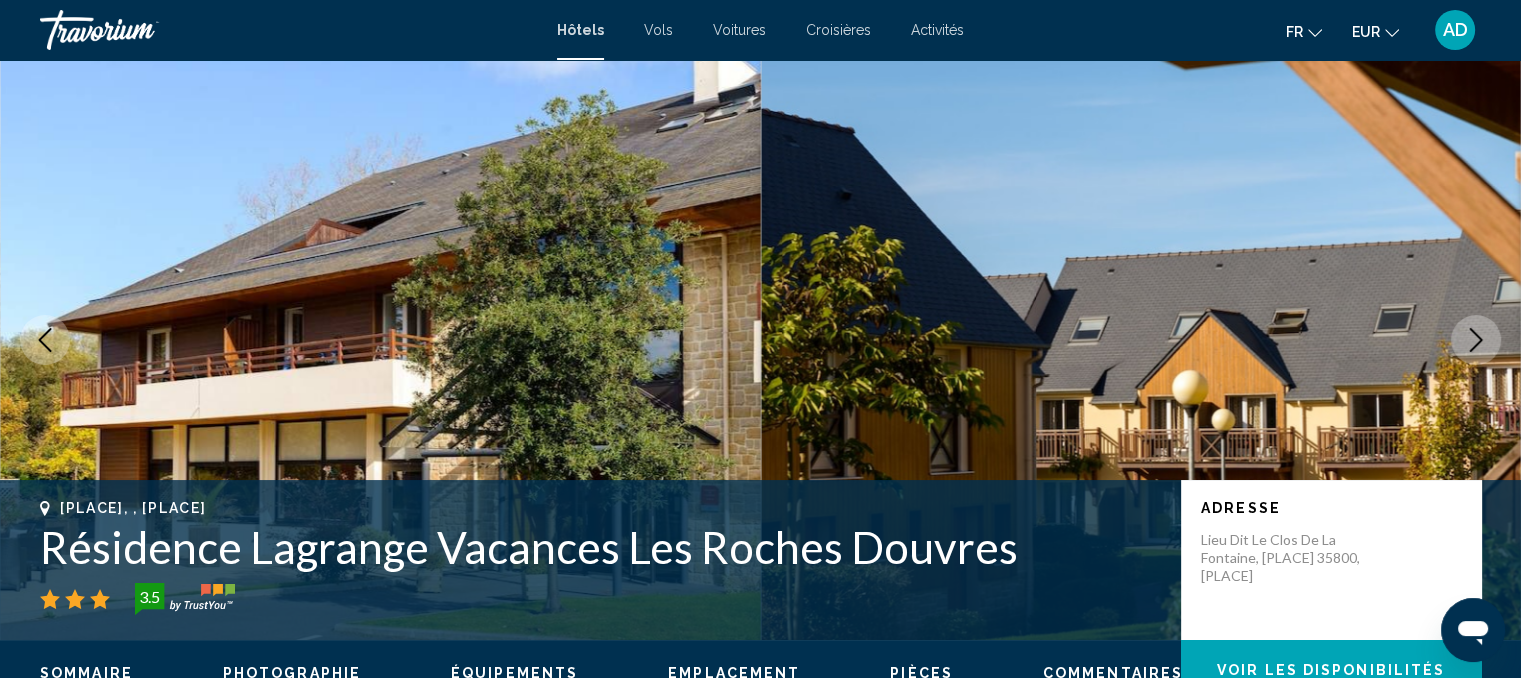 click on "[PLACE], , [PLACE] Résidence Lagrange Vacances Les Roches Douvres
3.5 Adresse Lieu Dit Le Clos De La Fontaine, [PLACE]  35800, [PLACE]" at bounding box center (760, 340) 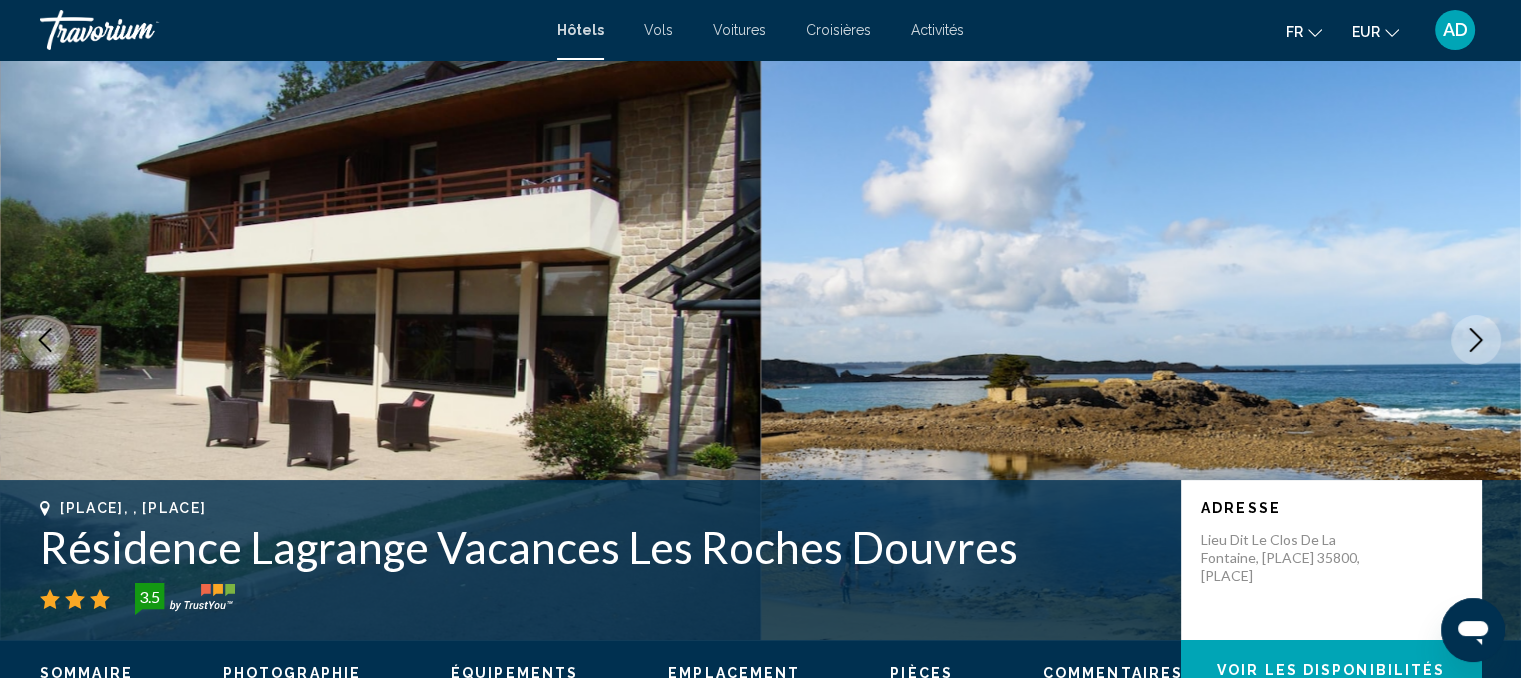 click 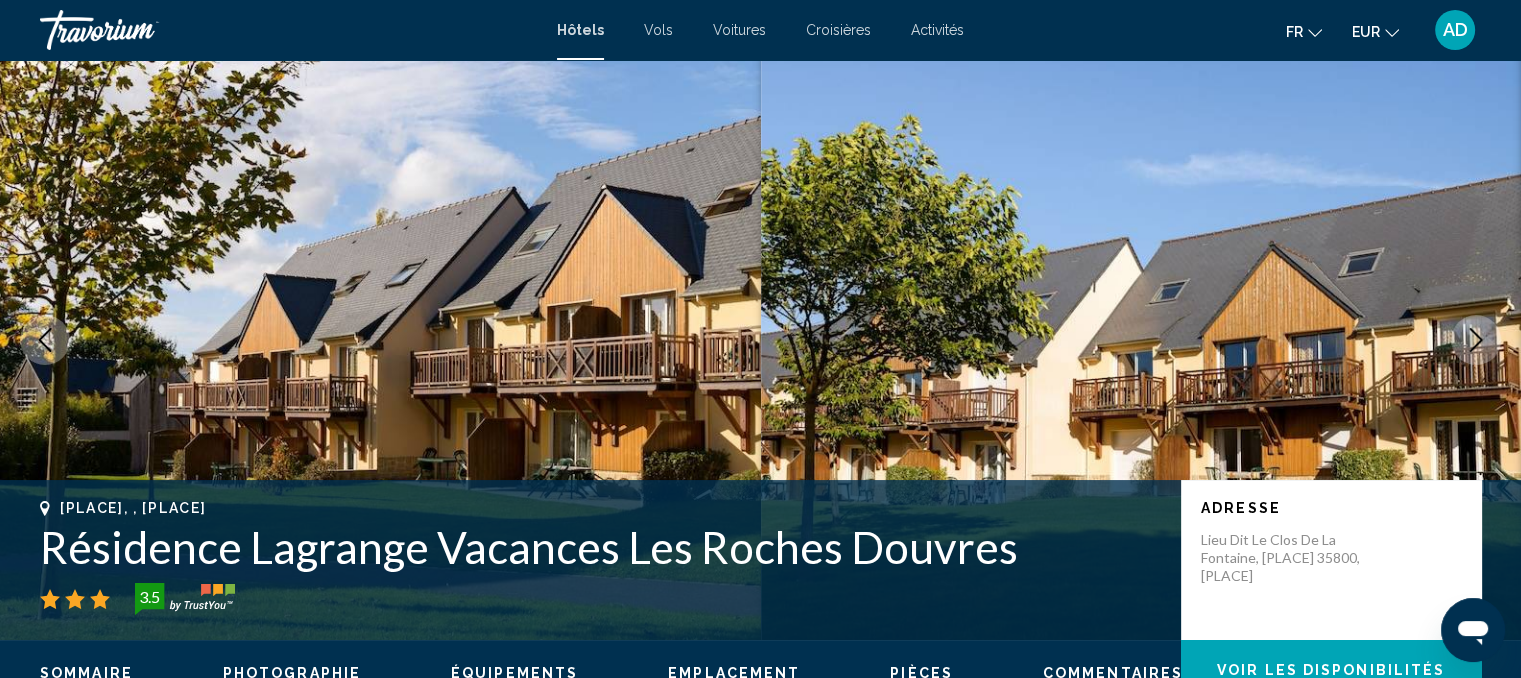 click 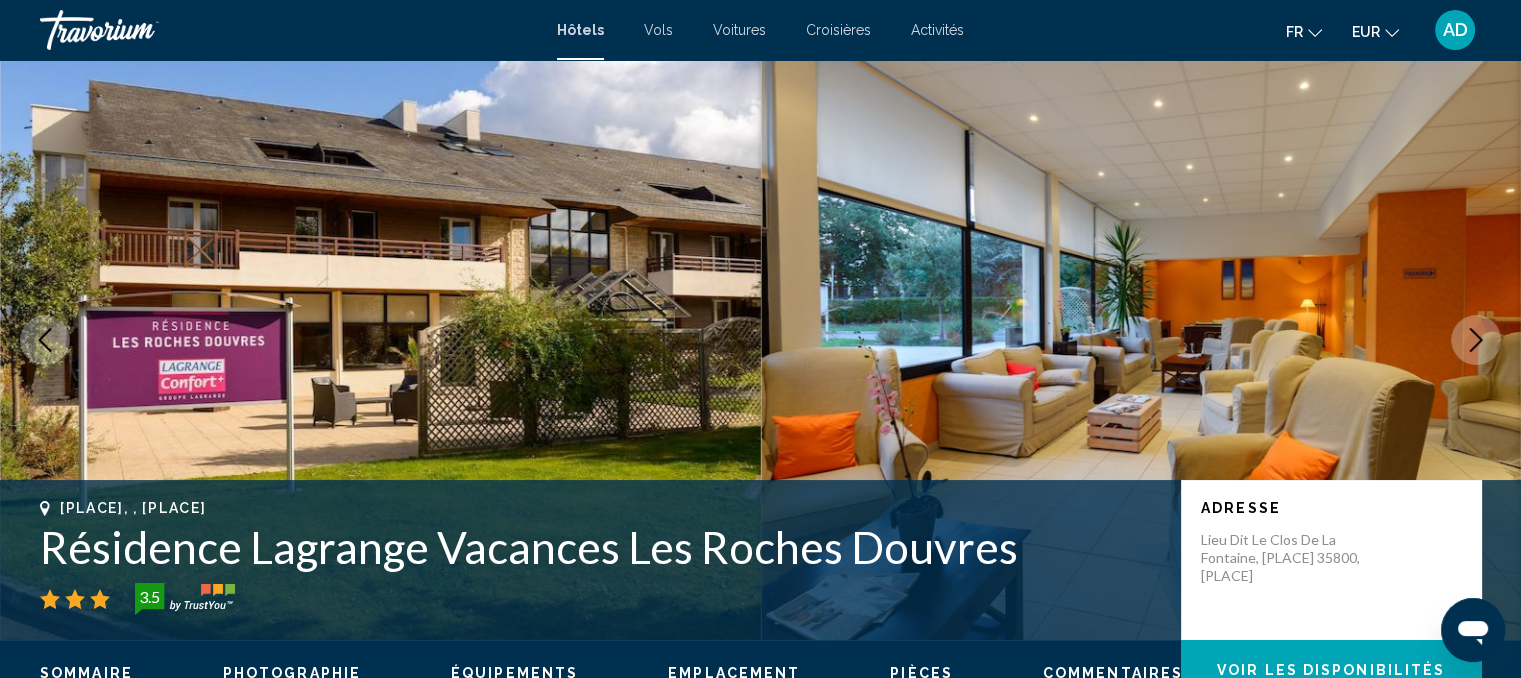 drag, startPoint x: 34, startPoint y: 0, endPoint x: 326, endPoint y: 40, distance: 294.727 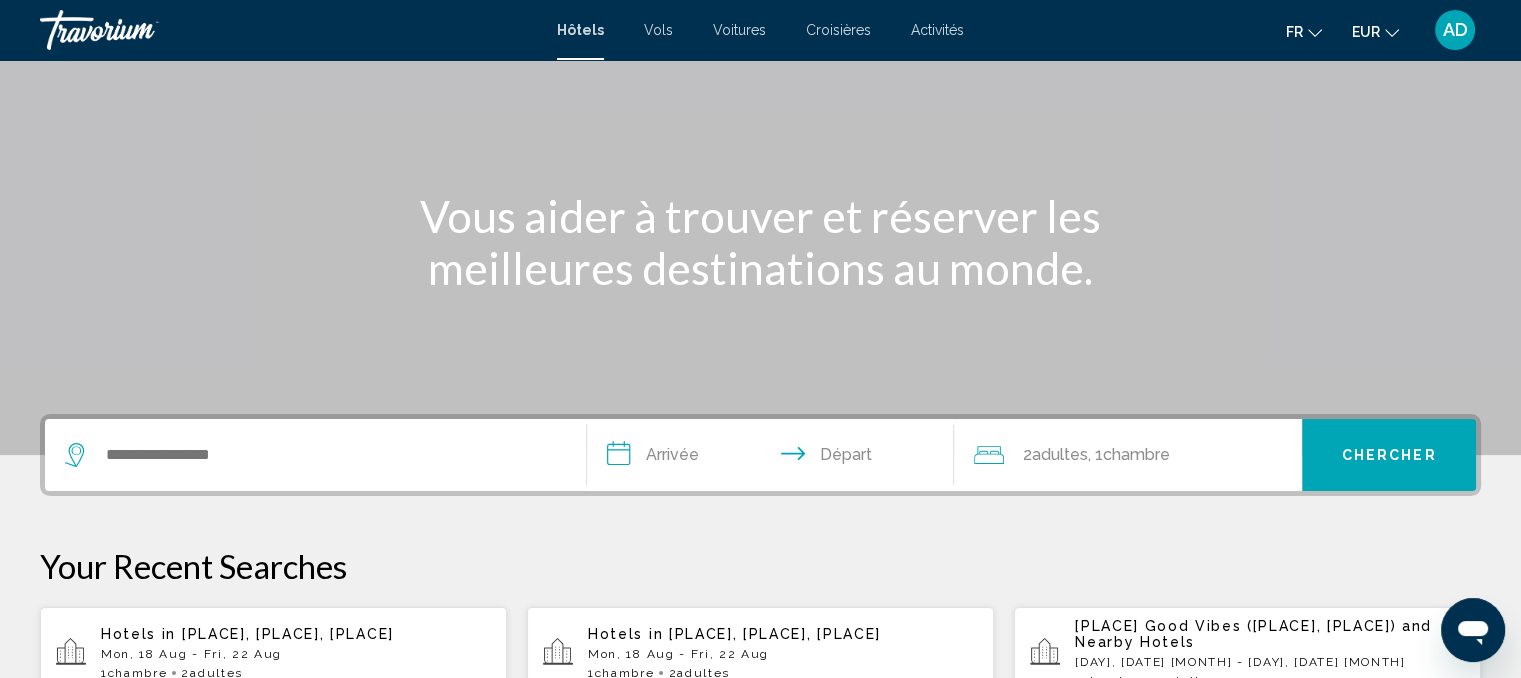 scroll, scrollTop: 500, scrollLeft: 0, axis: vertical 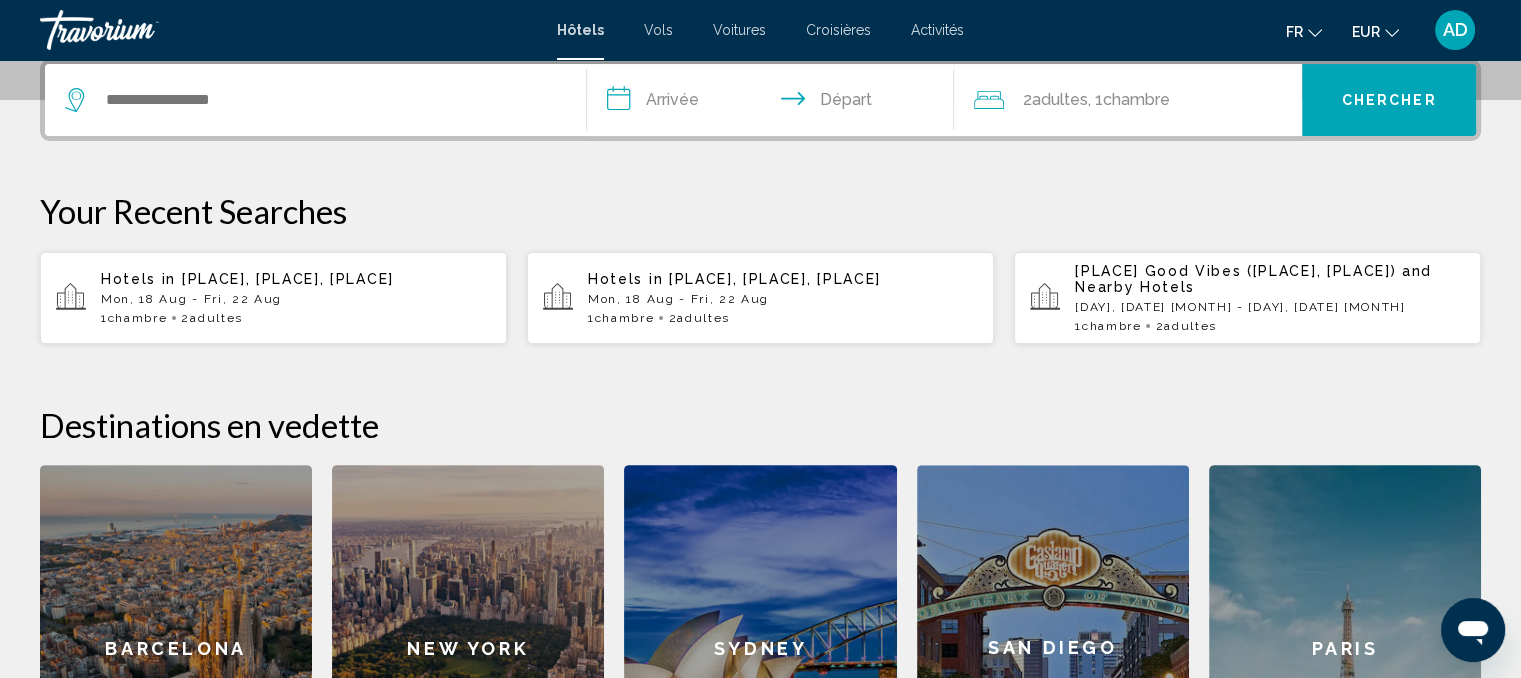 click on "Mon, 18 Aug - Fri, 22 Aug" at bounding box center (296, 299) 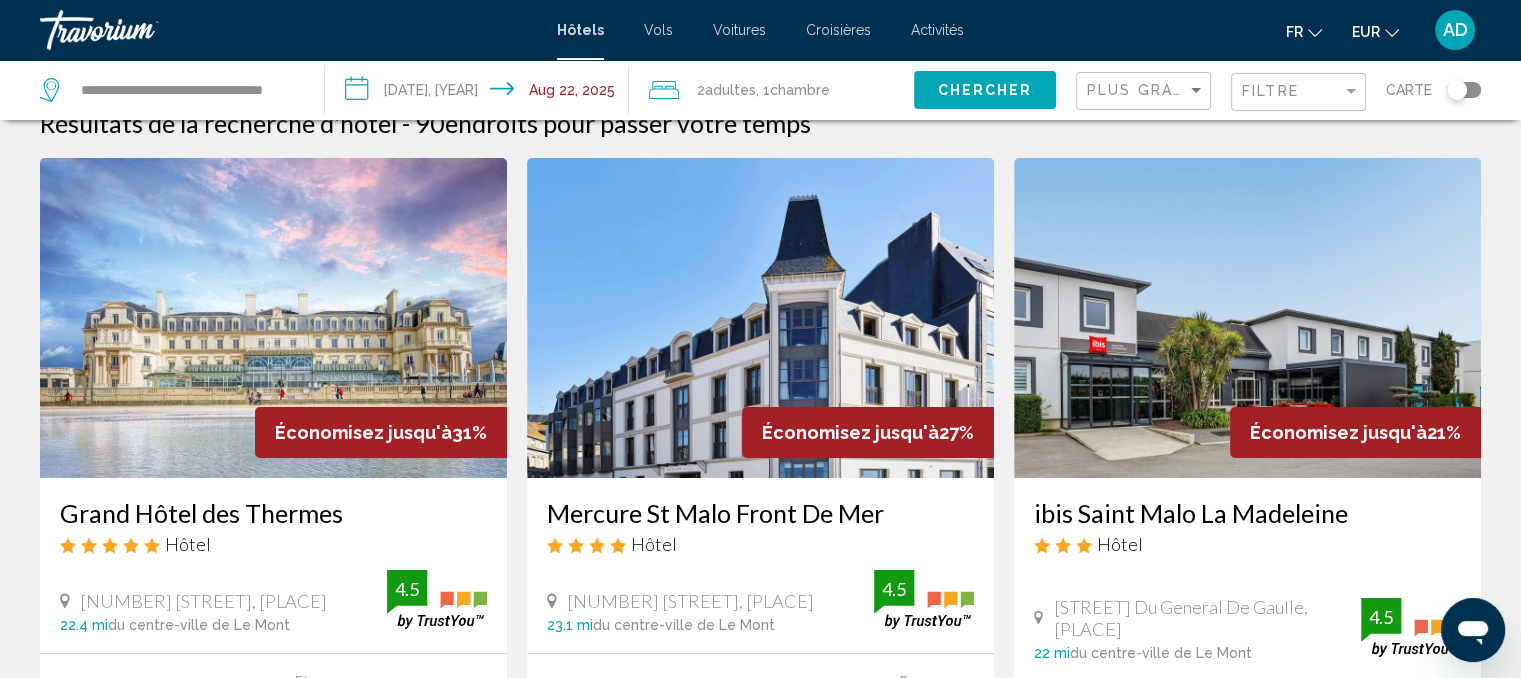 scroll, scrollTop: 0, scrollLeft: 0, axis: both 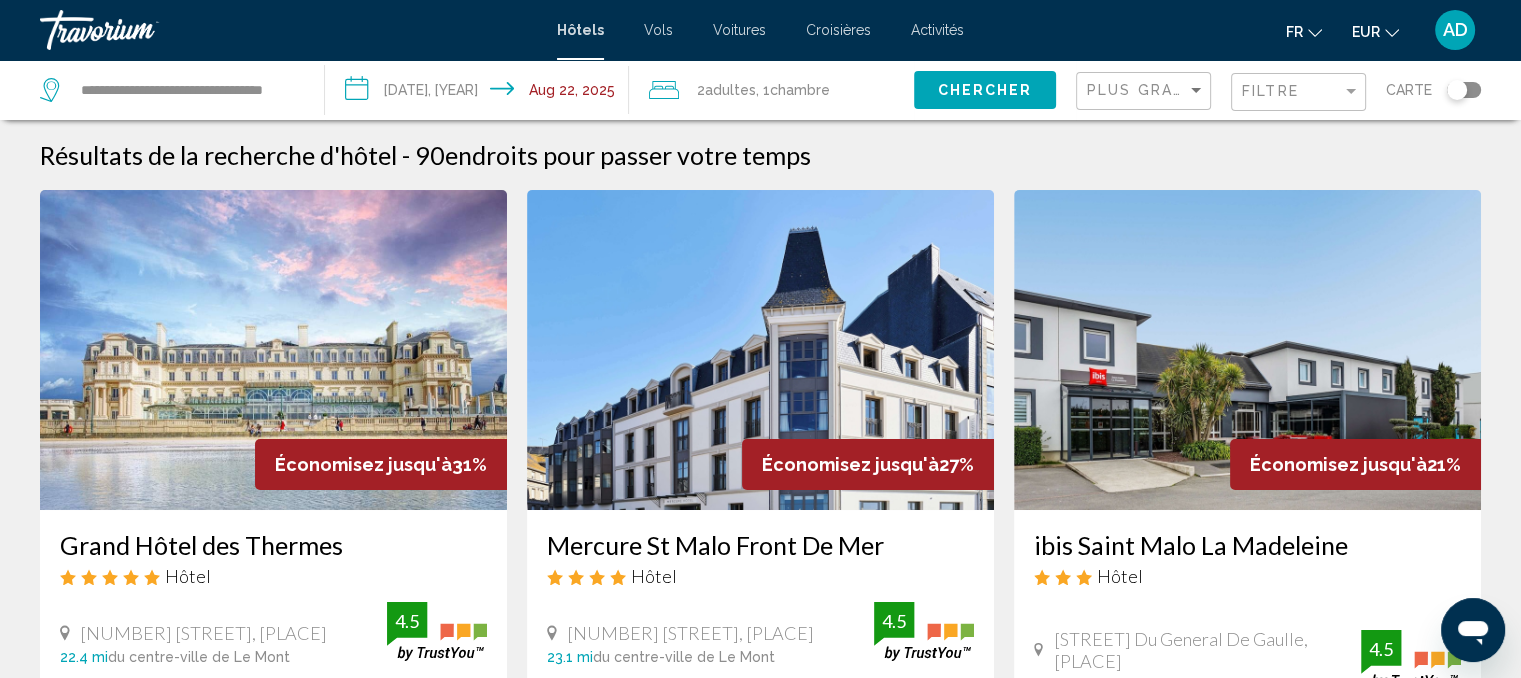 click on "Filtre" 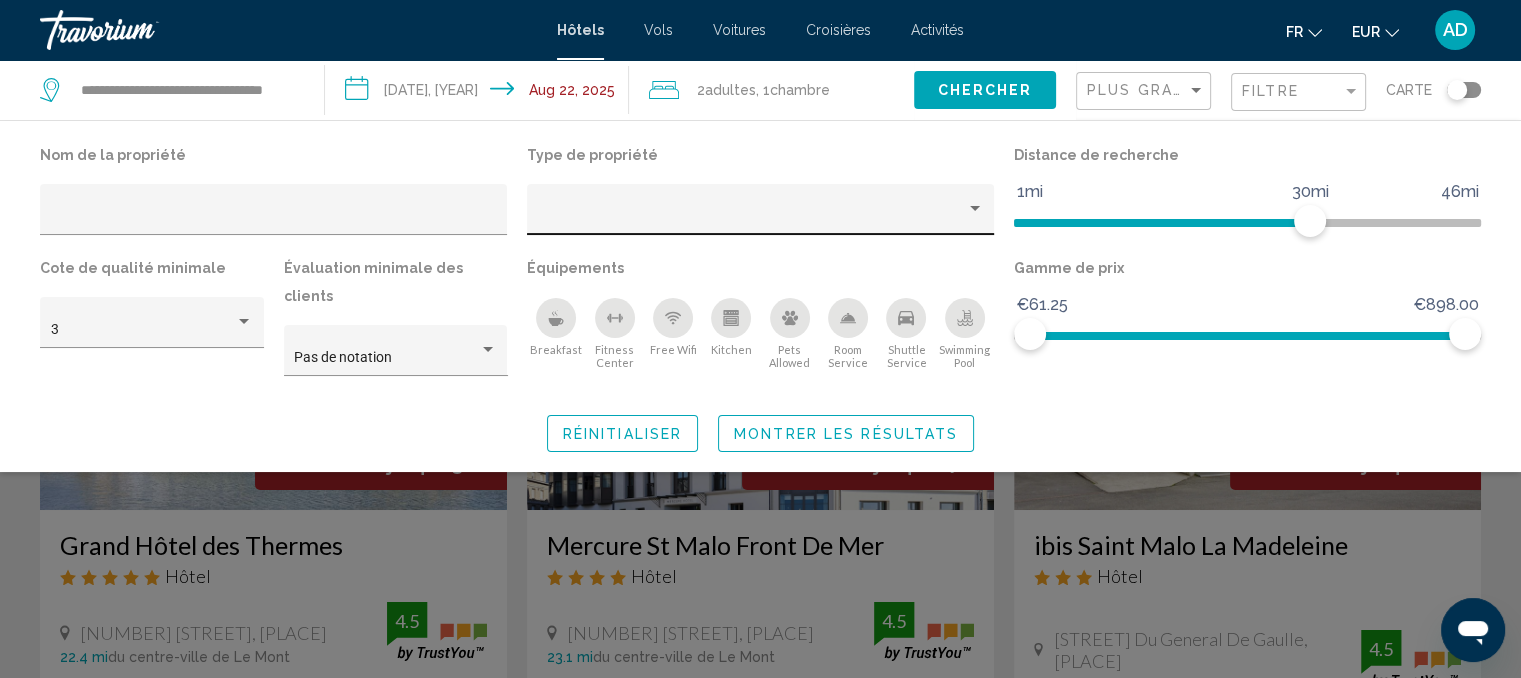 click 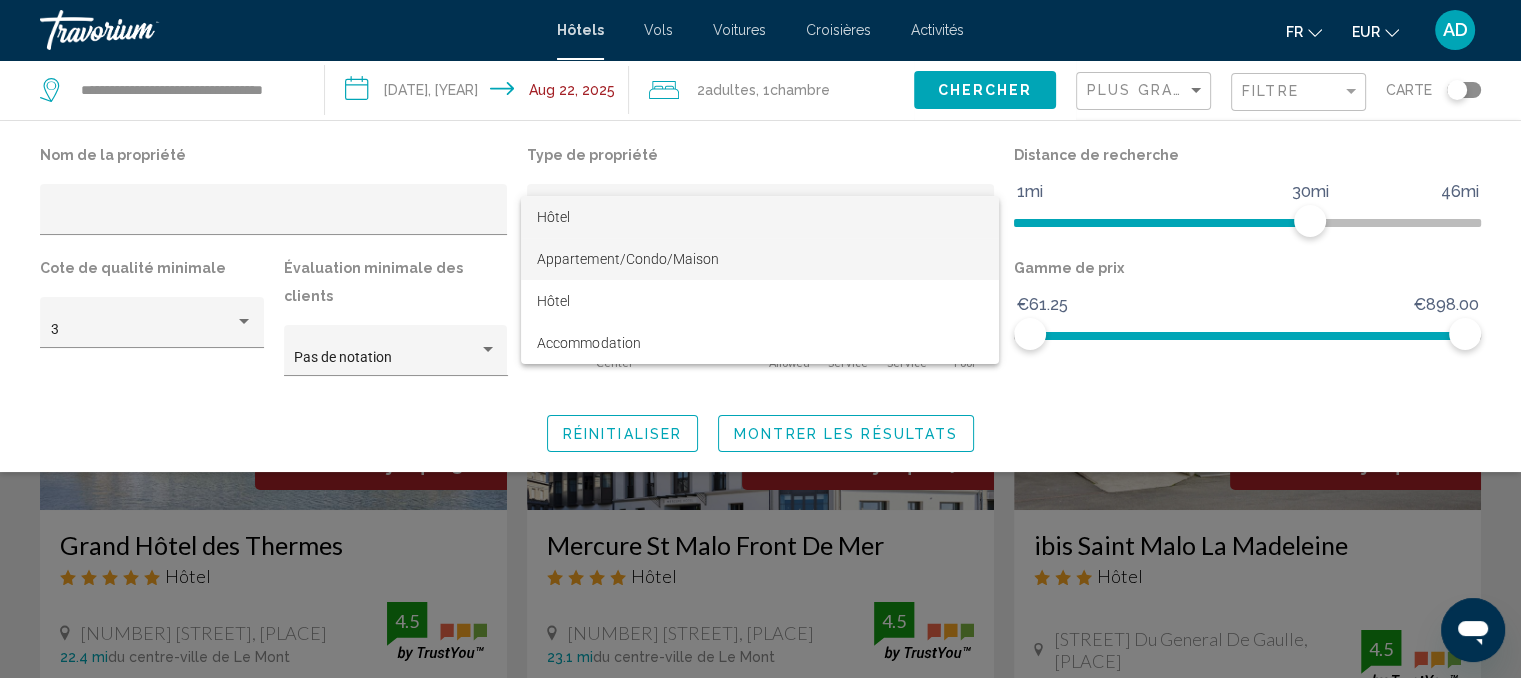 click on "Appartement/Condo/Maison" at bounding box center [627, 259] 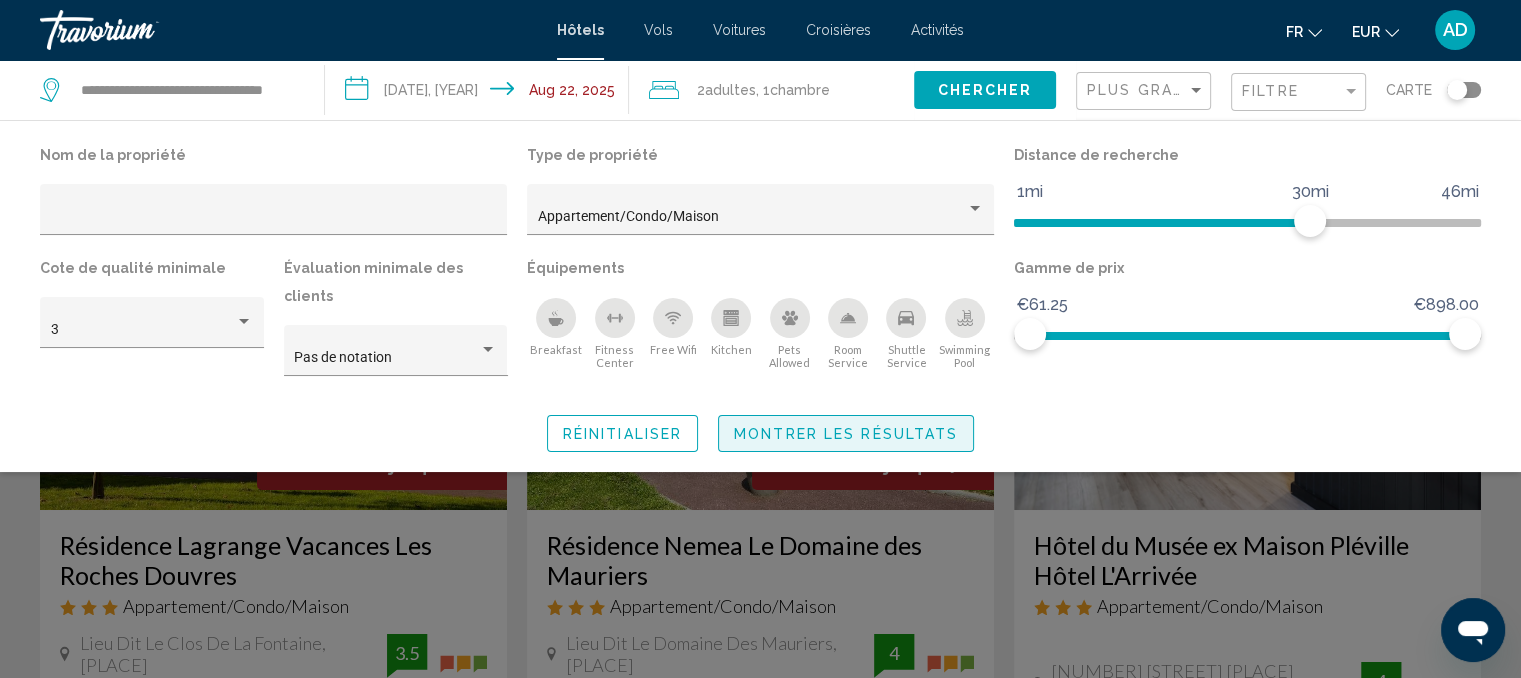 click on "Montrer les résultats" 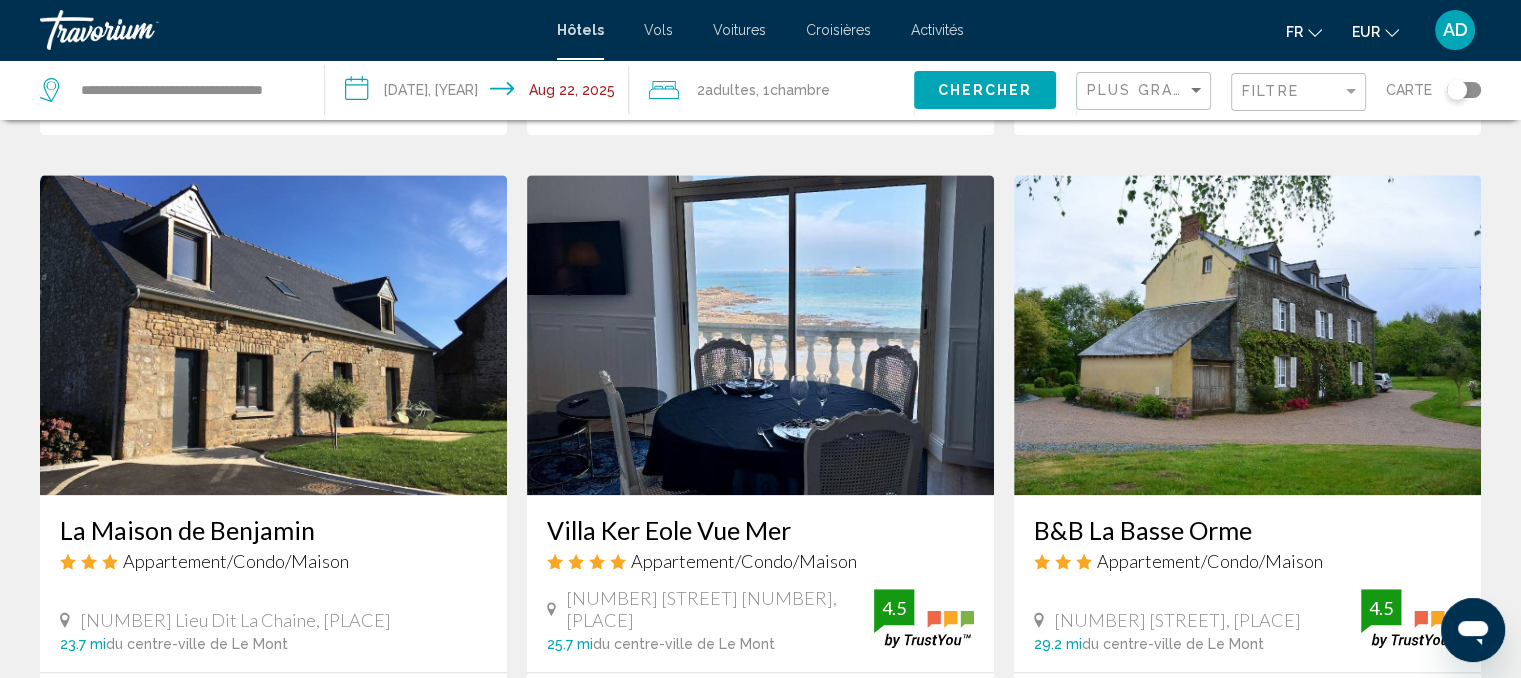 scroll, scrollTop: 2123, scrollLeft: 0, axis: vertical 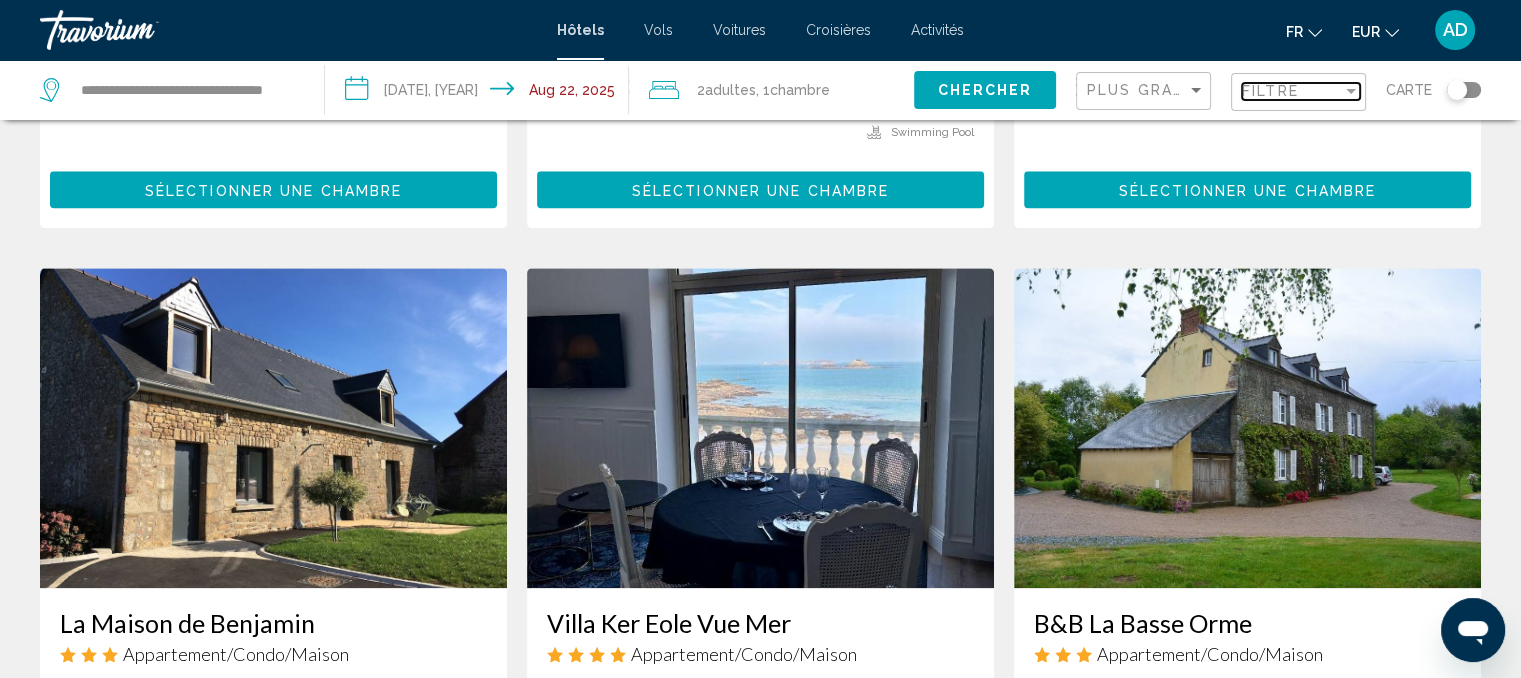click on "Filtre" at bounding box center (1270, 91) 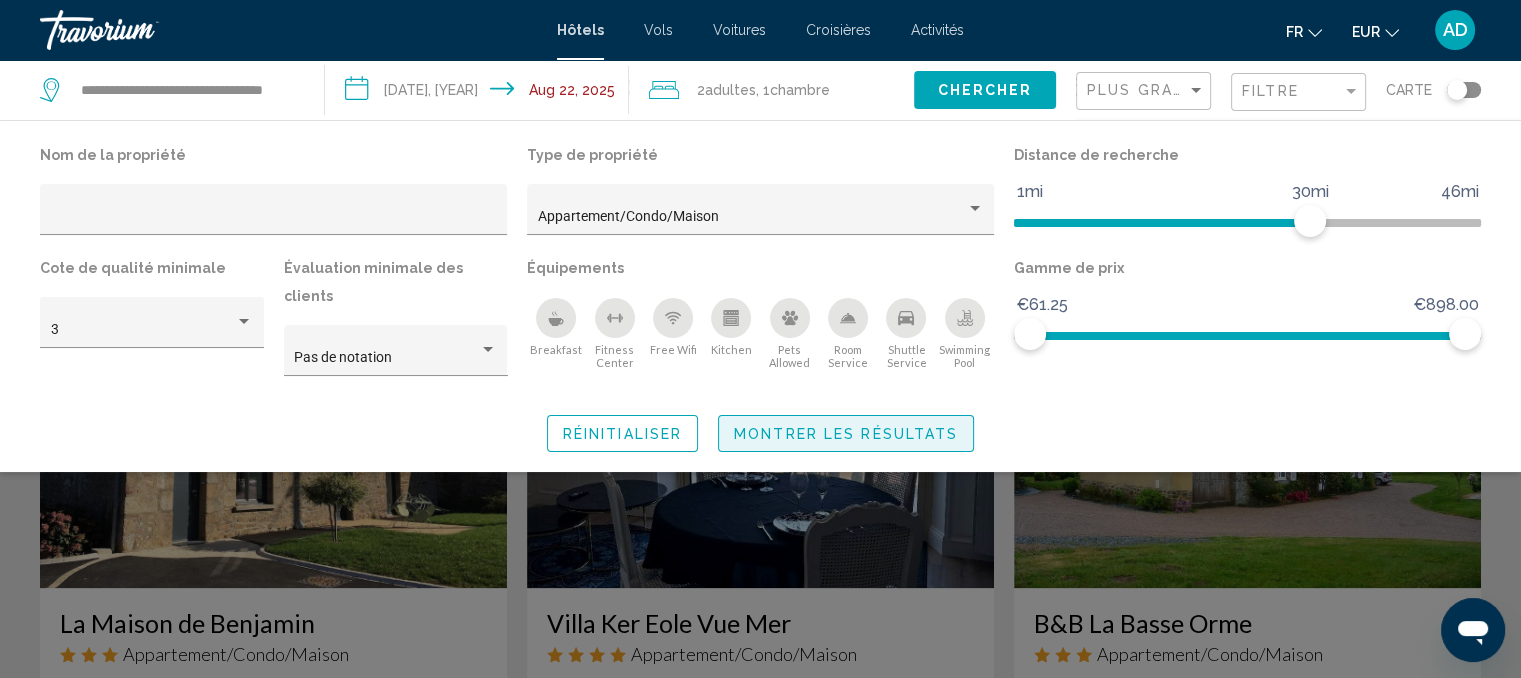 click on "Montrer les résultats" 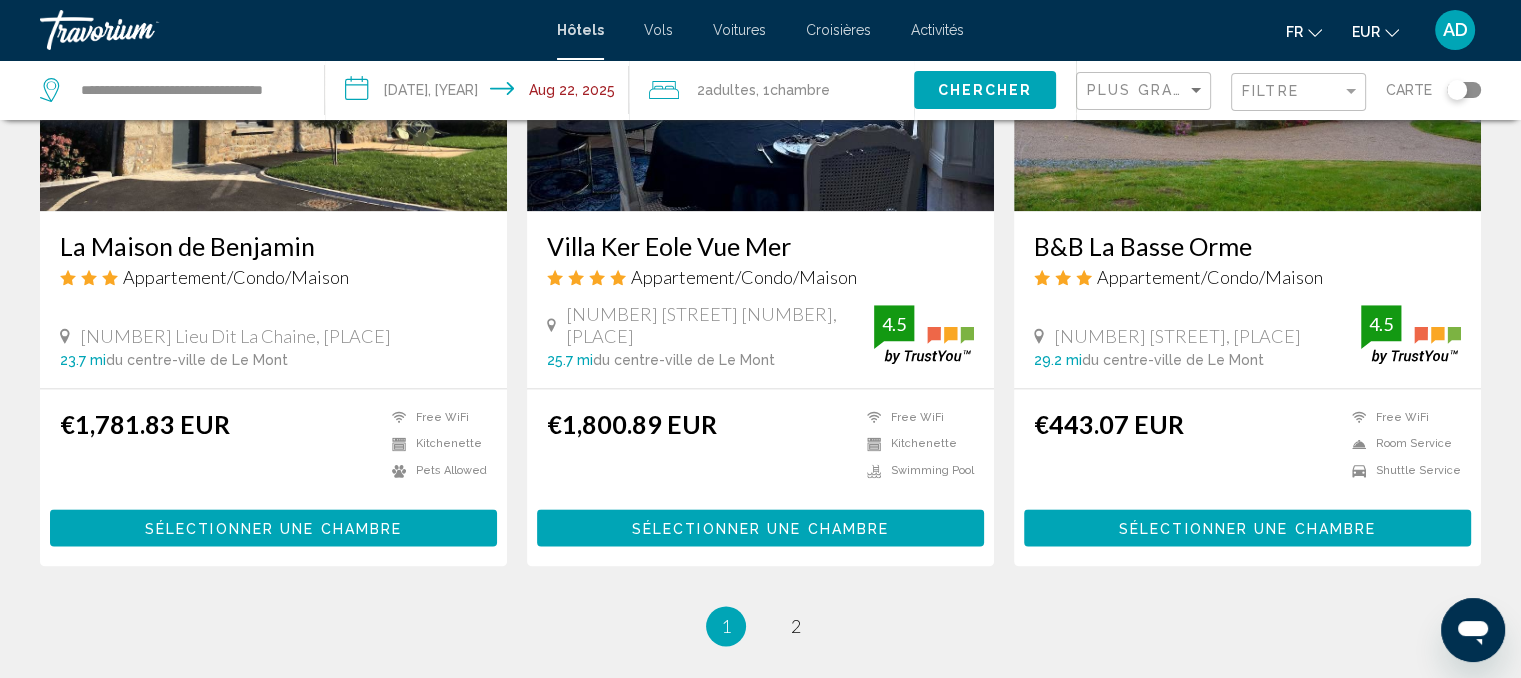 scroll, scrollTop: 2723, scrollLeft: 0, axis: vertical 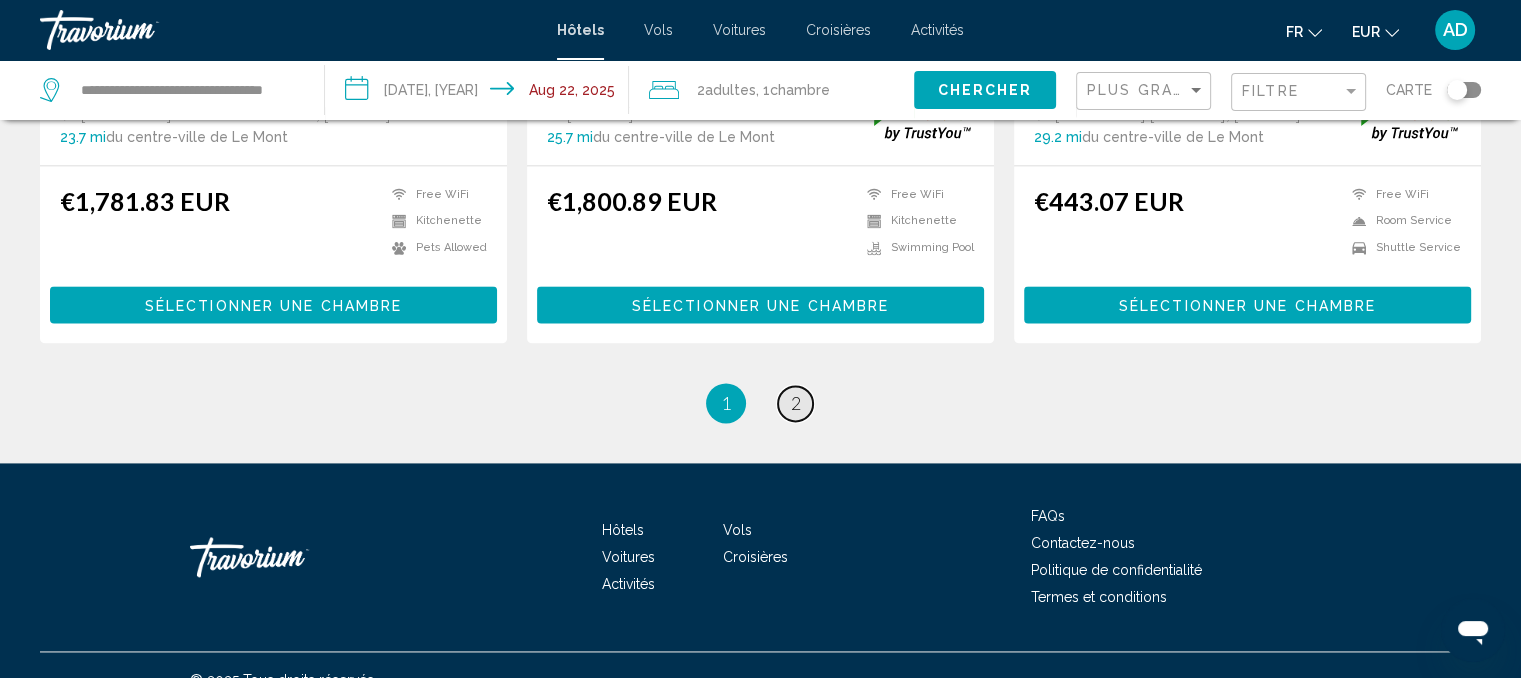 click on "page  2" at bounding box center [795, 403] 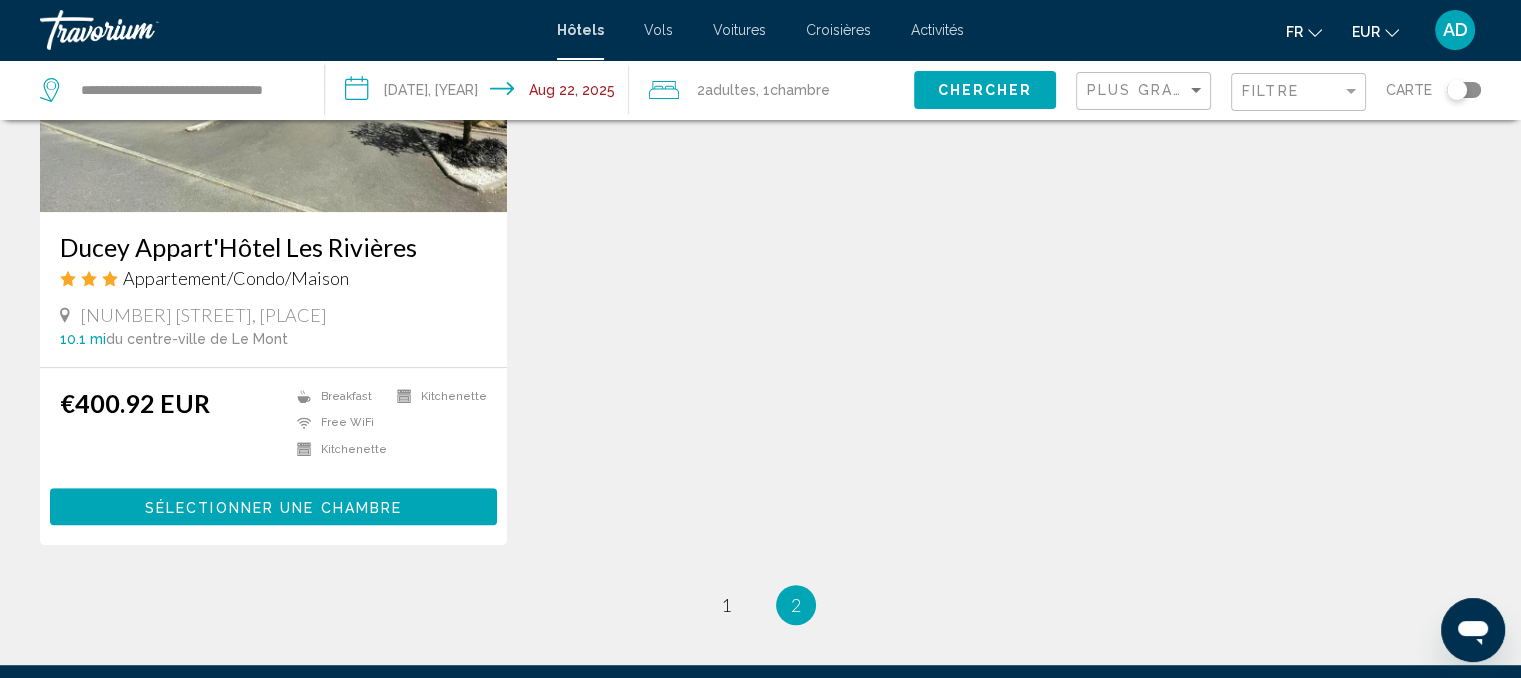 scroll, scrollTop: 1200, scrollLeft: 0, axis: vertical 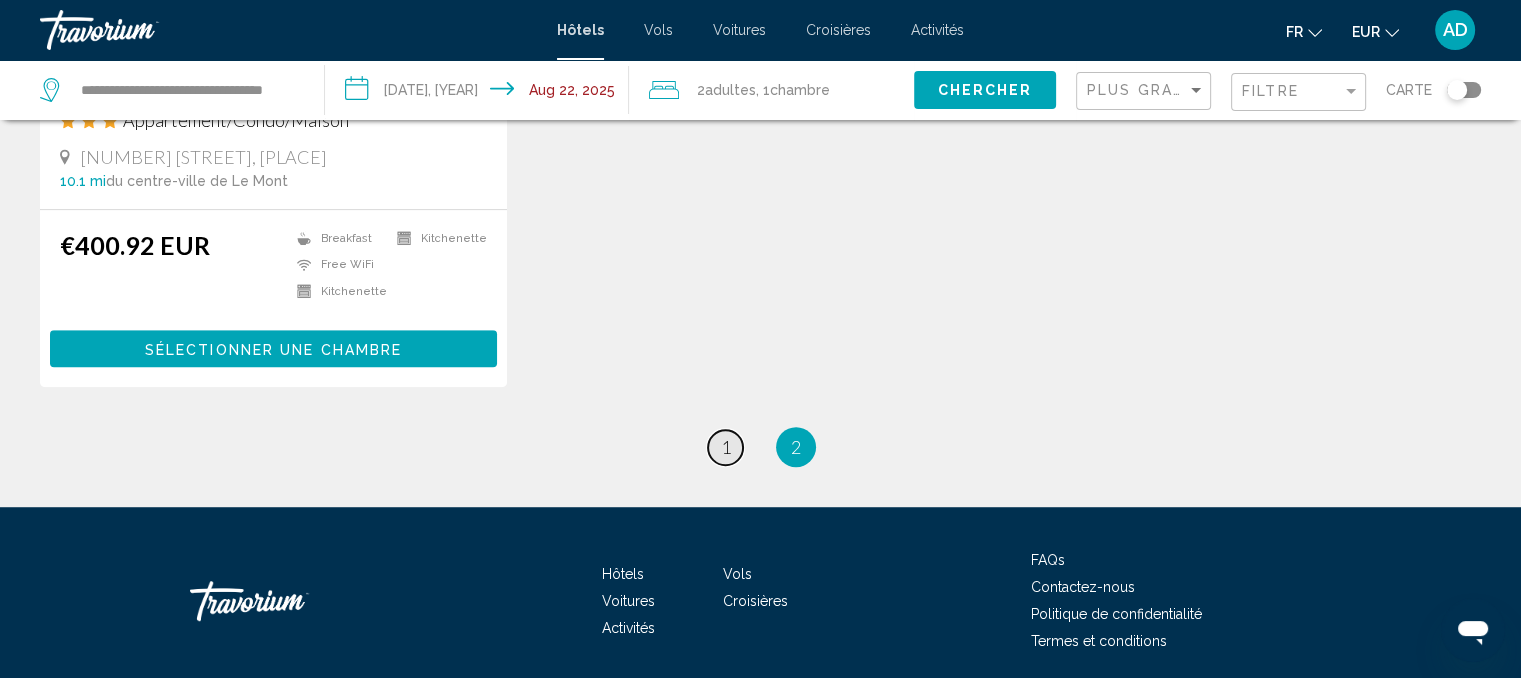 click on "page  1" at bounding box center [725, 447] 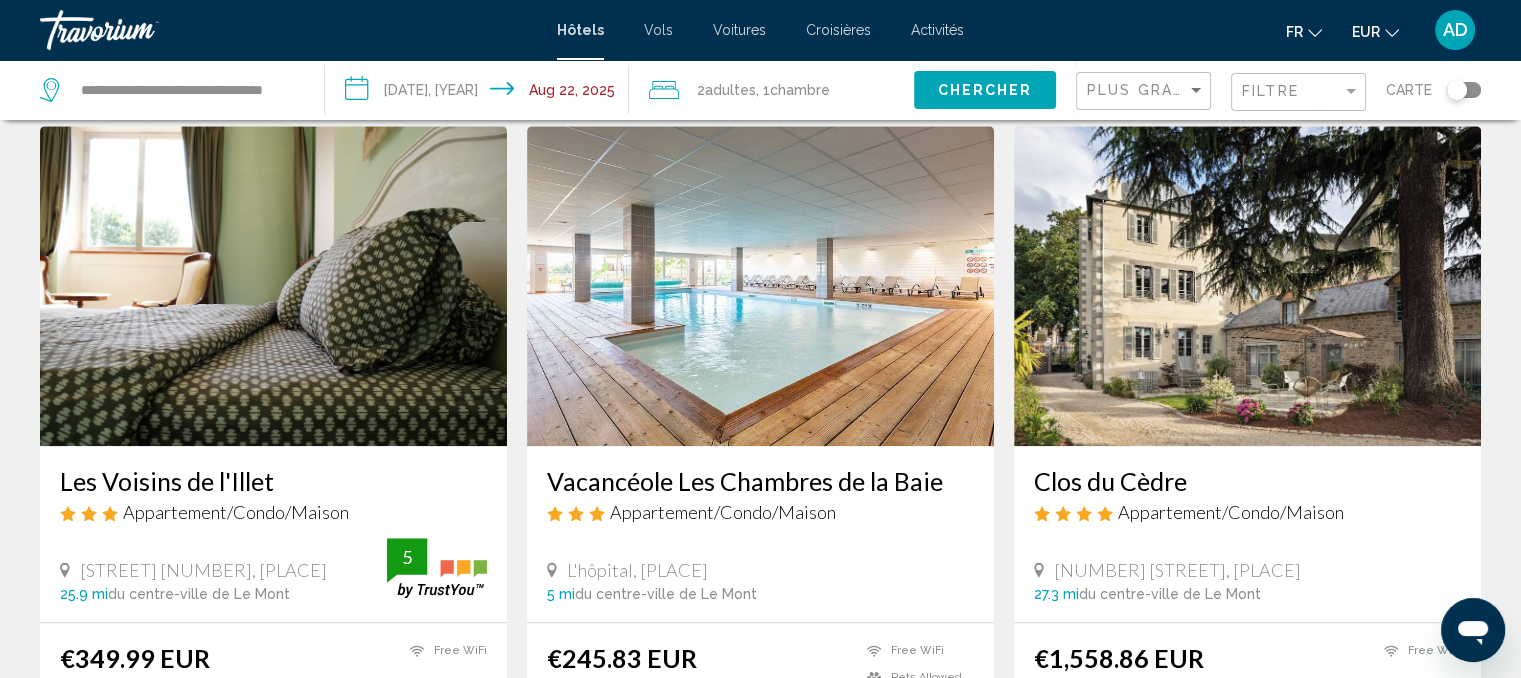 scroll, scrollTop: 1600, scrollLeft: 0, axis: vertical 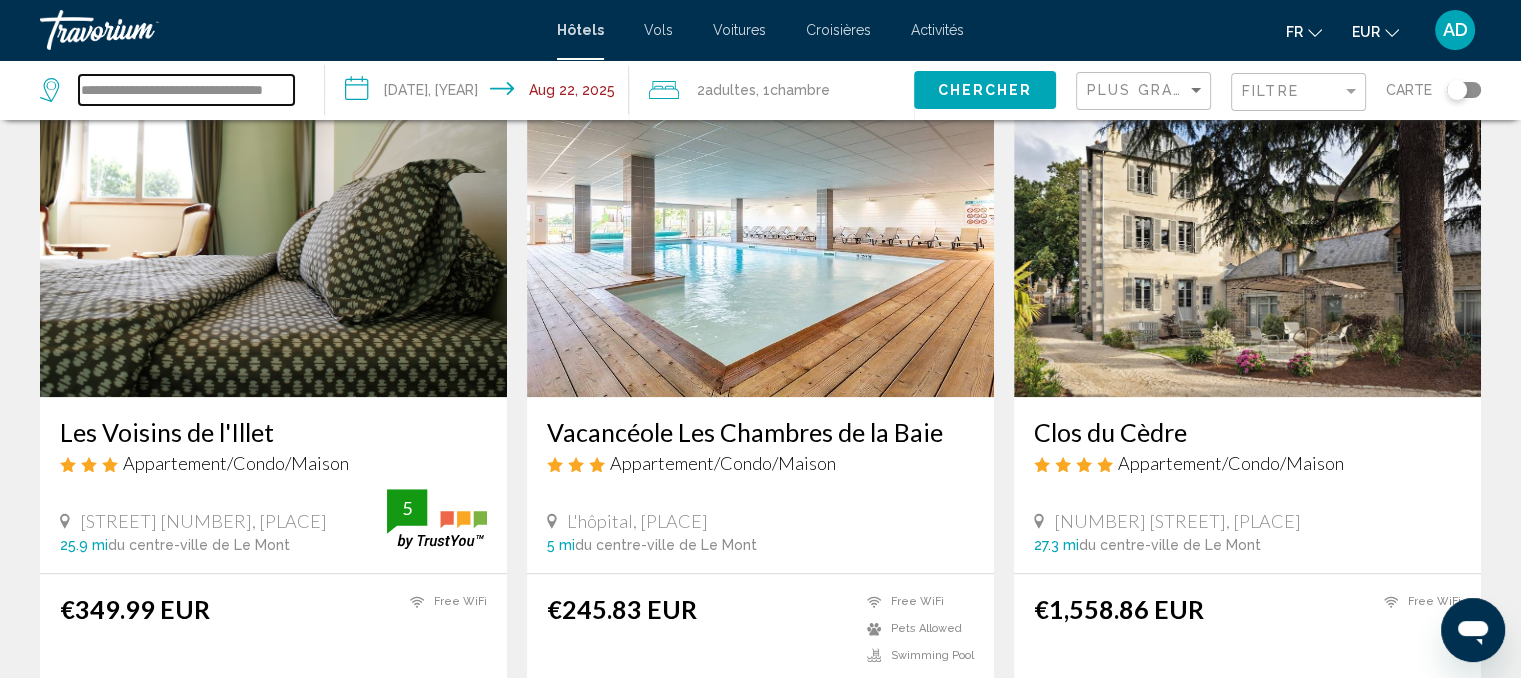 click on "**********" at bounding box center (186, 90) 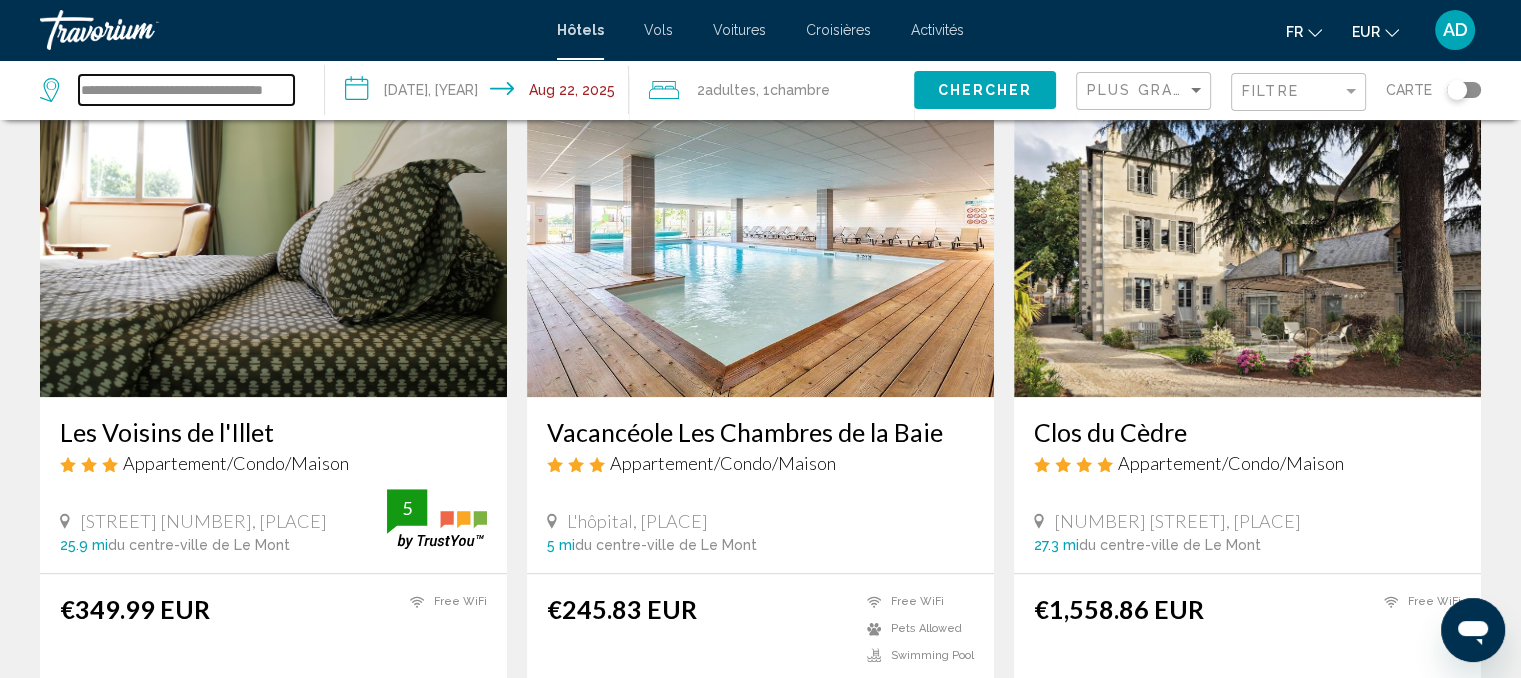 click on "**********" at bounding box center [186, 90] 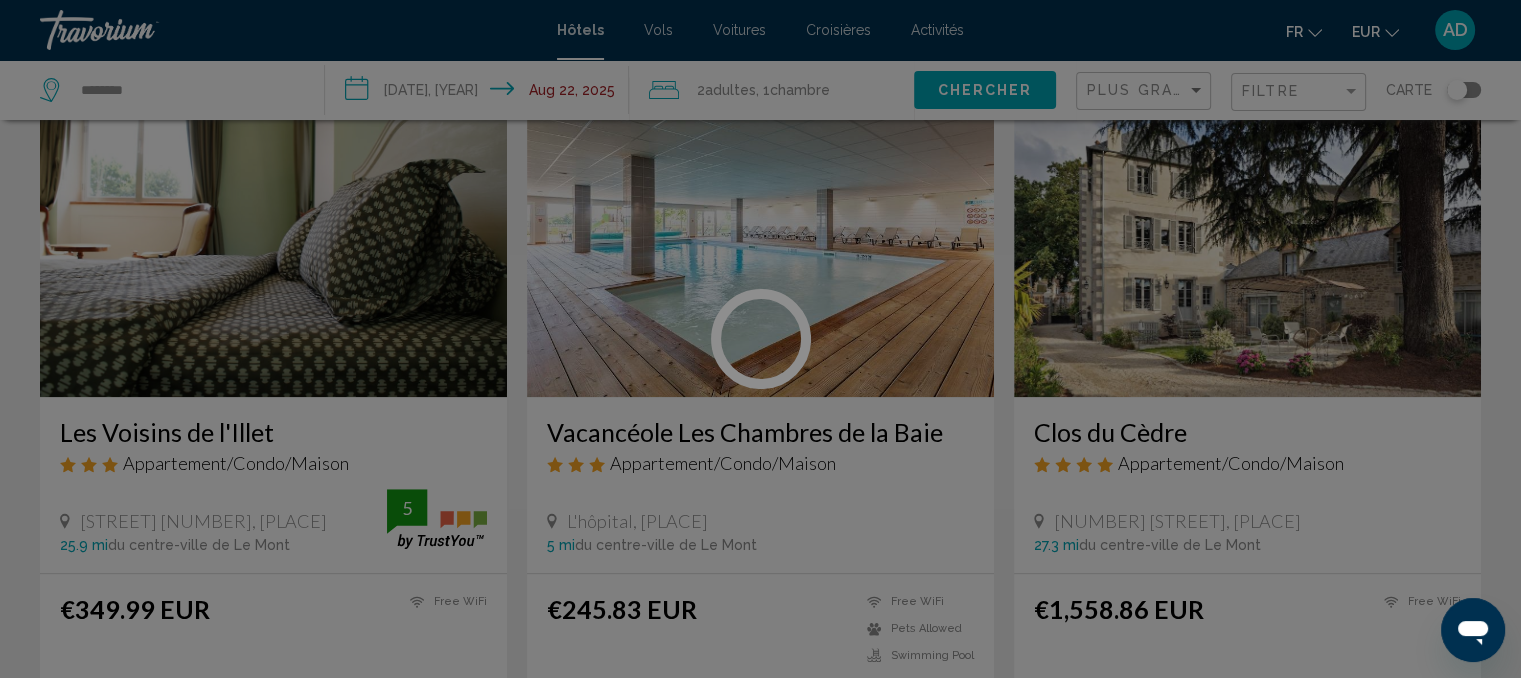 click at bounding box center [760, 339] 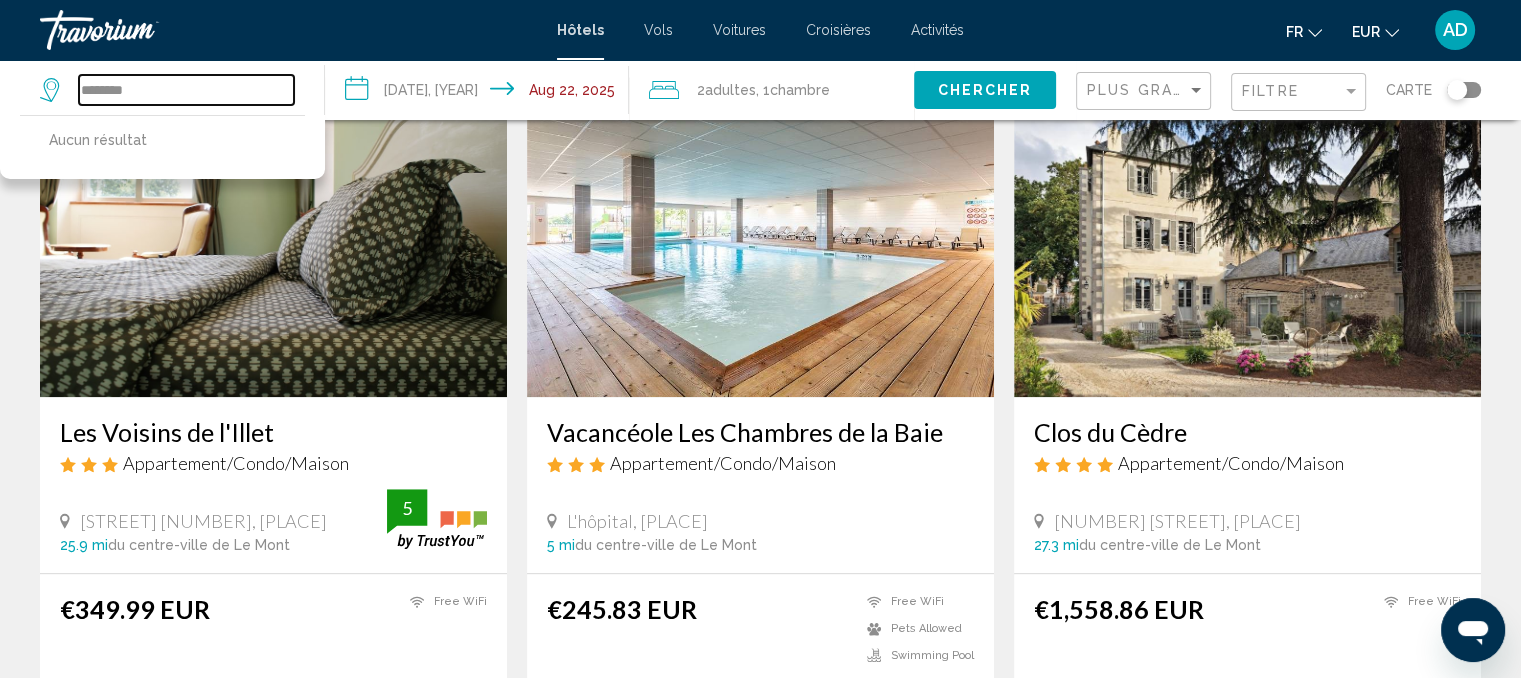 click on "********" at bounding box center (186, 90) 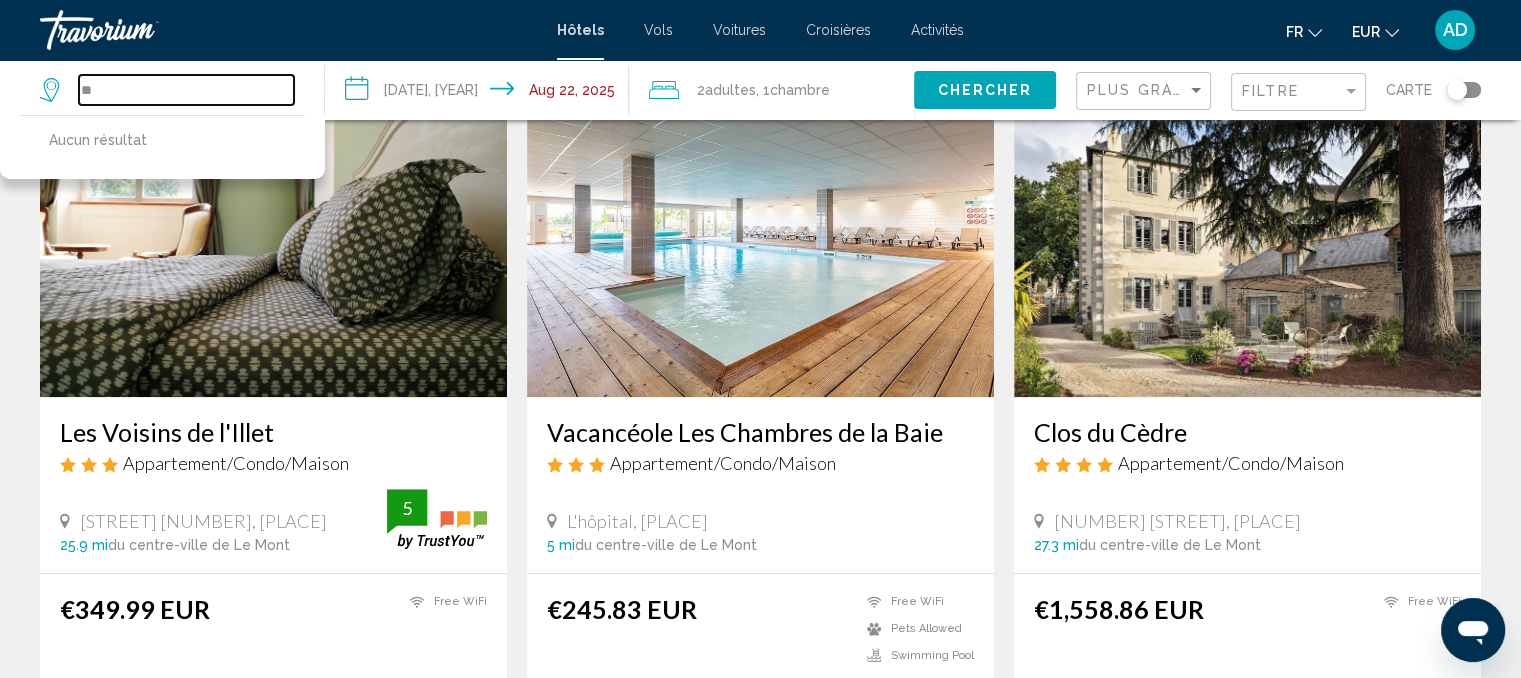 type on "*" 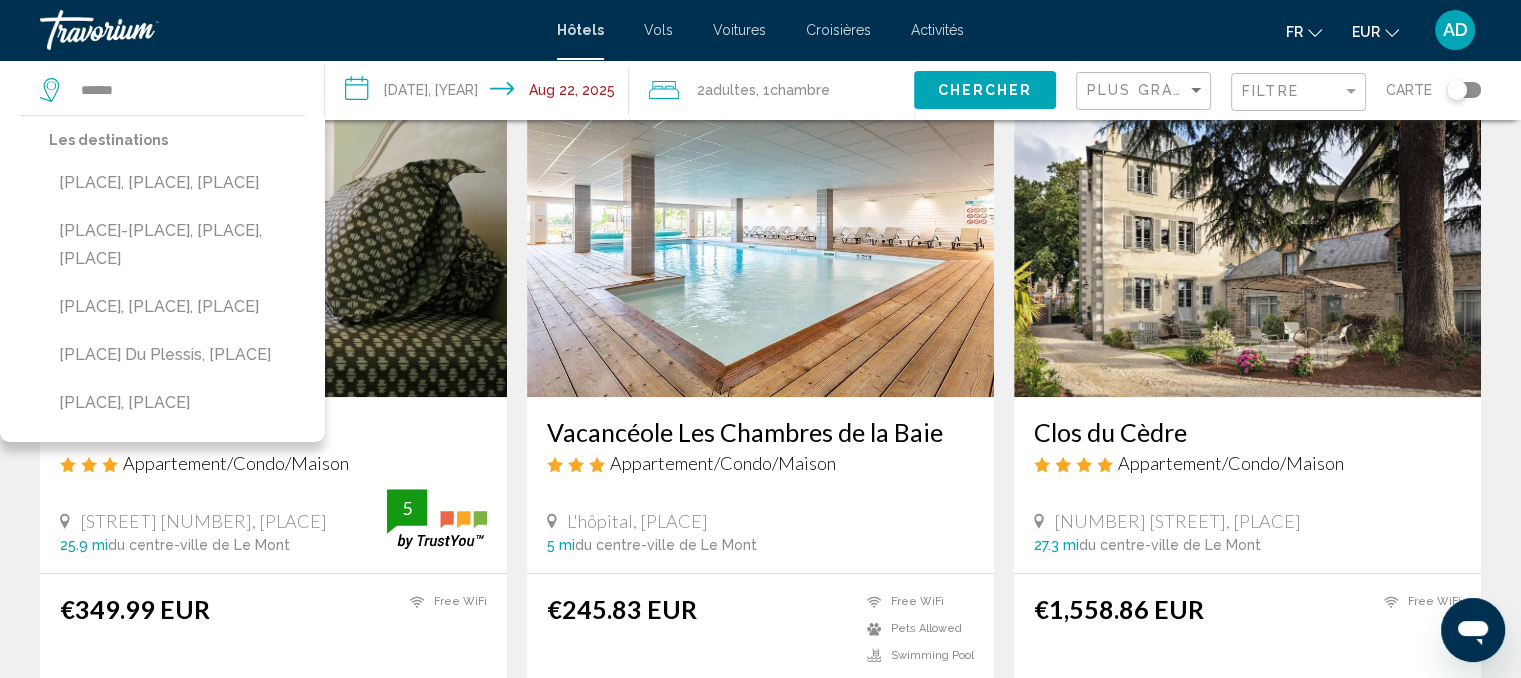 click on "[PLACE], [PLACE], [PLACE]" at bounding box center (177, 183) 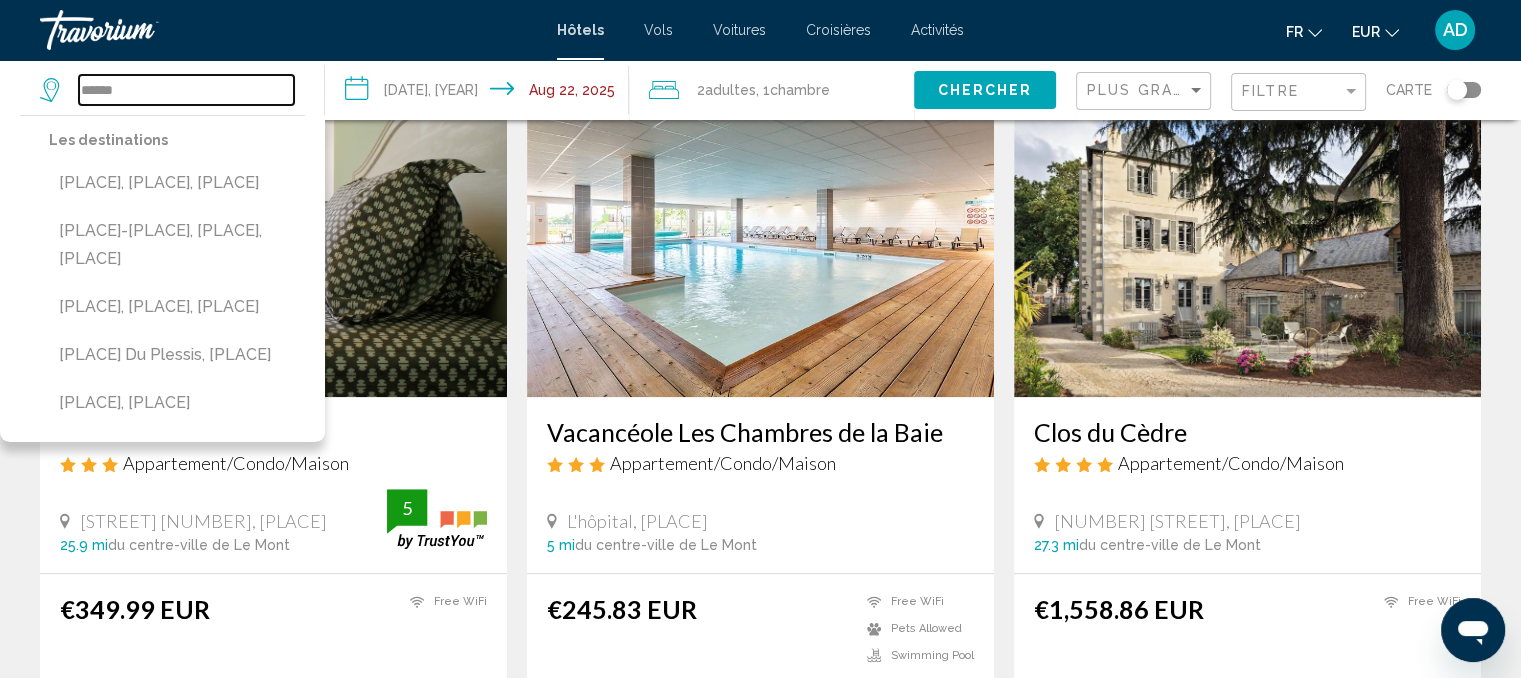 type on "**********" 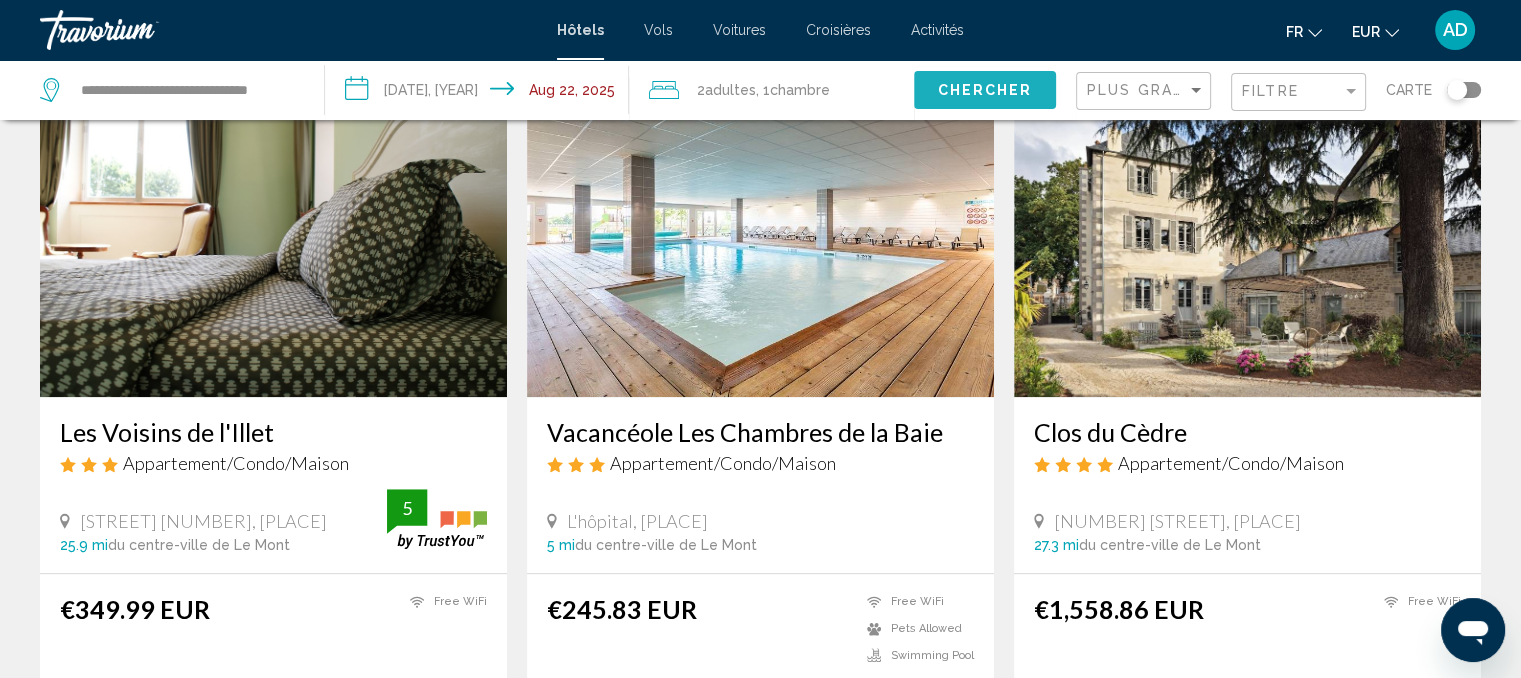 click on "Chercher" 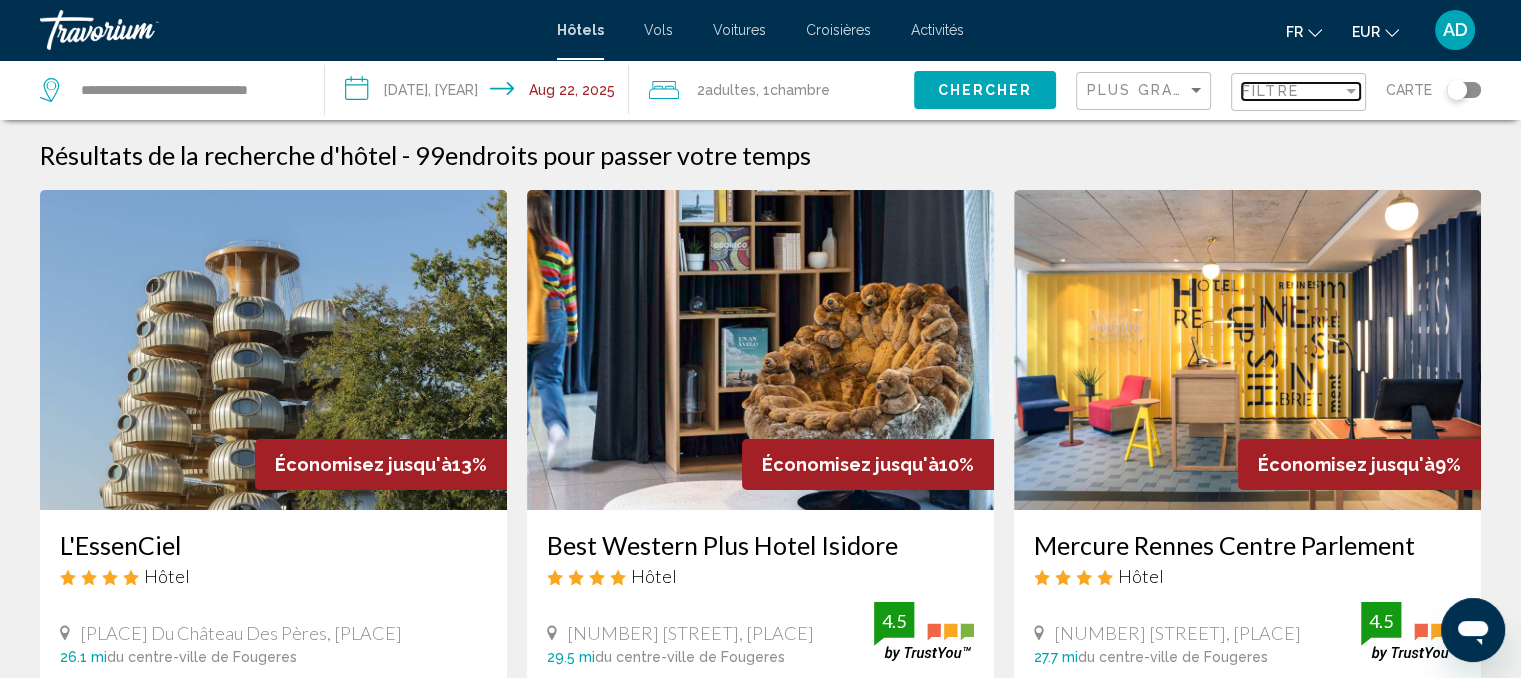 click on "Filtre" at bounding box center [1270, 91] 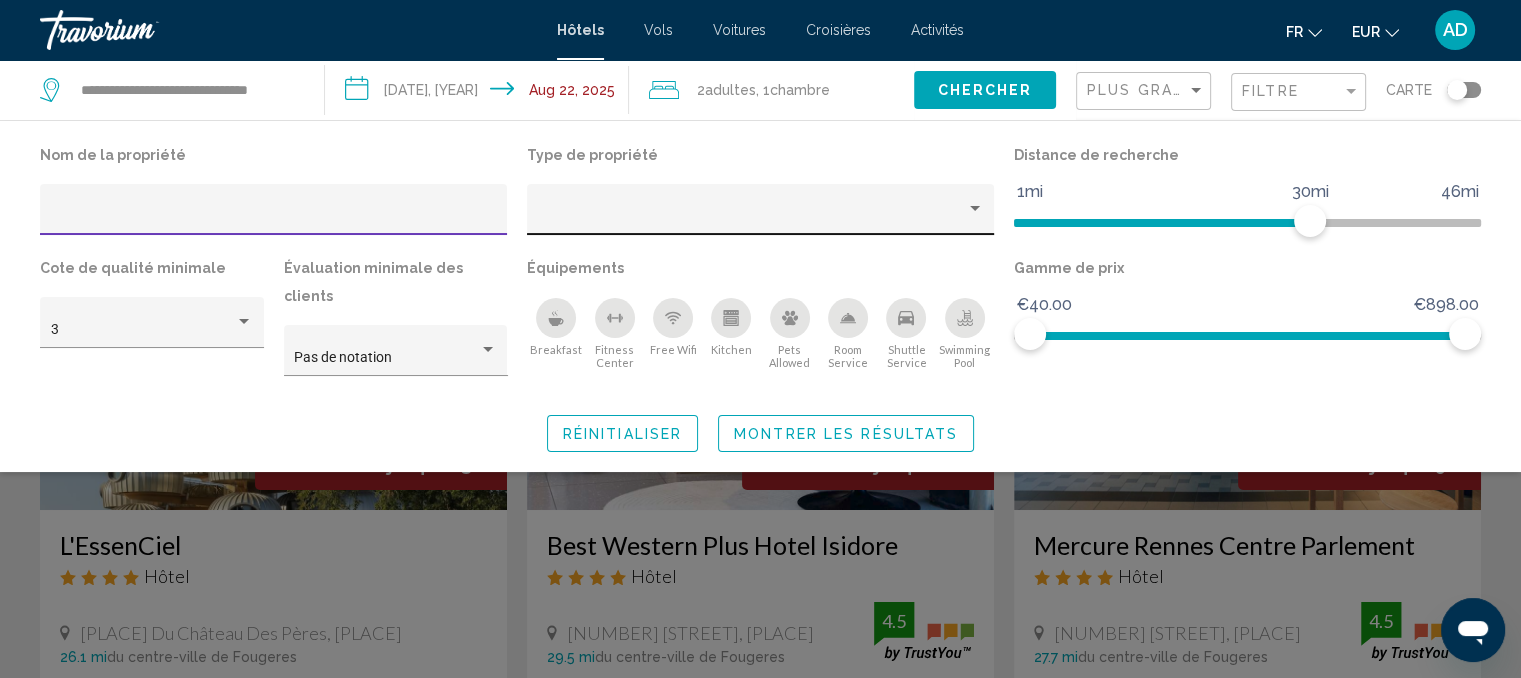 click 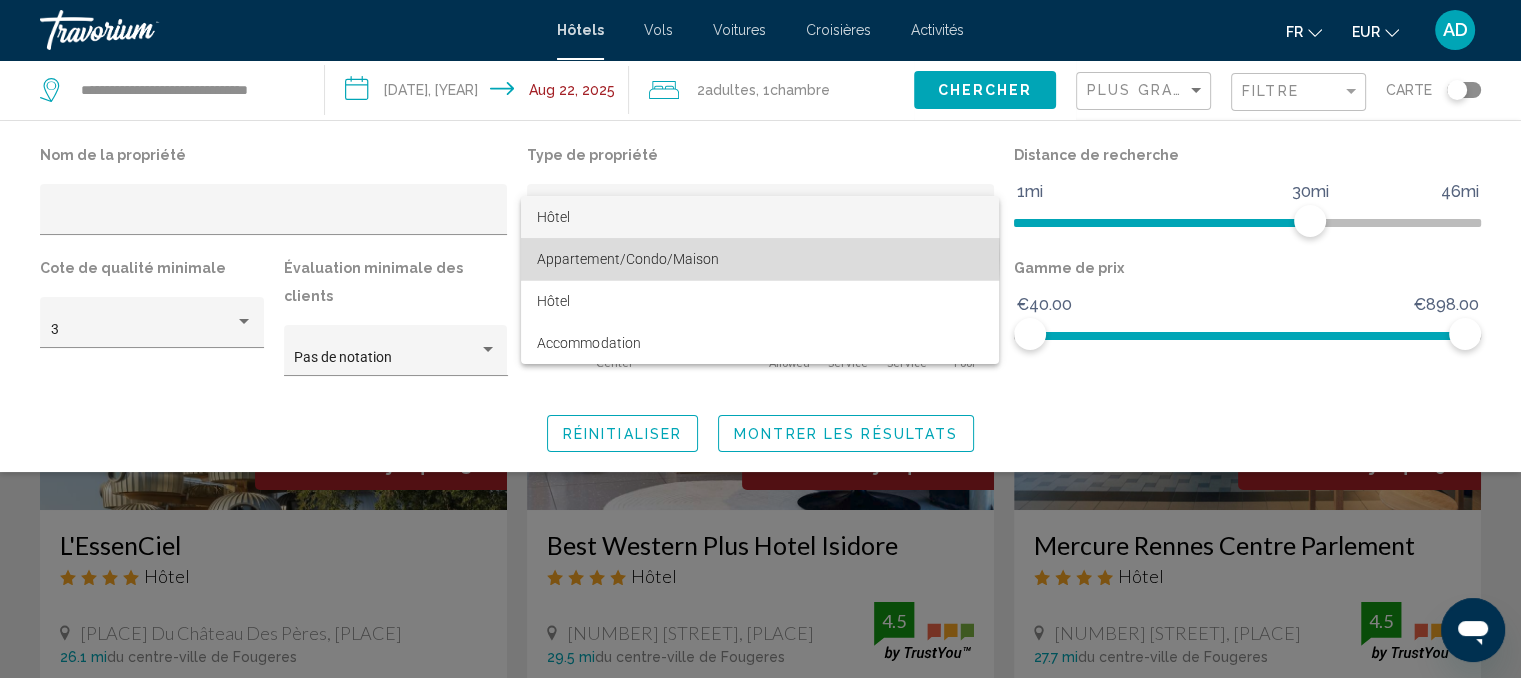 click on "Appartement/Condo/Maison" at bounding box center (627, 259) 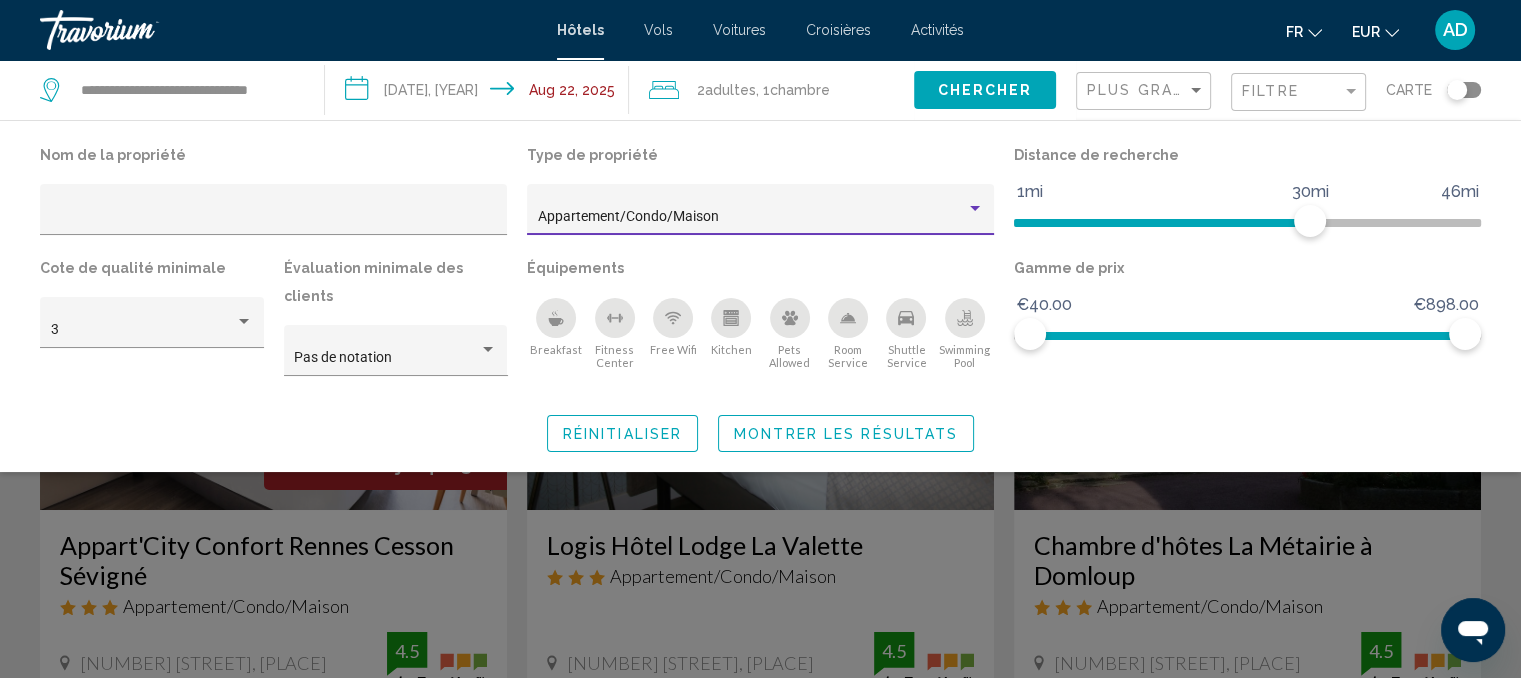 click on "Montrer les résultats" 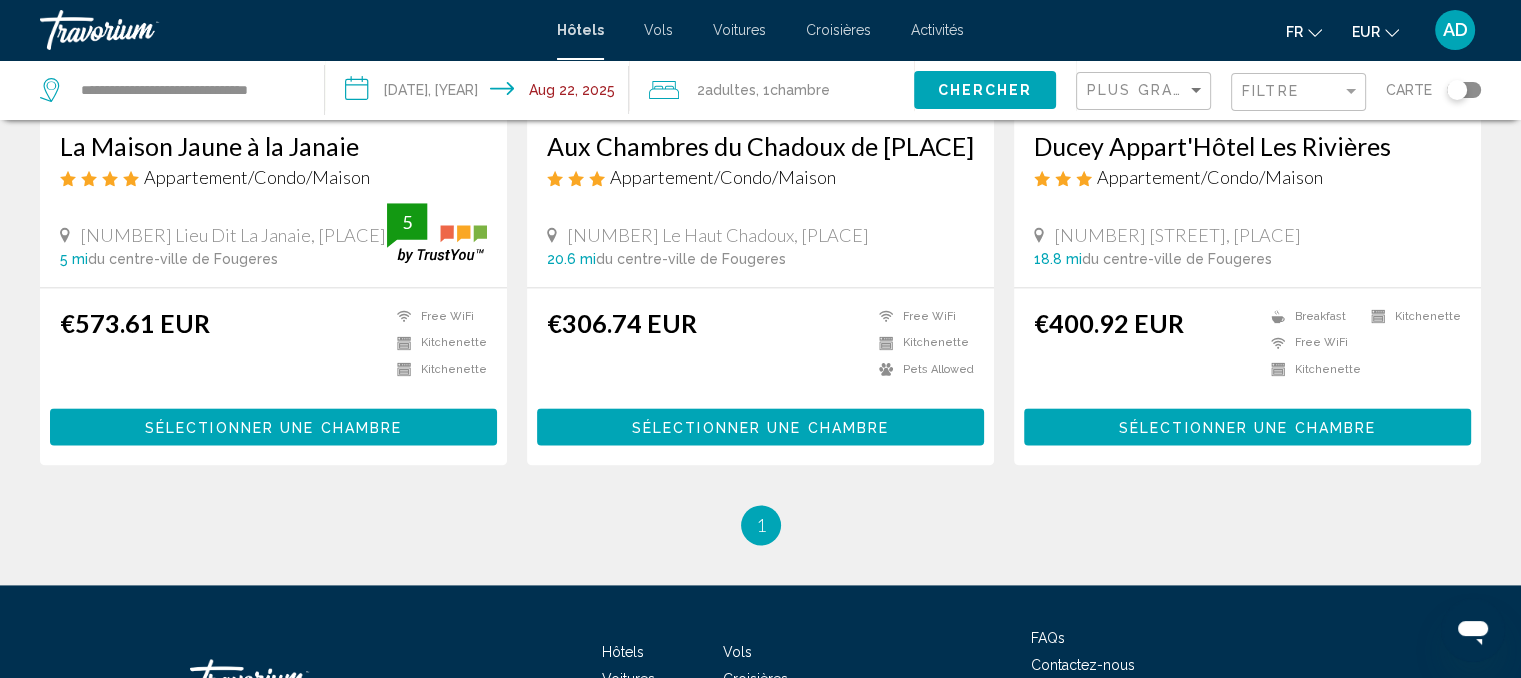 scroll, scrollTop: 2300, scrollLeft: 0, axis: vertical 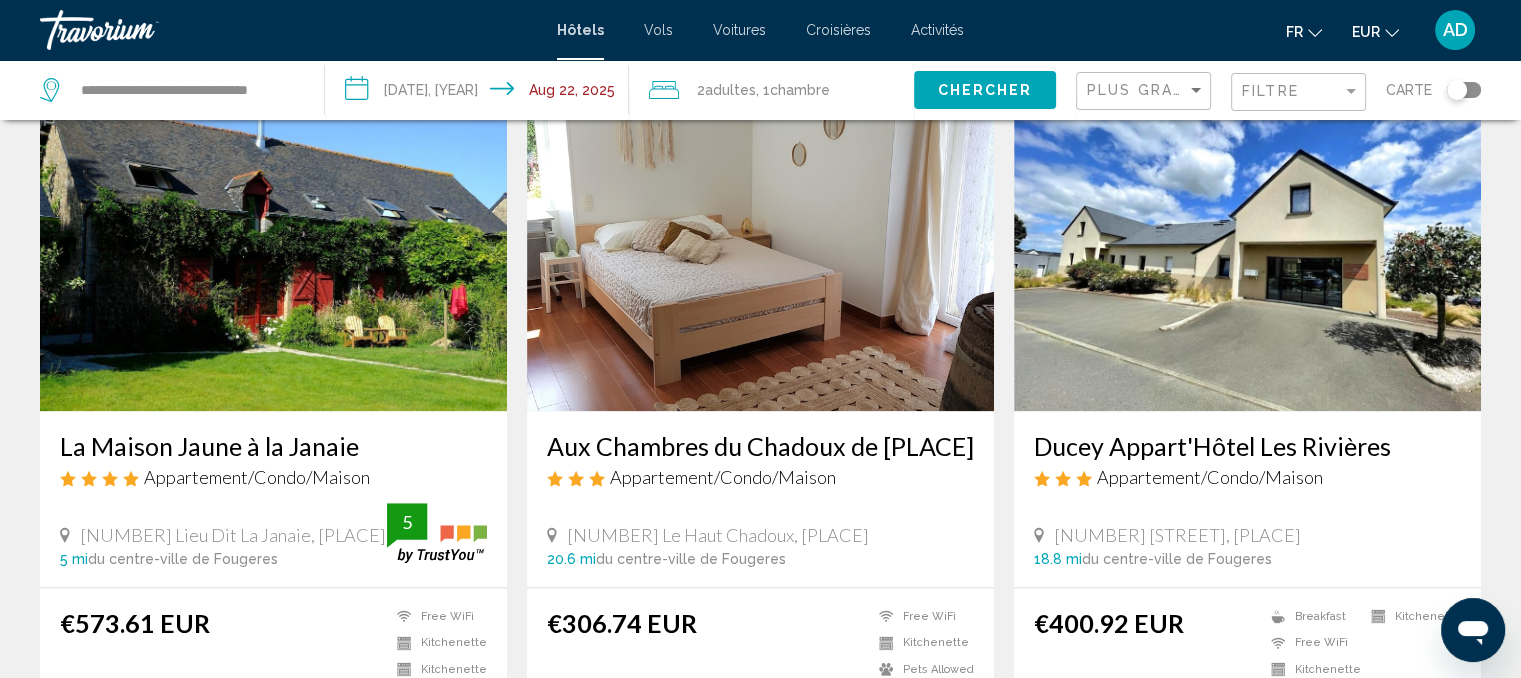 click at bounding box center [273, 251] 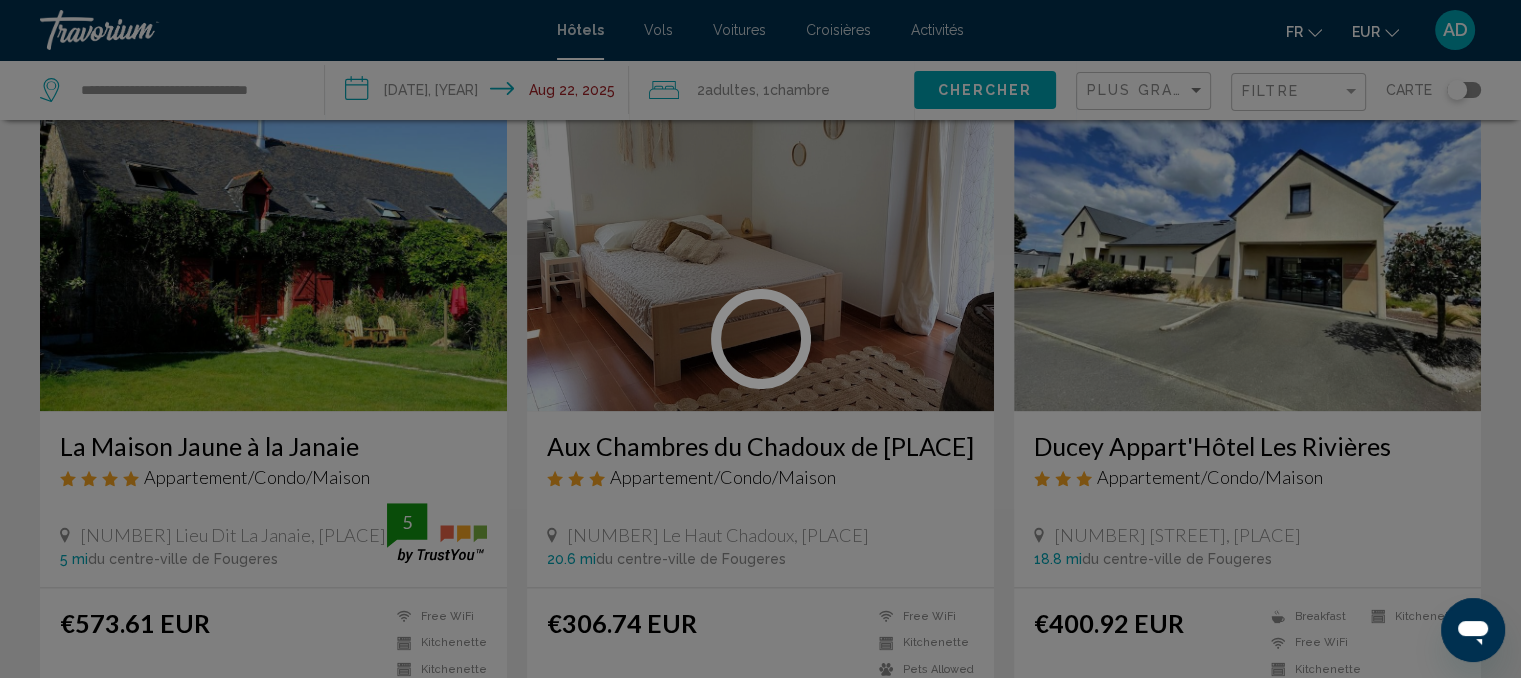 scroll, scrollTop: 21, scrollLeft: 0, axis: vertical 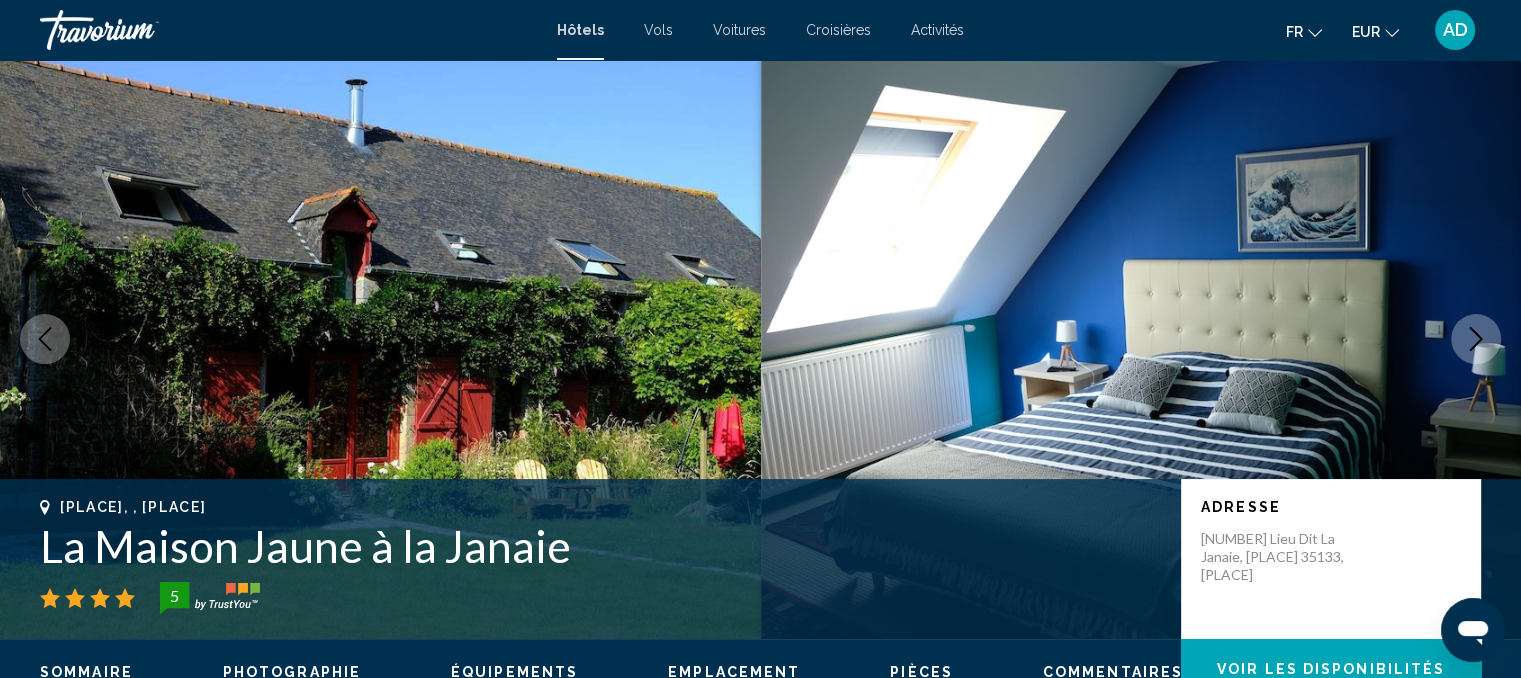 click at bounding box center [1476, 339] 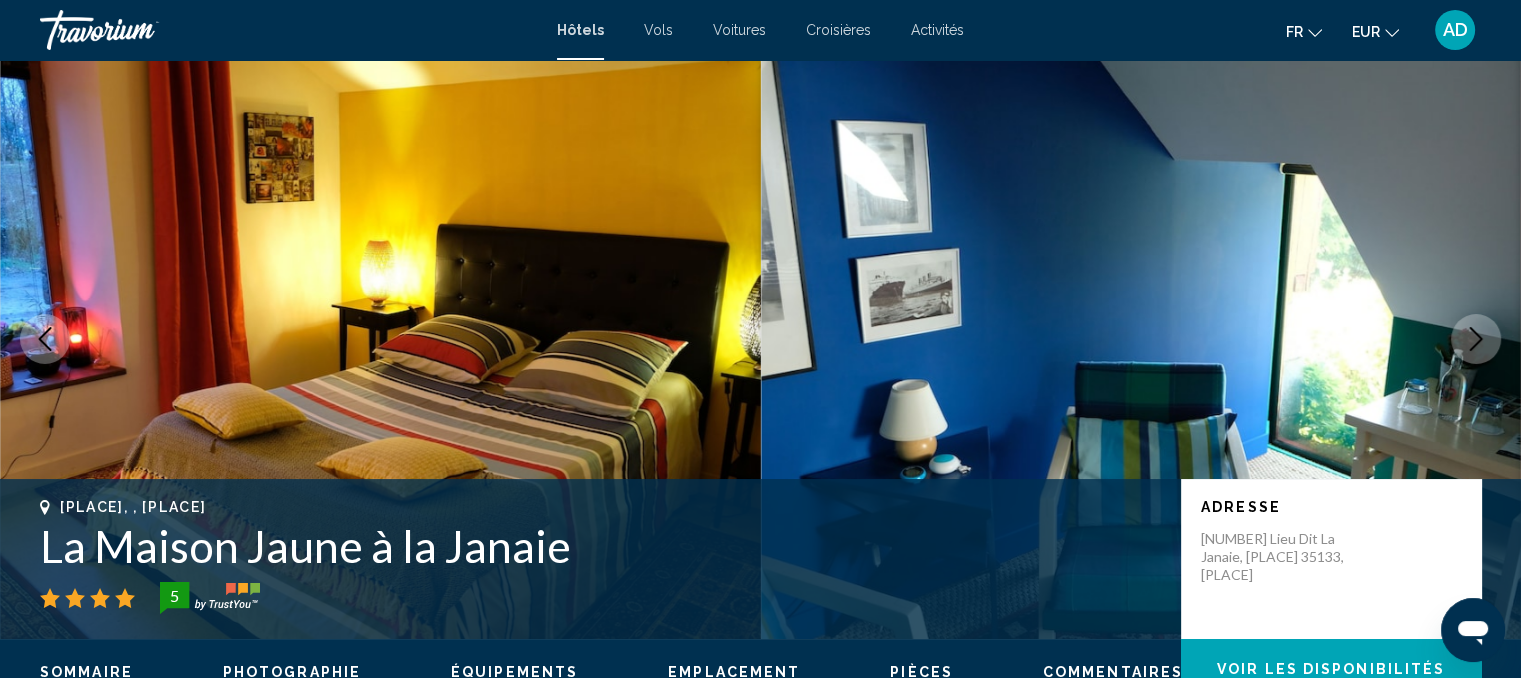 click at bounding box center (1476, 339) 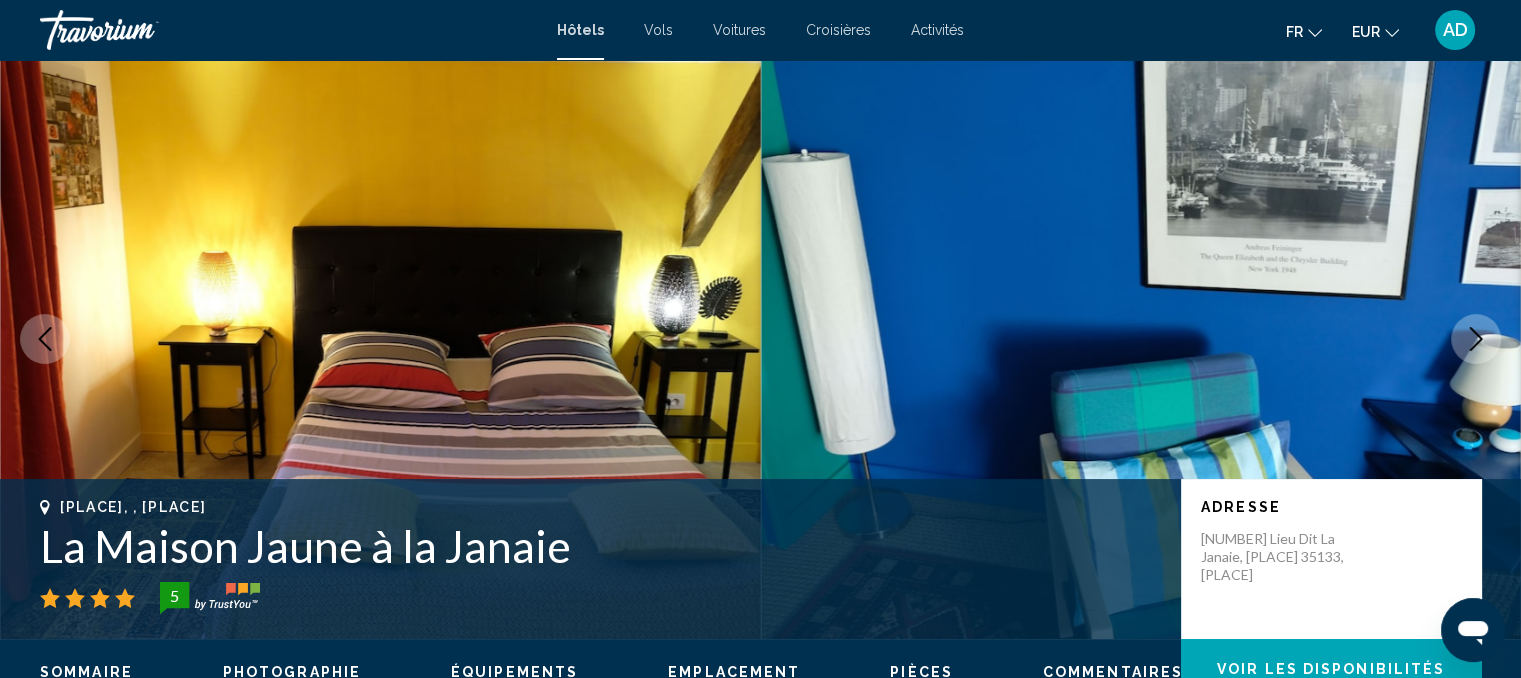 click 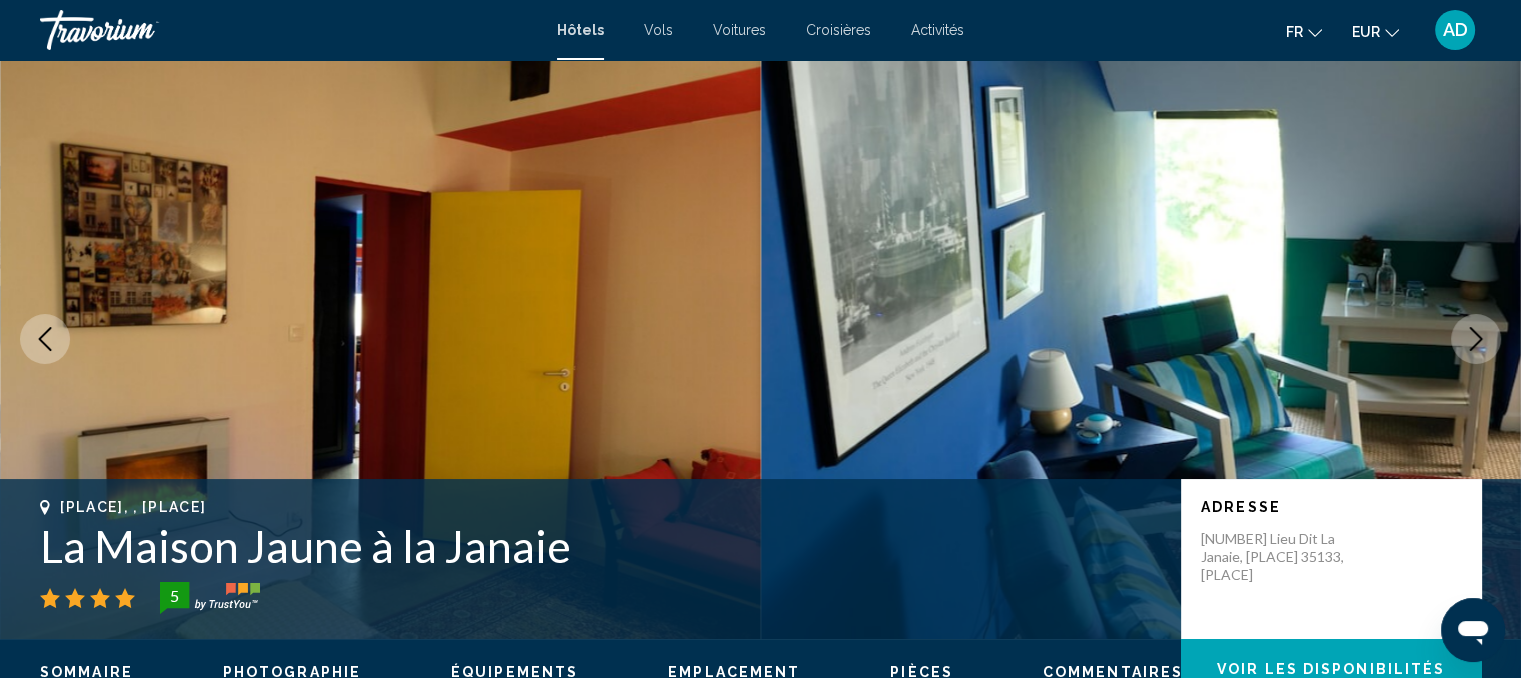 click 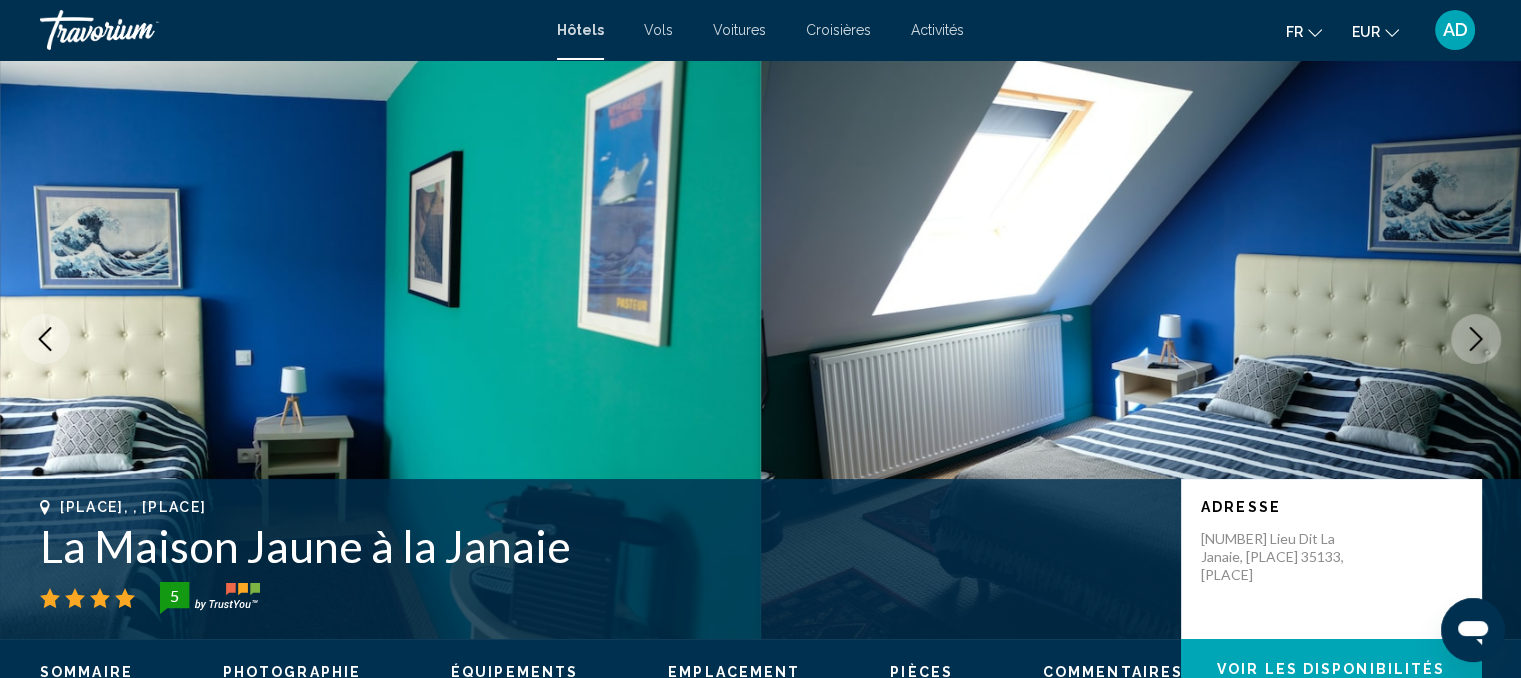 click 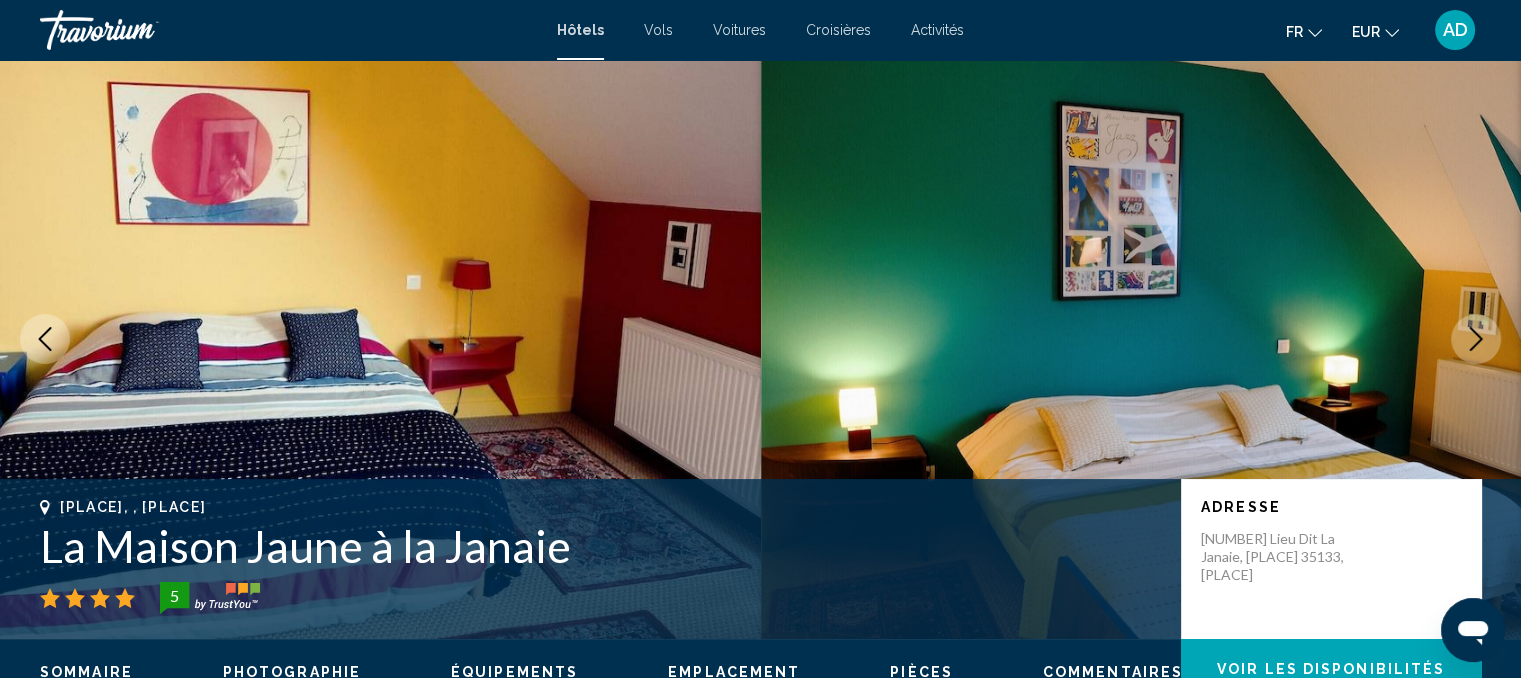 click 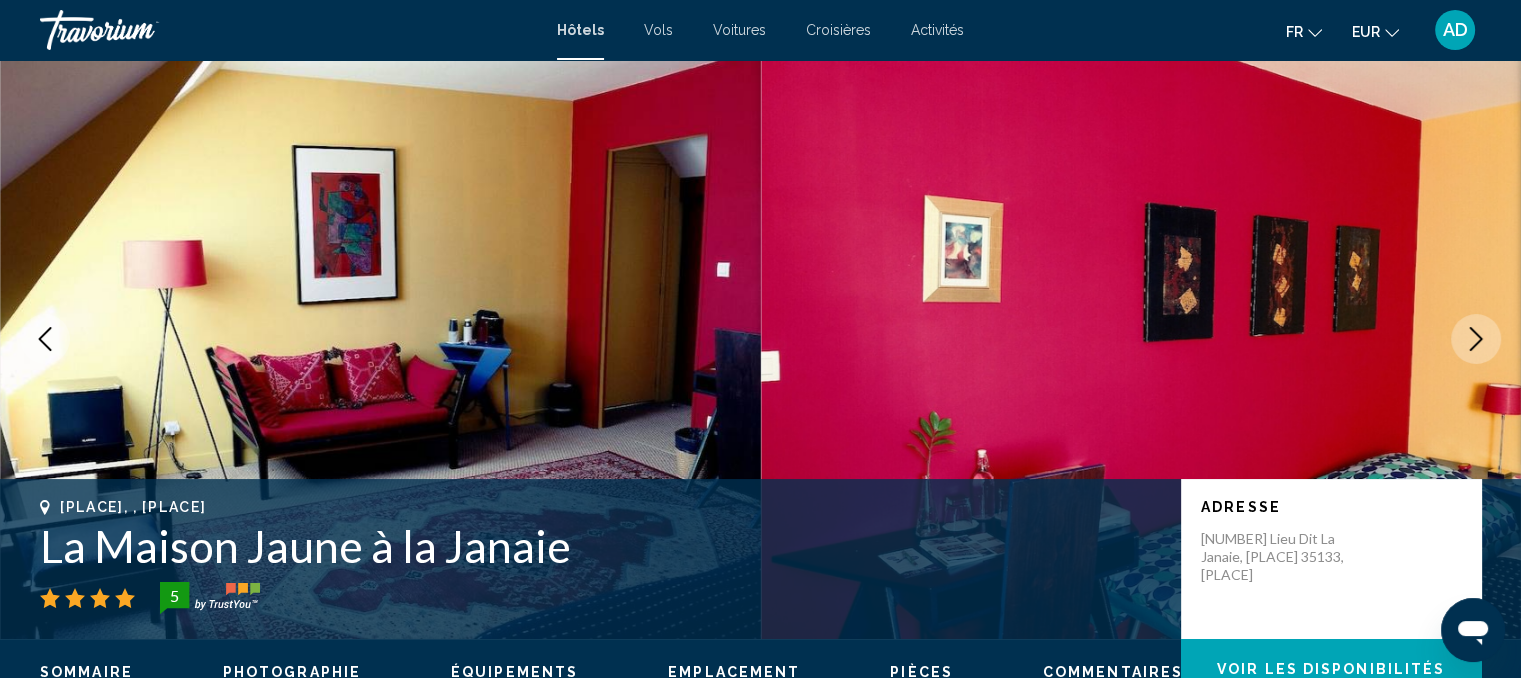 click at bounding box center (1476, 339) 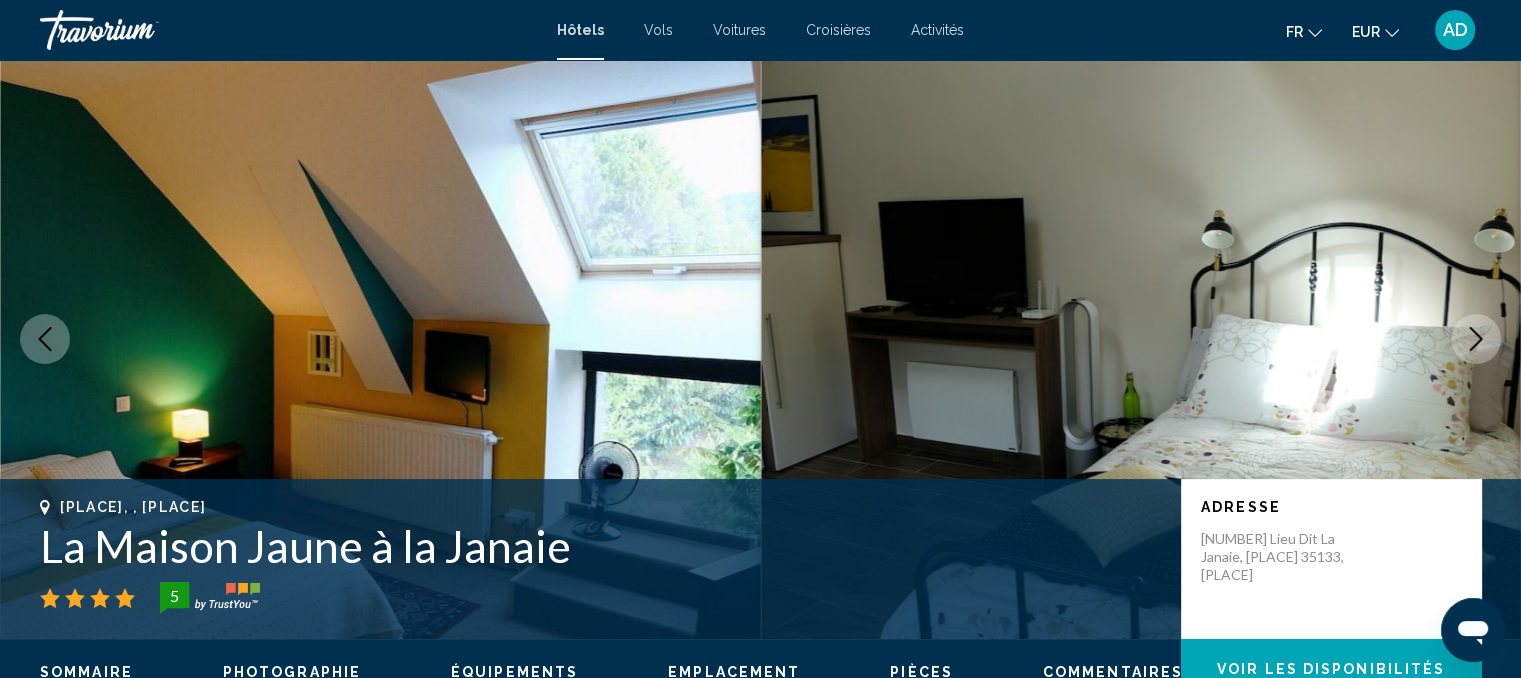 click at bounding box center [1476, 339] 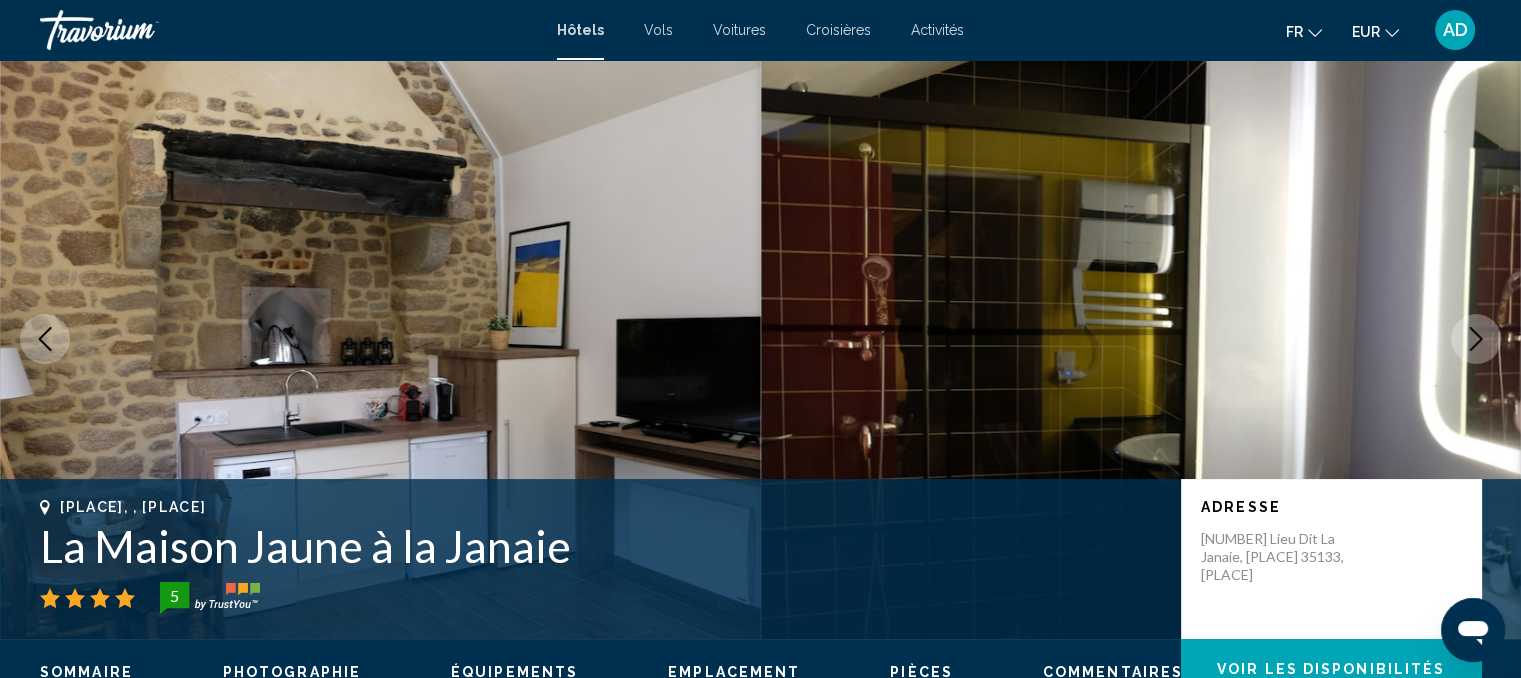 click at bounding box center (1476, 339) 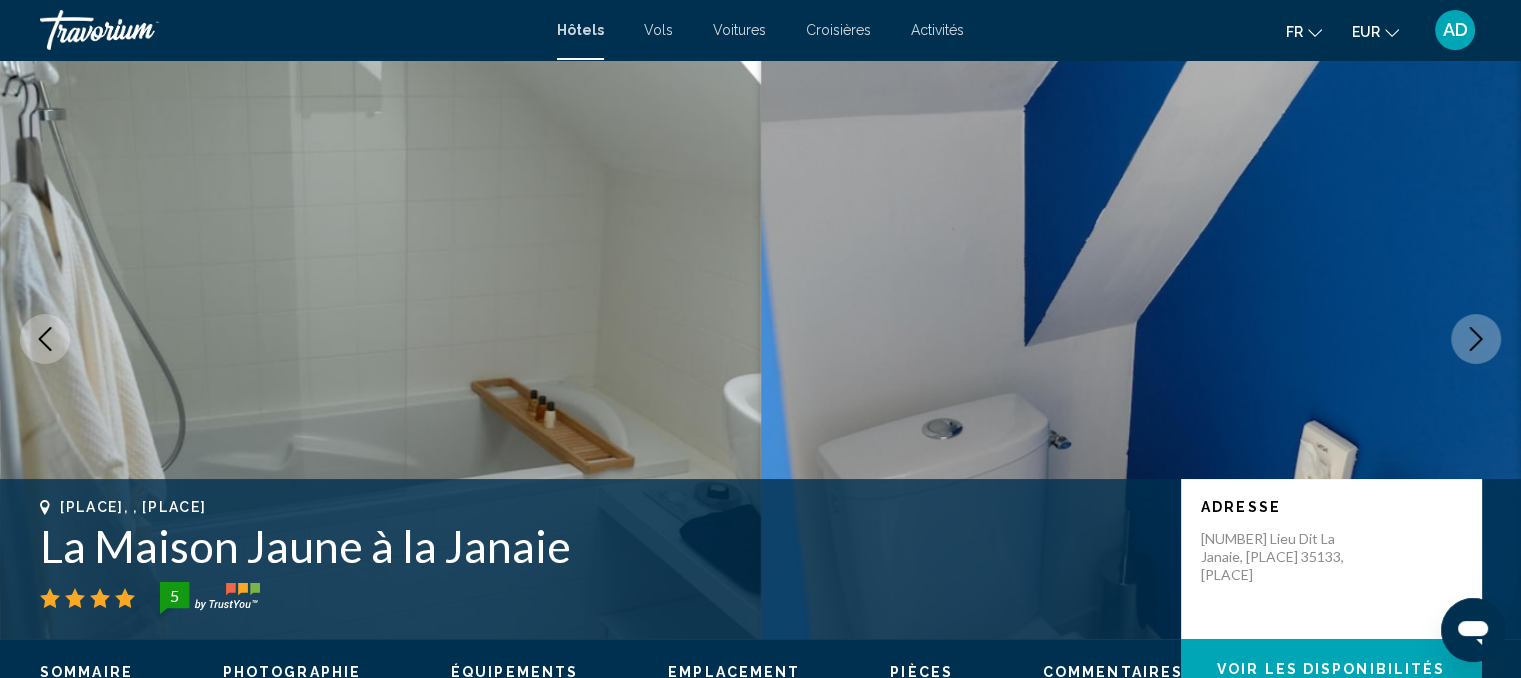 click at bounding box center (1476, 339) 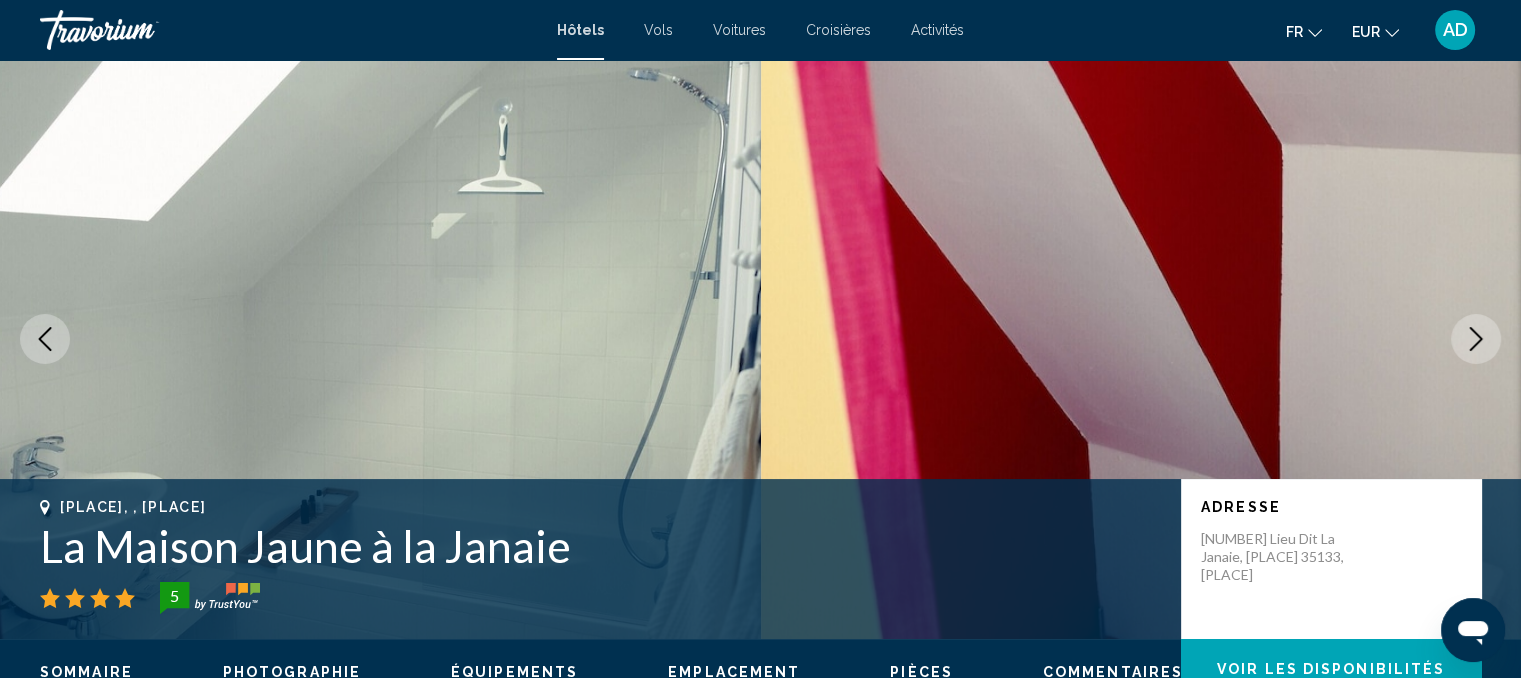 click at bounding box center [1476, 339] 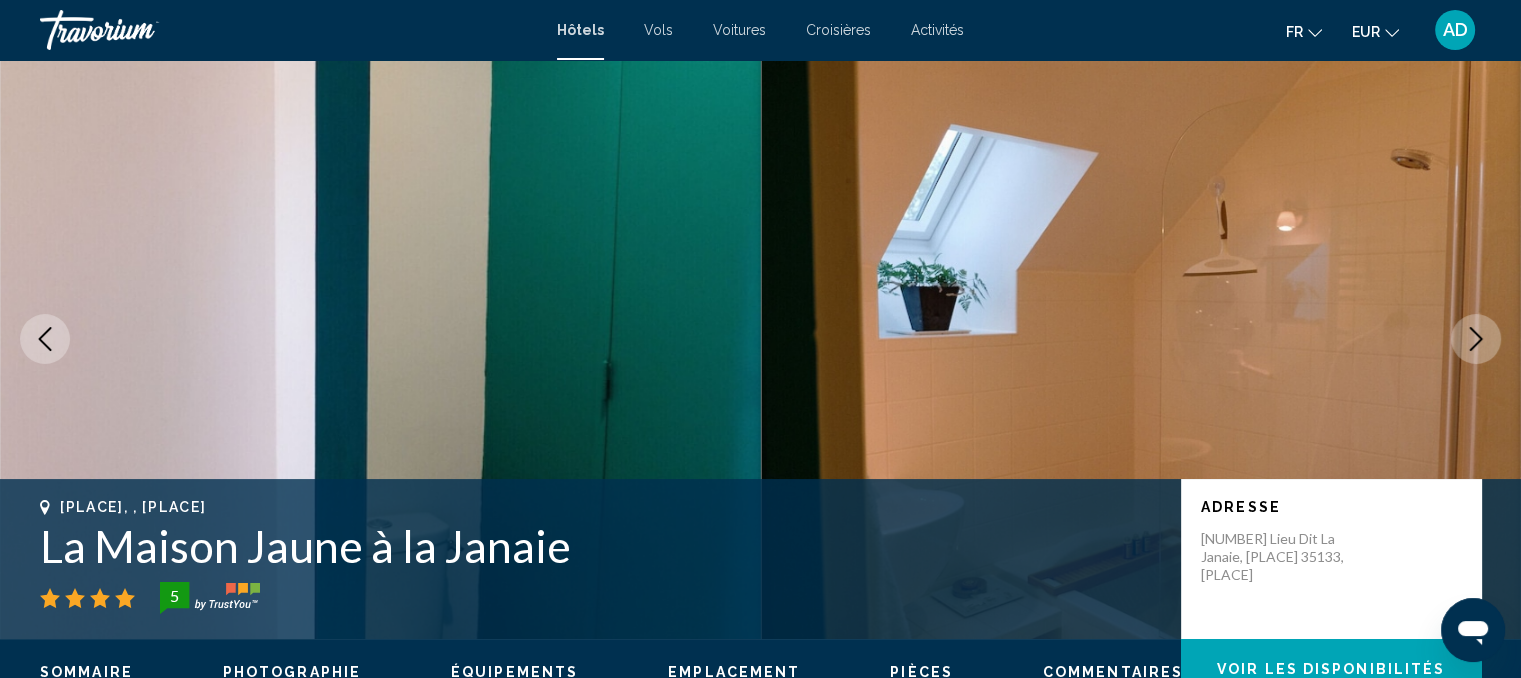 click at bounding box center [1476, 339] 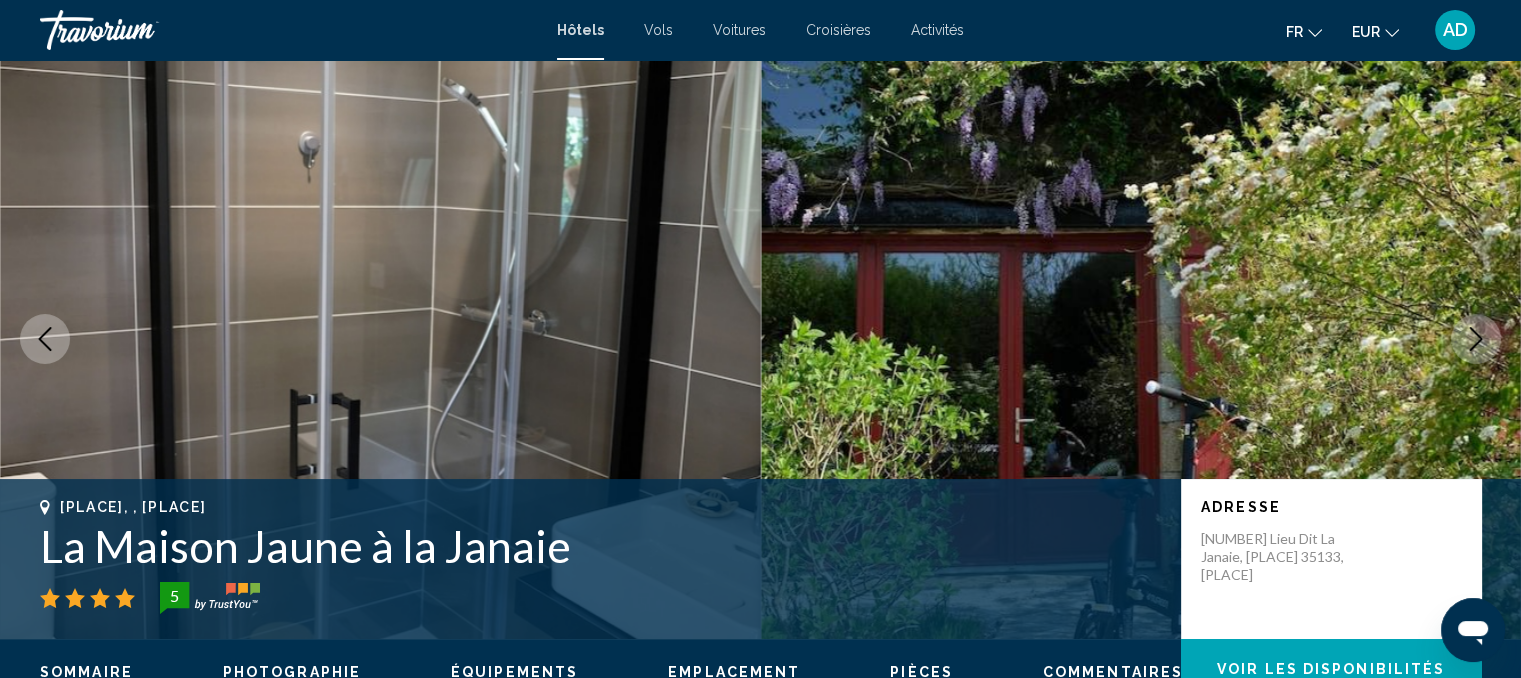 click at bounding box center [1476, 339] 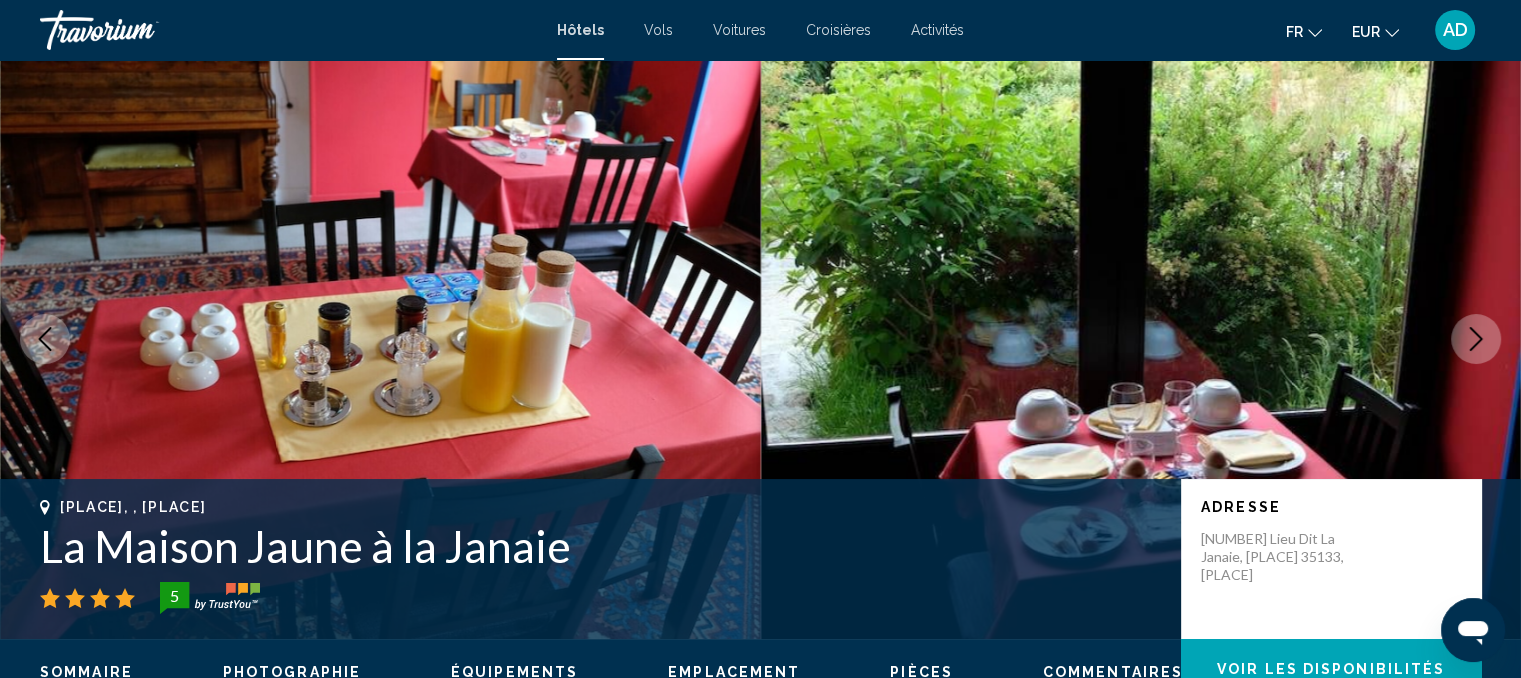 click at bounding box center [1476, 339] 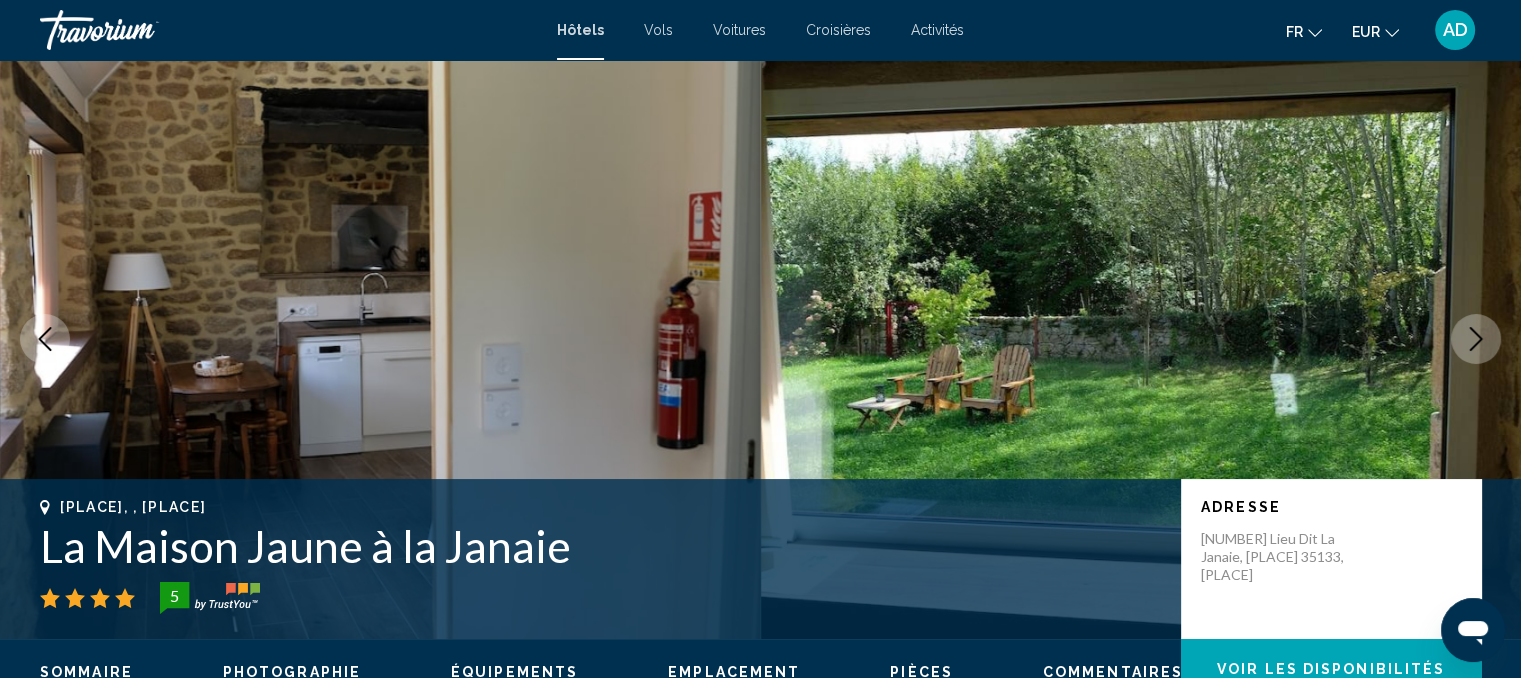 click at bounding box center [1476, 339] 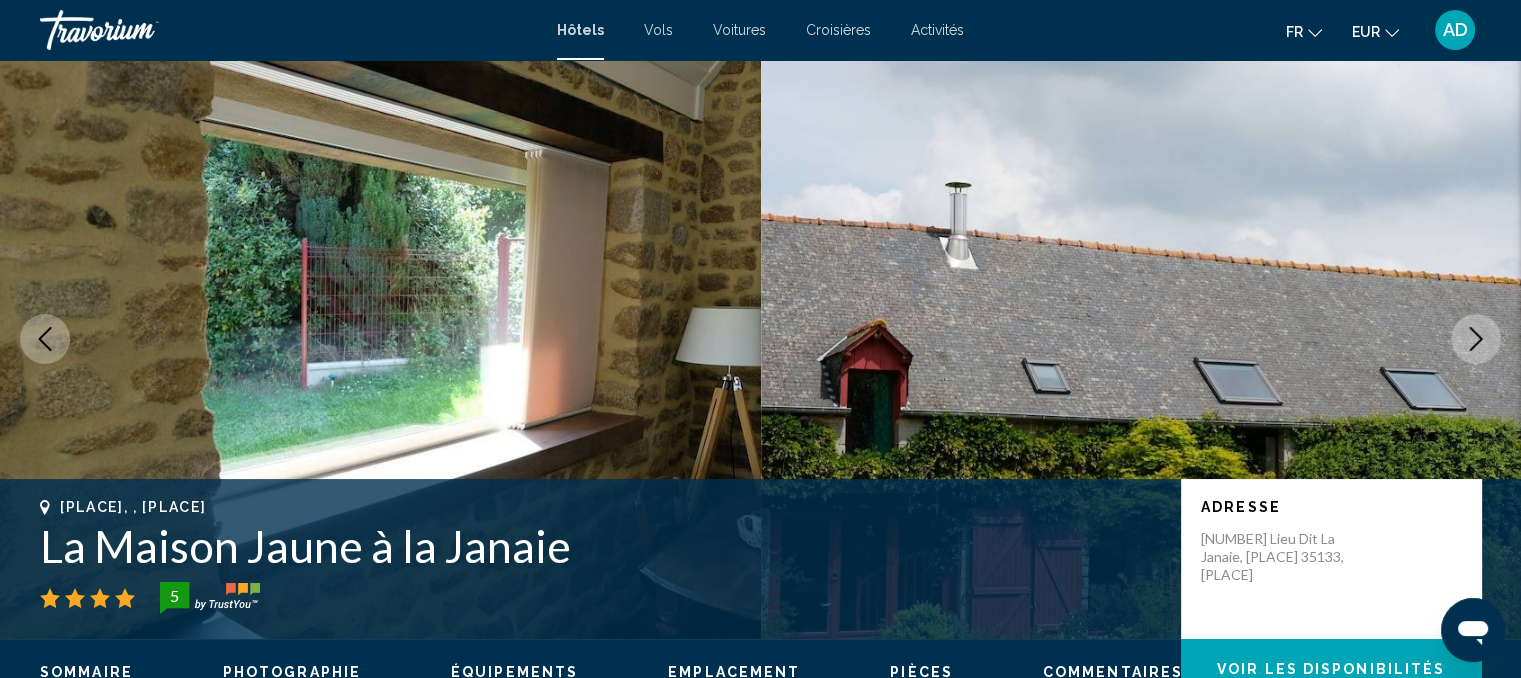 click at bounding box center (1476, 339) 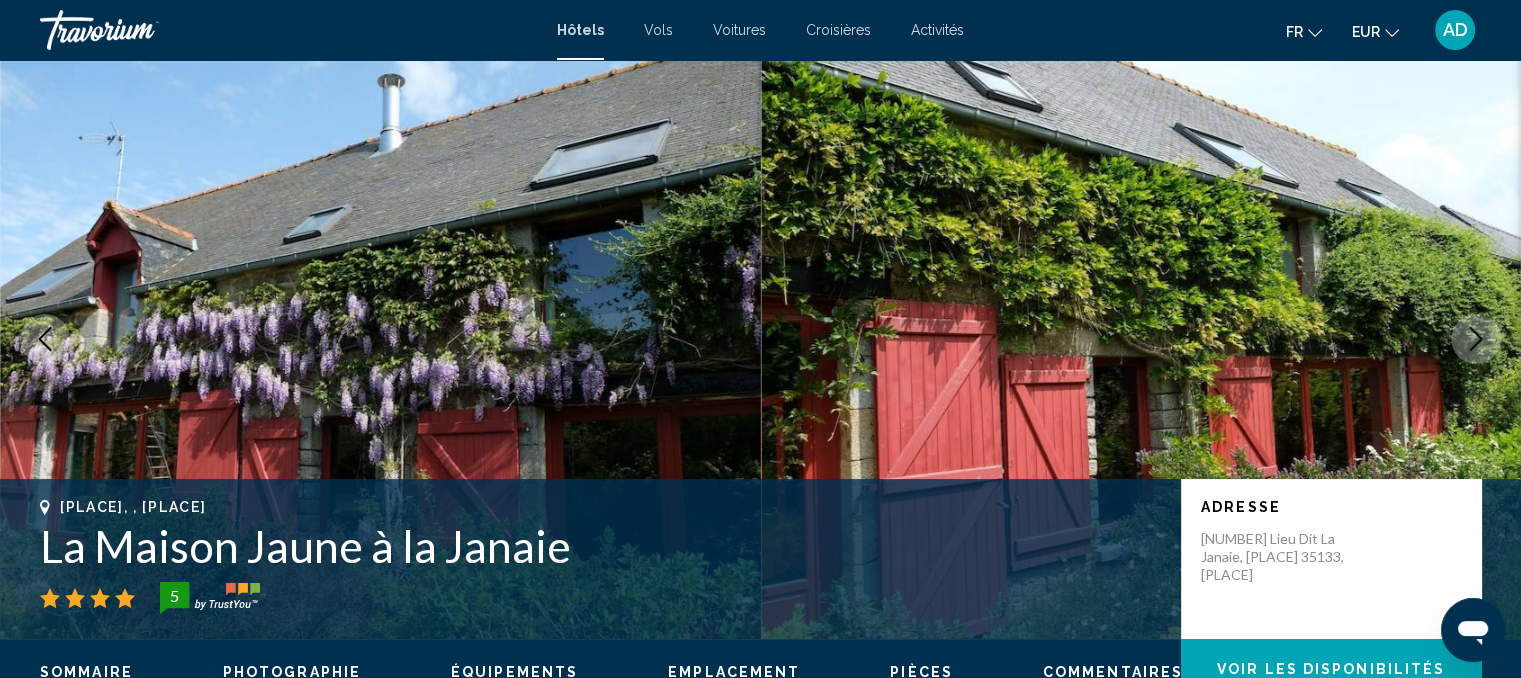 click at bounding box center [1476, 339] 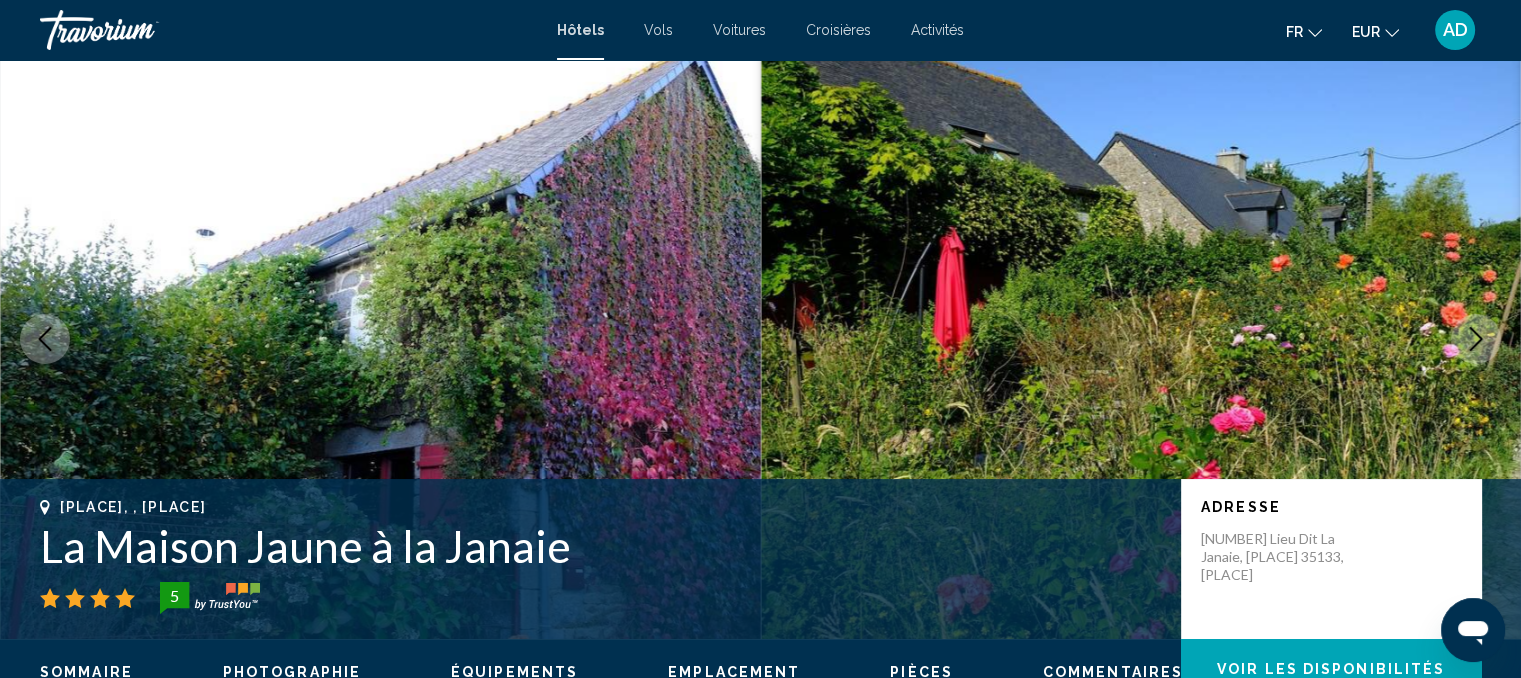 click at bounding box center (1141, 339) 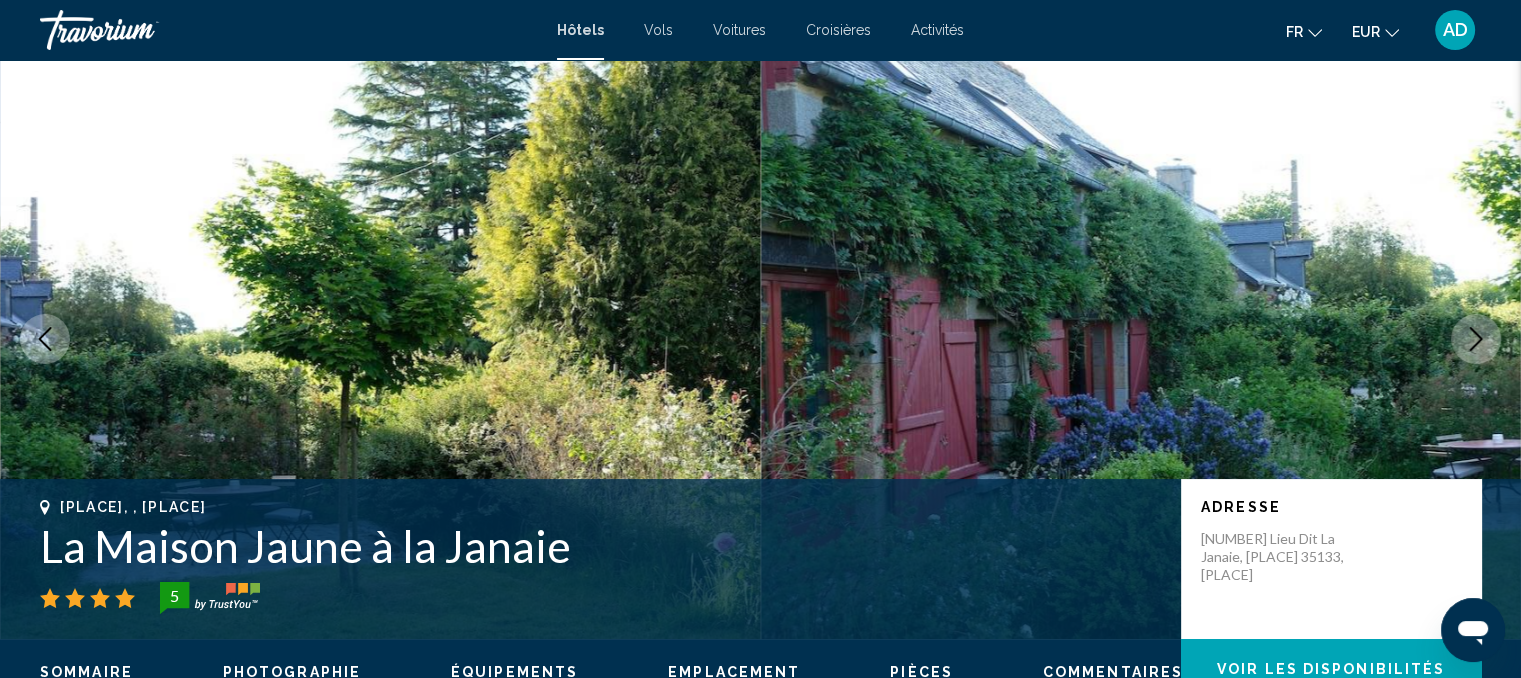 click at bounding box center [1476, 339] 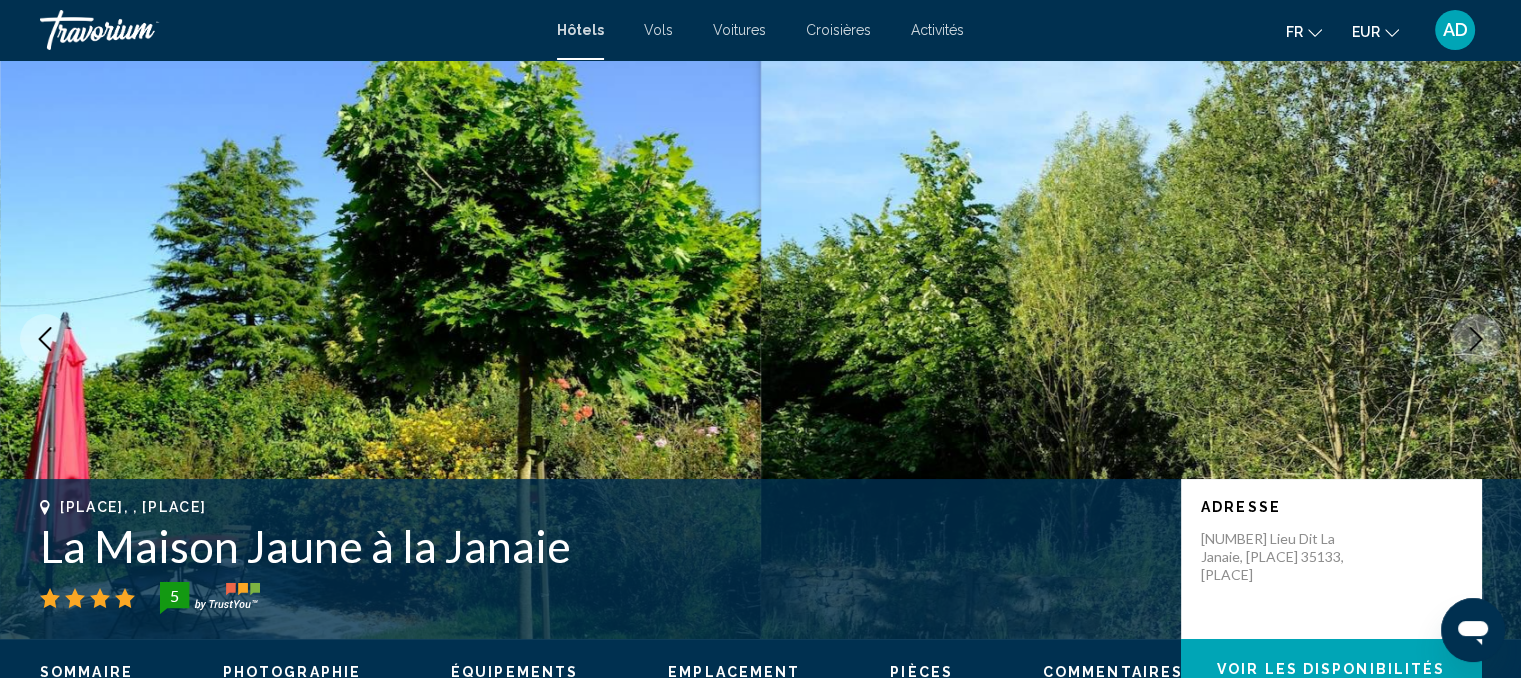 click at bounding box center [1476, 339] 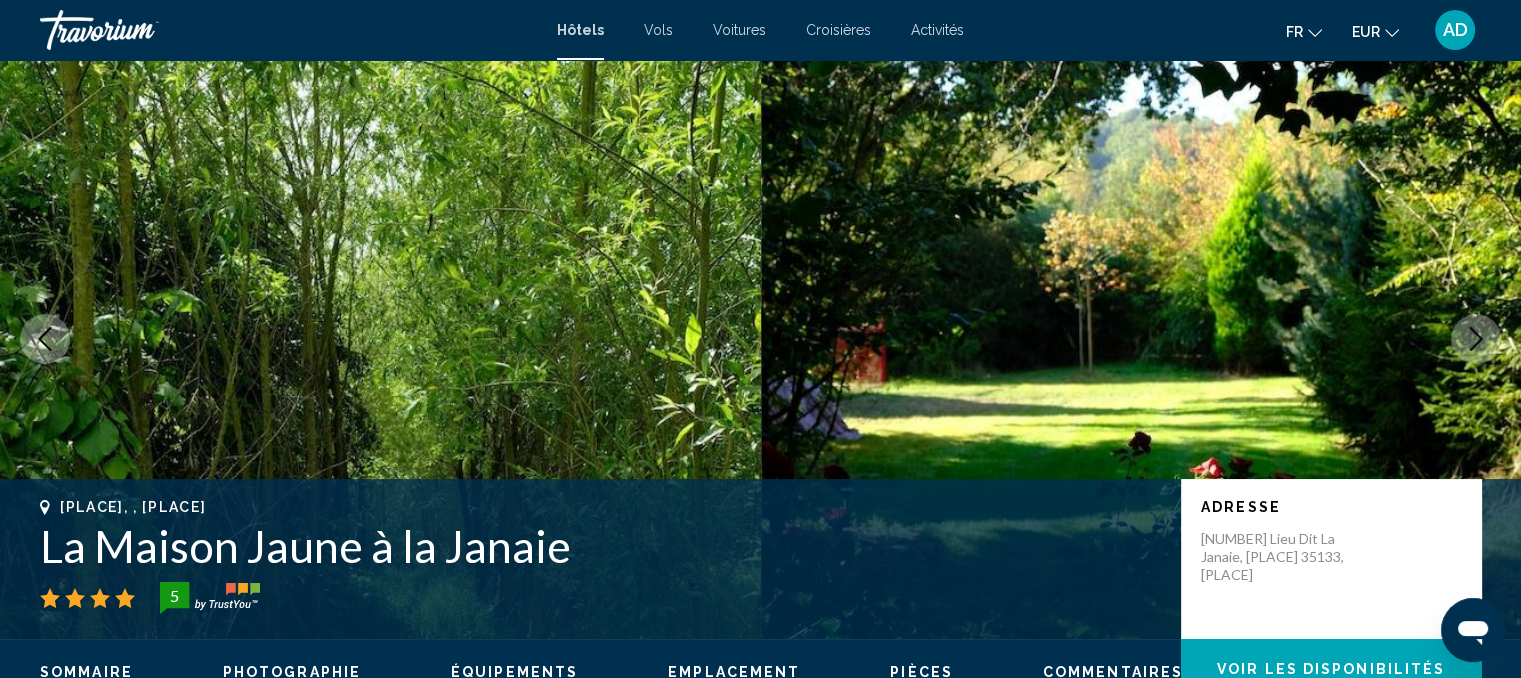 click at bounding box center [1476, 339] 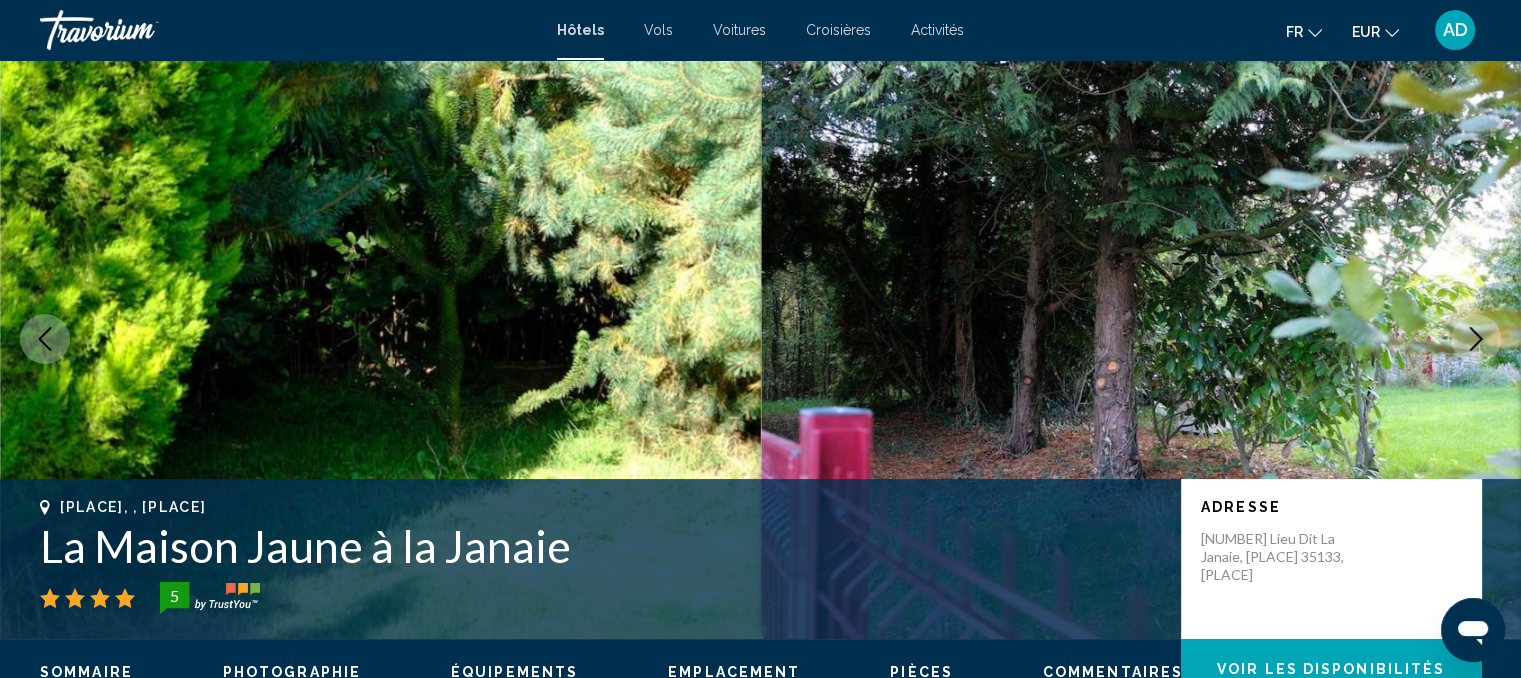 click at bounding box center (1476, 339) 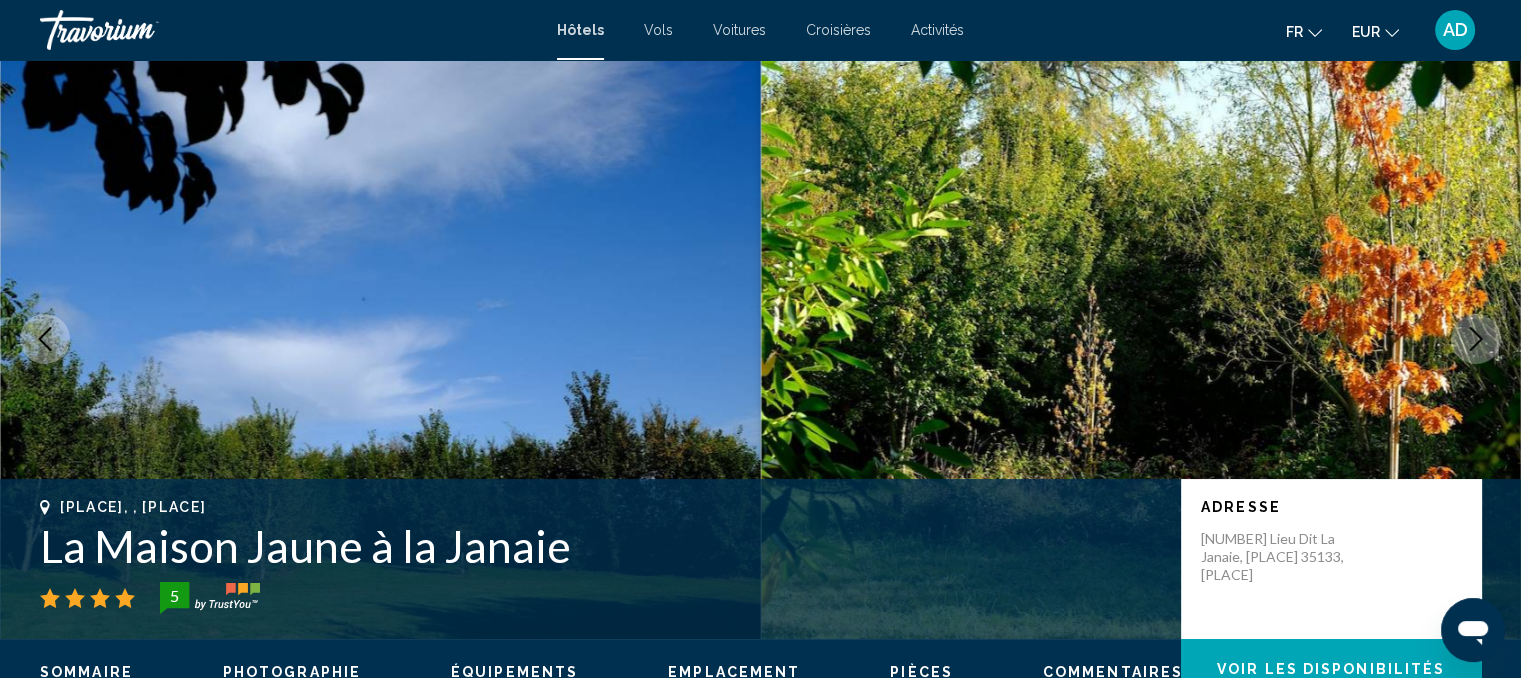 click at bounding box center (1476, 339) 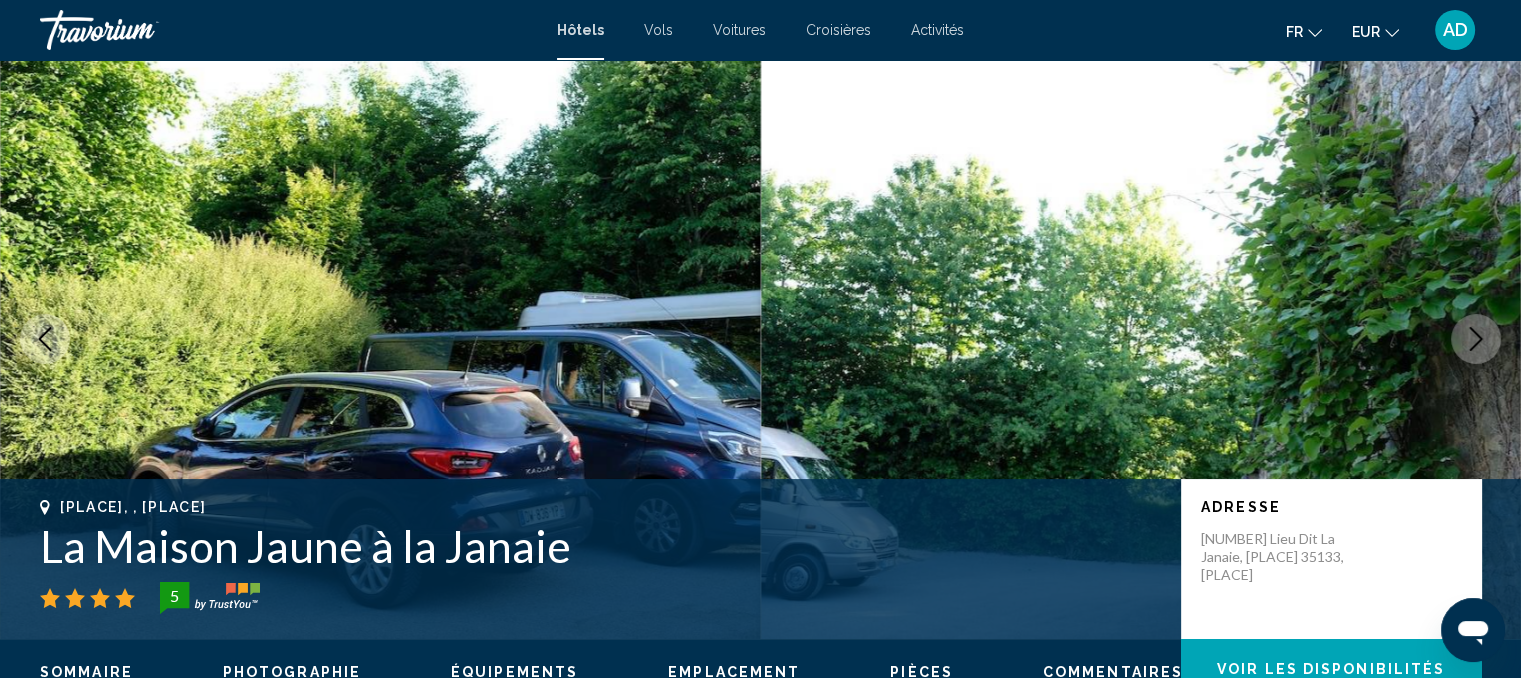 click at bounding box center (1476, 339) 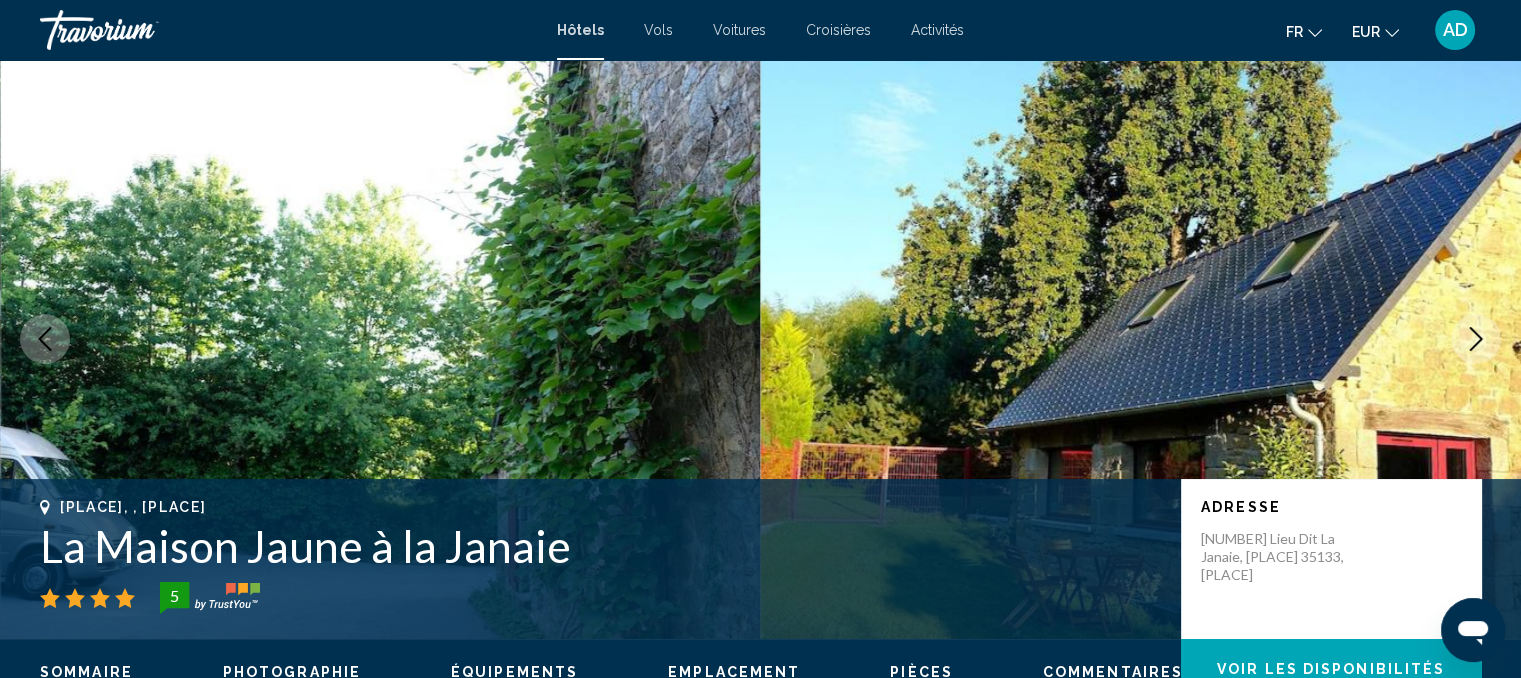 click at bounding box center (1476, 339) 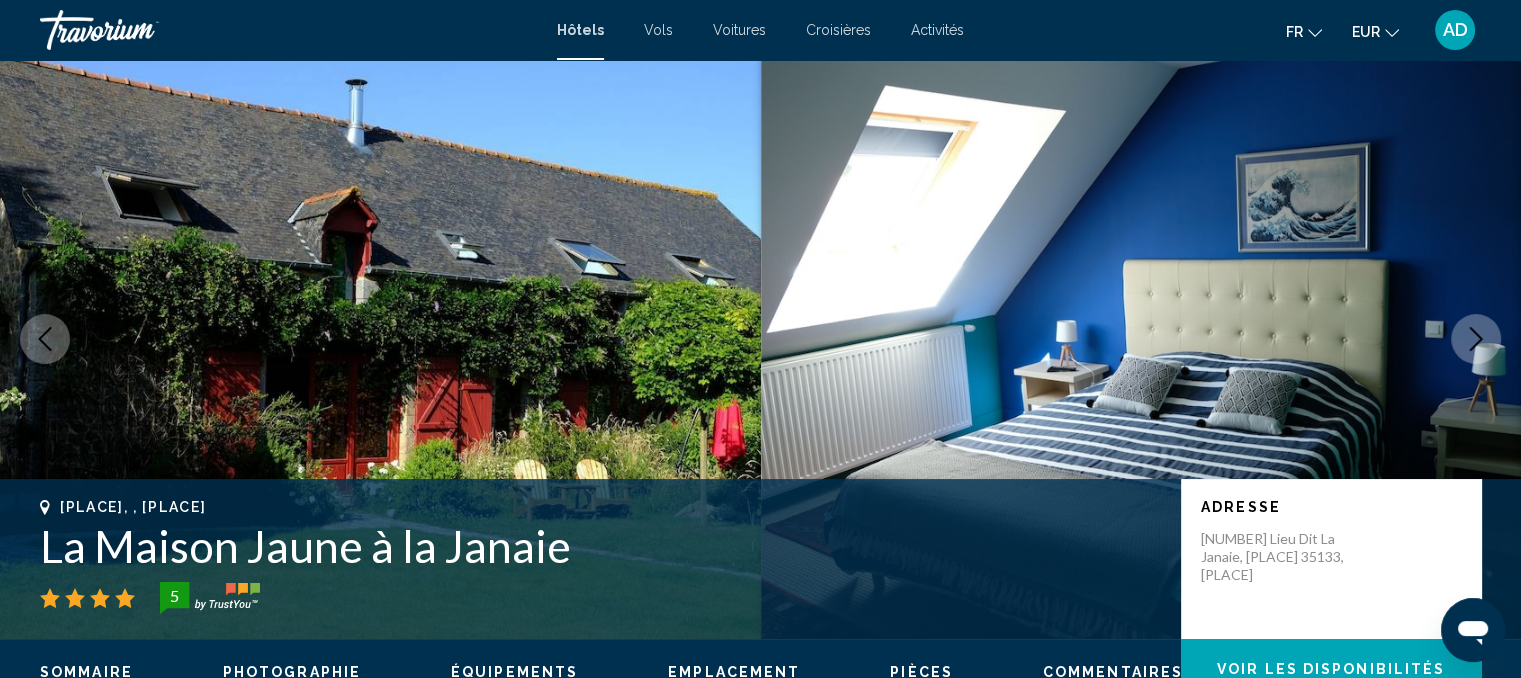 click at bounding box center [1476, 339] 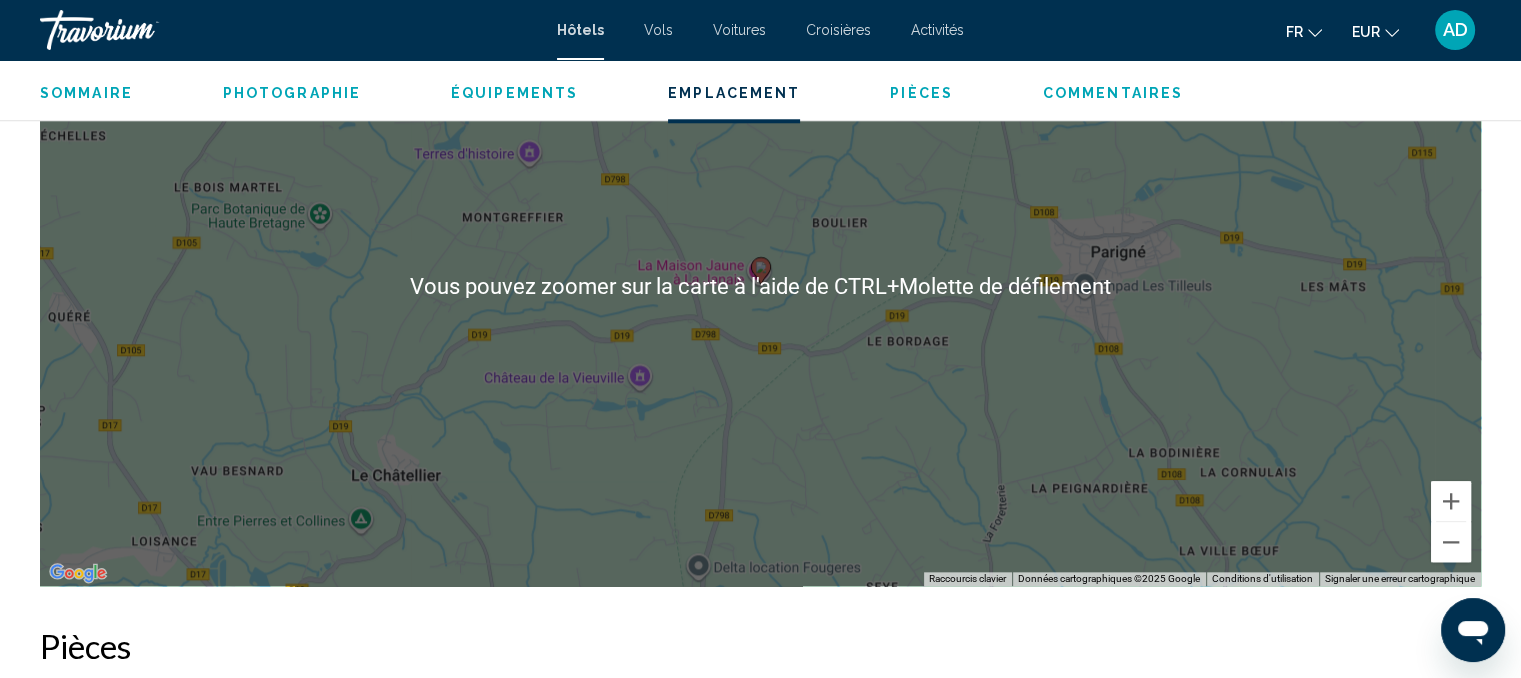 scroll, scrollTop: 1921, scrollLeft: 0, axis: vertical 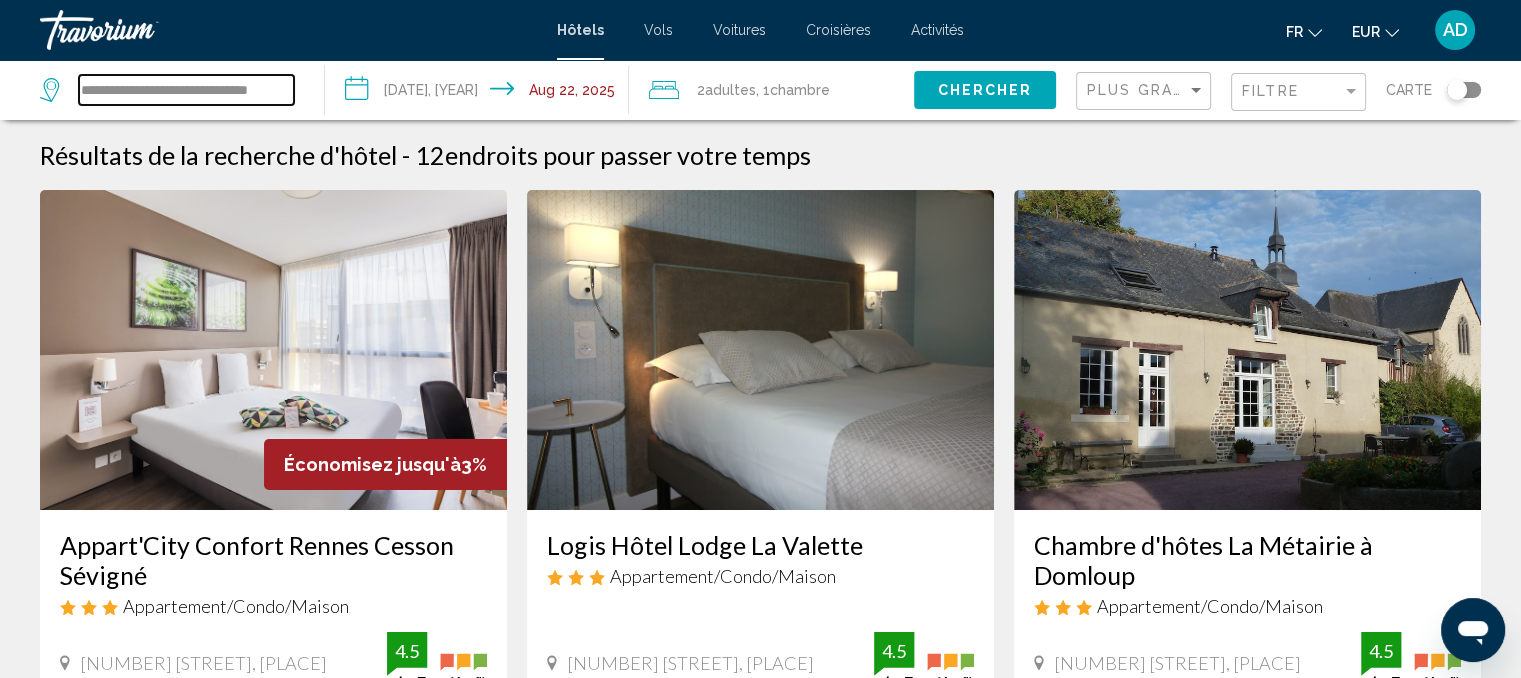 click on "**********" at bounding box center (186, 90) 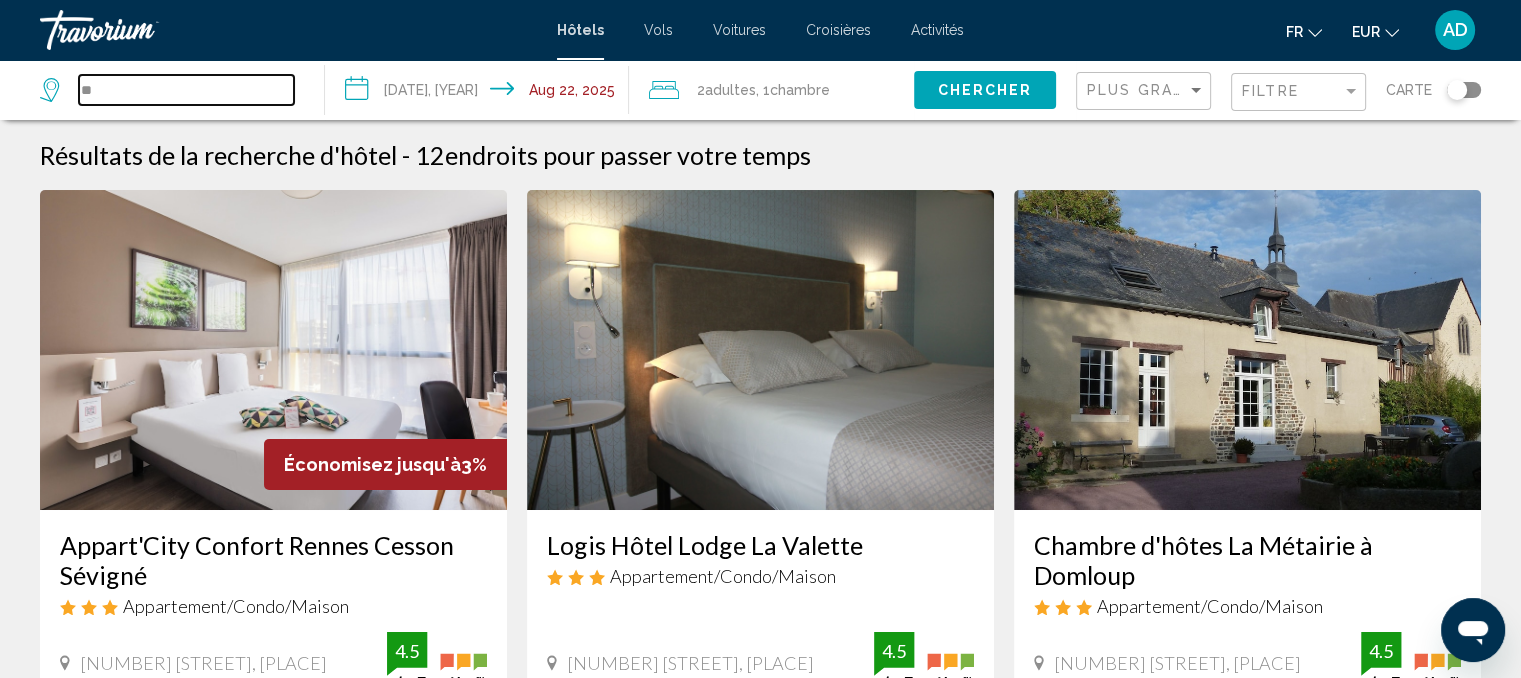 type on "*" 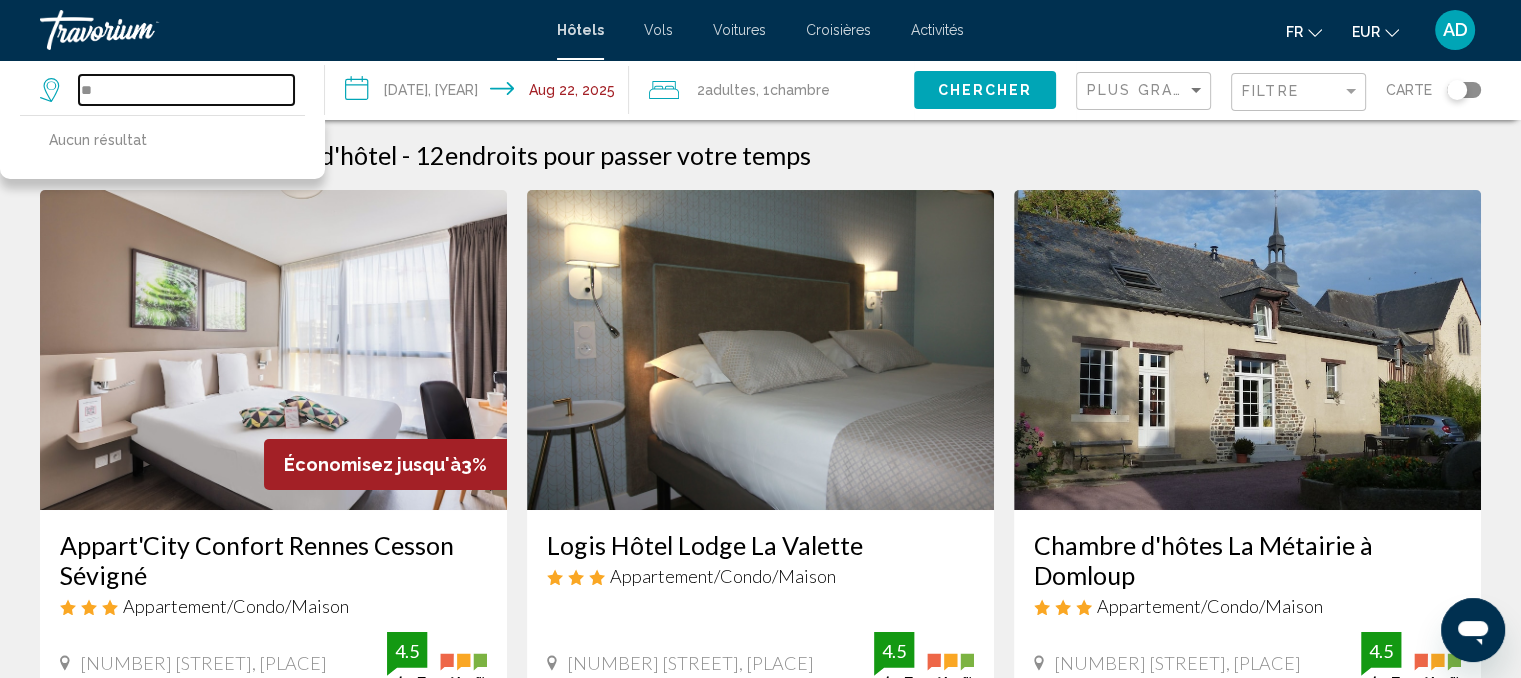 type on "*" 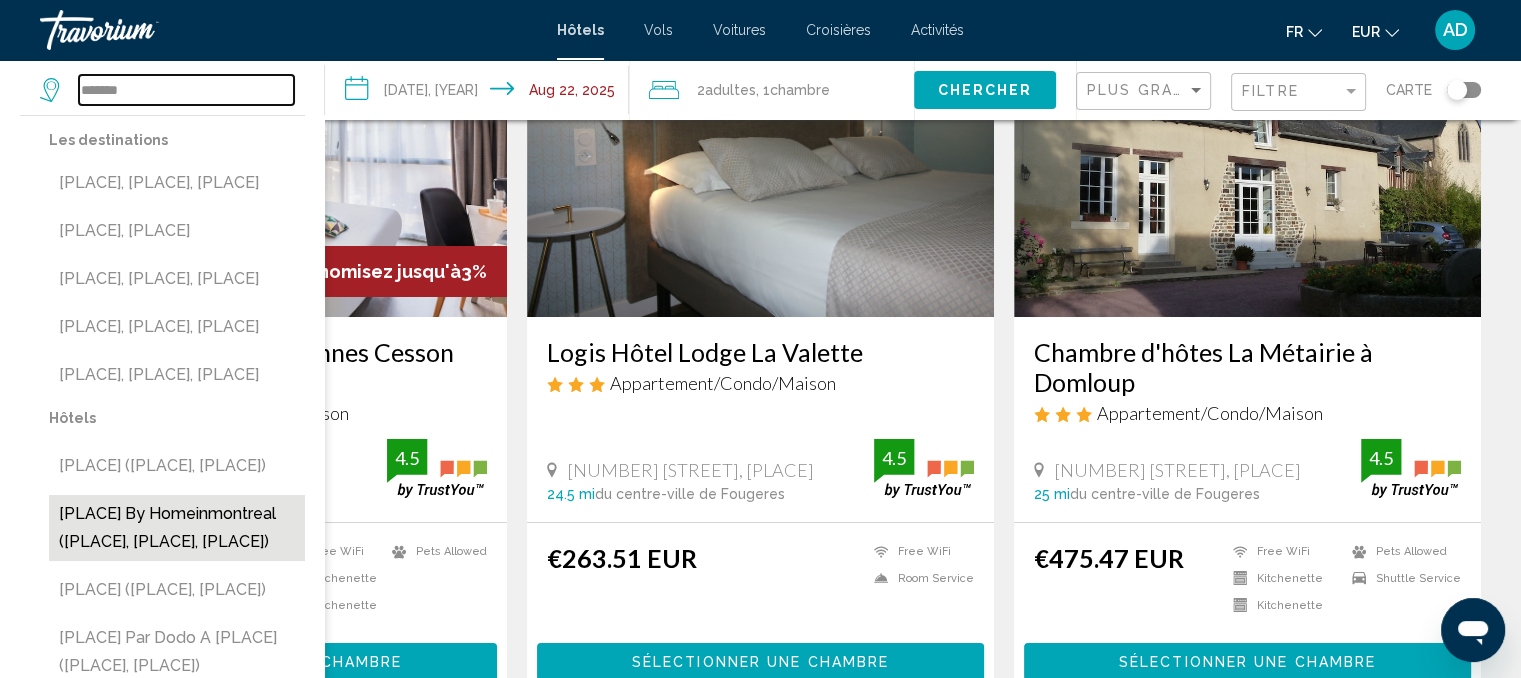 scroll, scrollTop: 200, scrollLeft: 0, axis: vertical 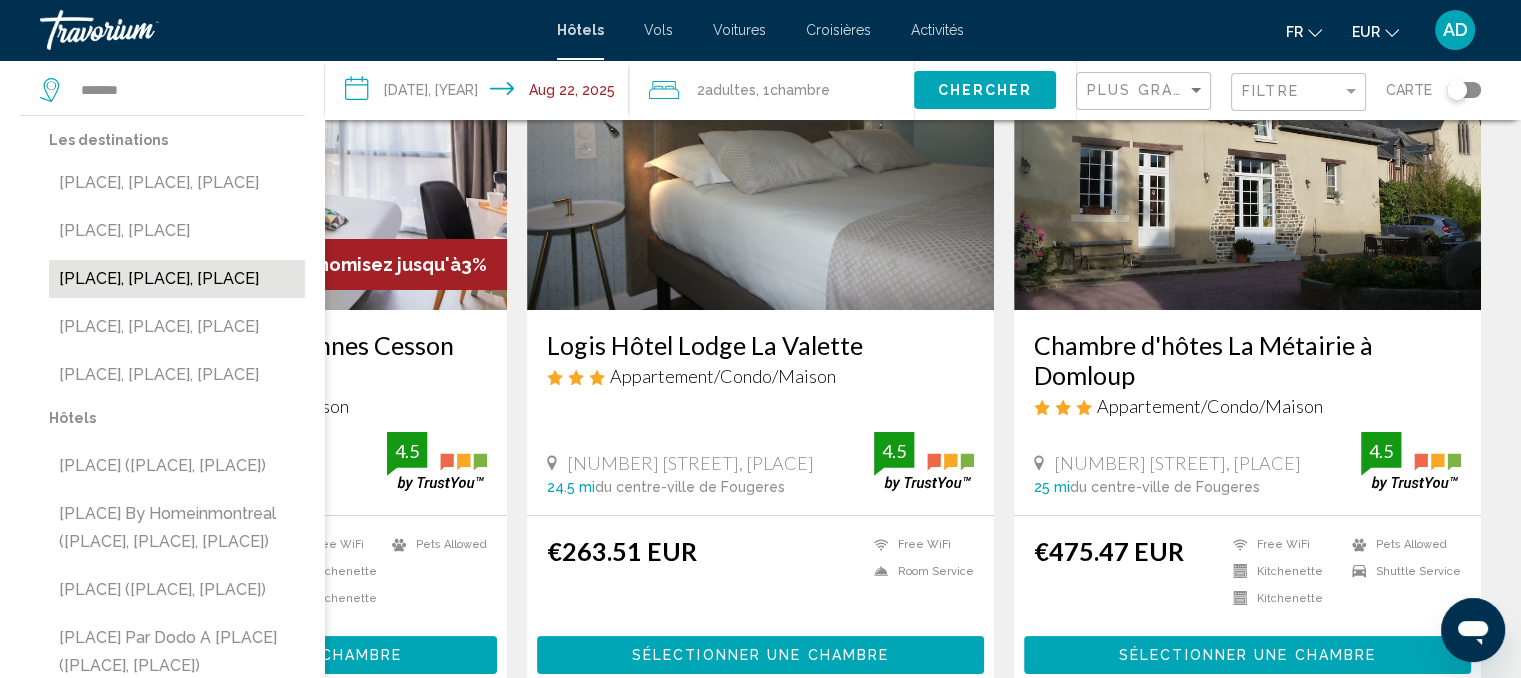 click on "[PLACE], [PLACE], [PLACE]" at bounding box center (177, 279) 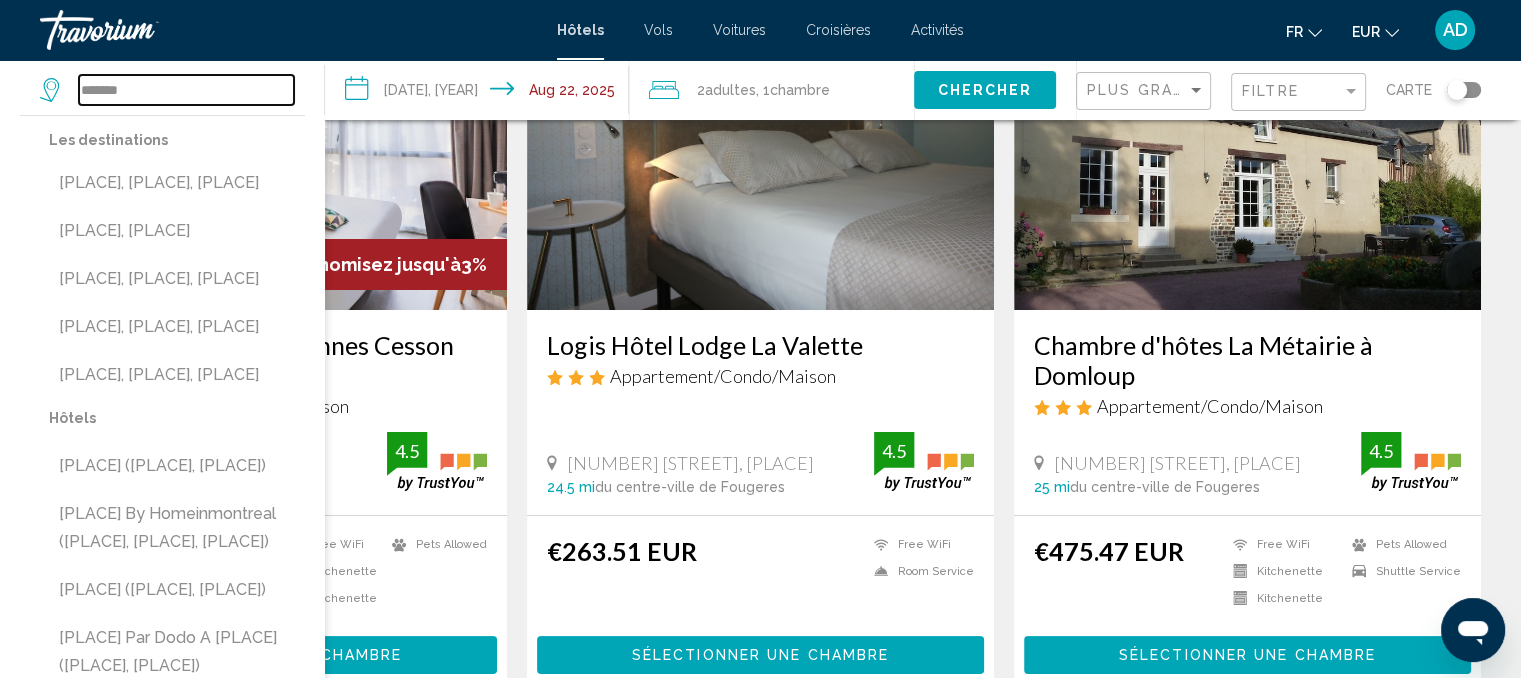 type on "**********" 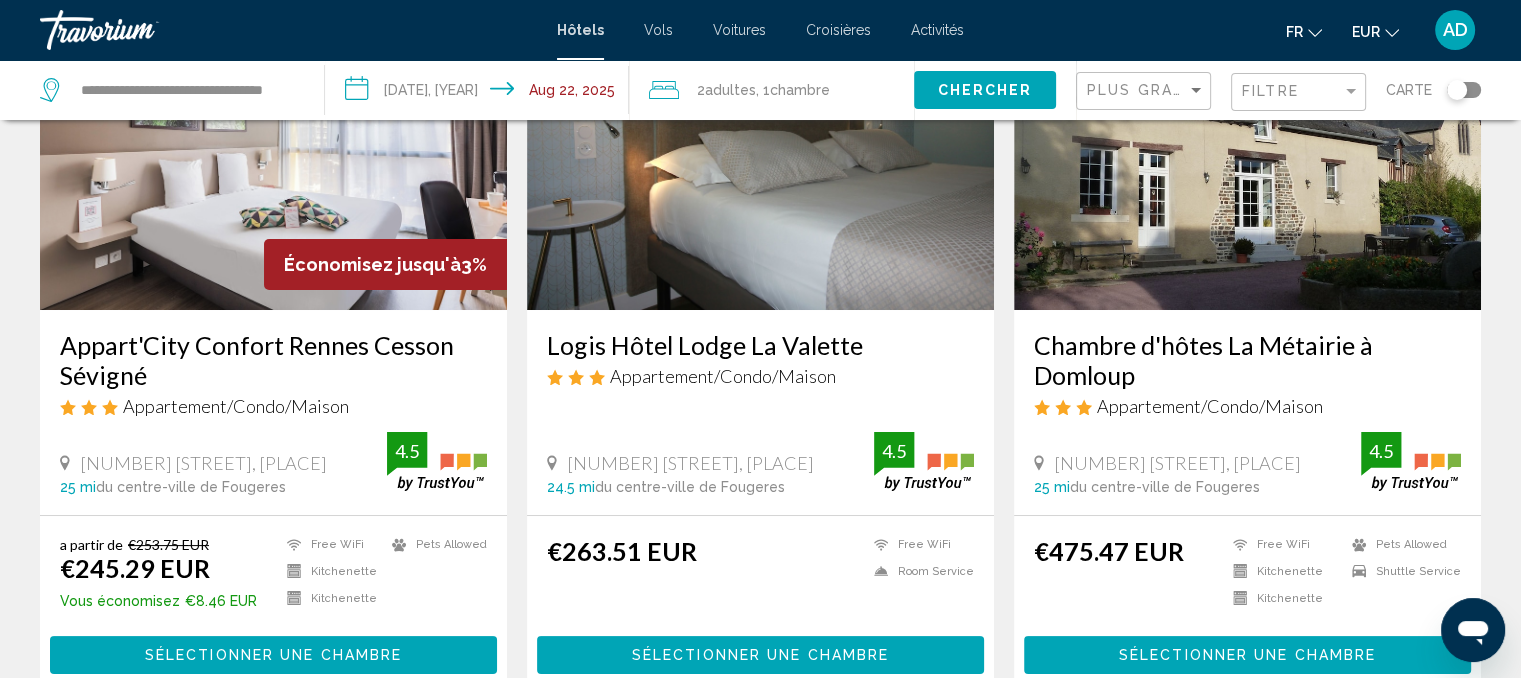 click on "Chercher" 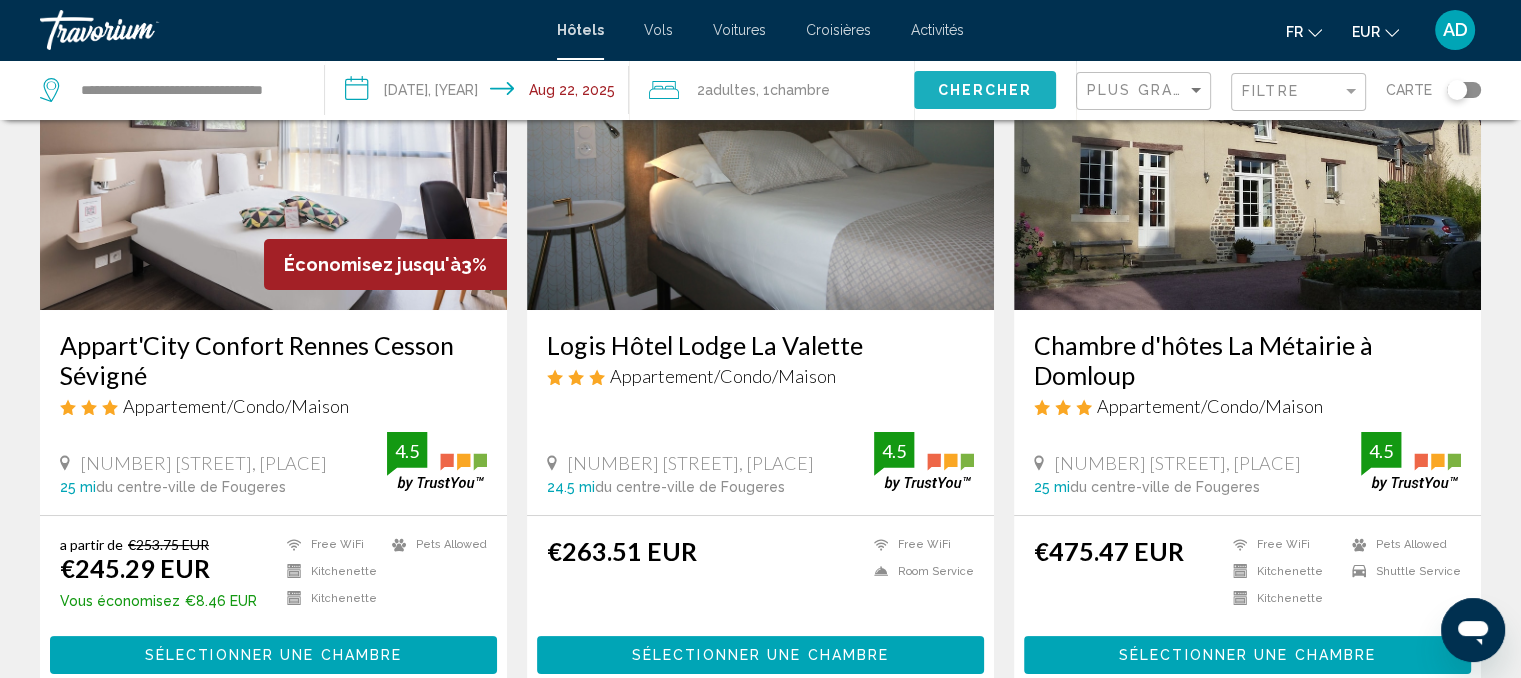 scroll, scrollTop: 0, scrollLeft: 0, axis: both 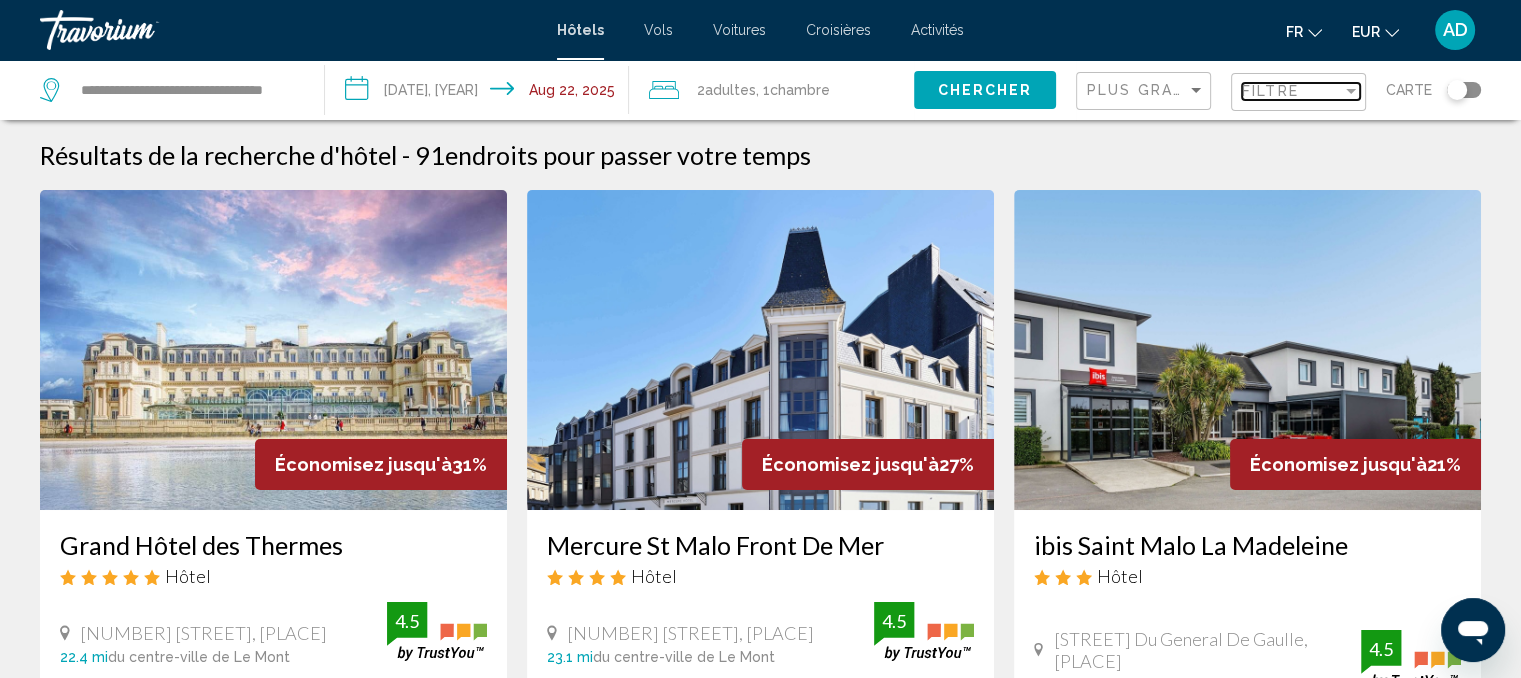 click on "Filtre" at bounding box center [1270, 91] 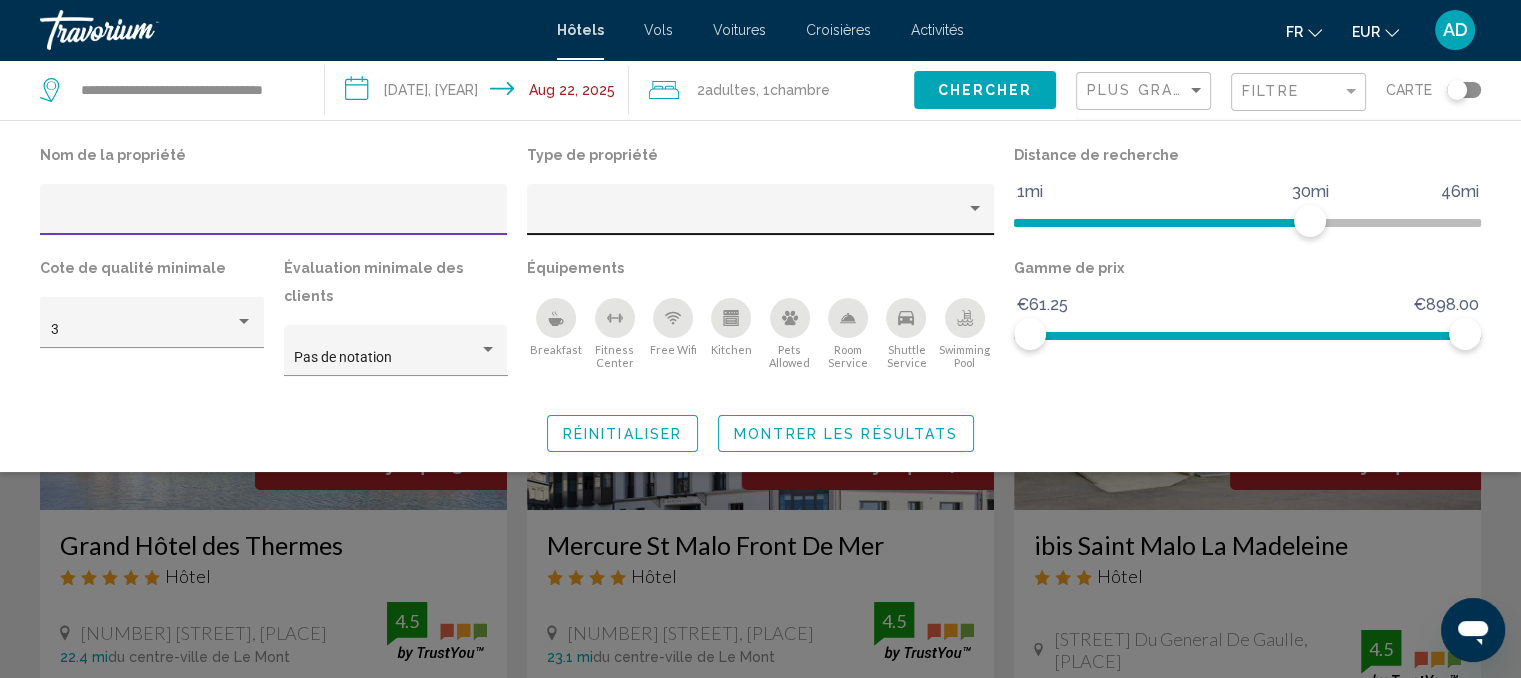 click at bounding box center [752, 217] 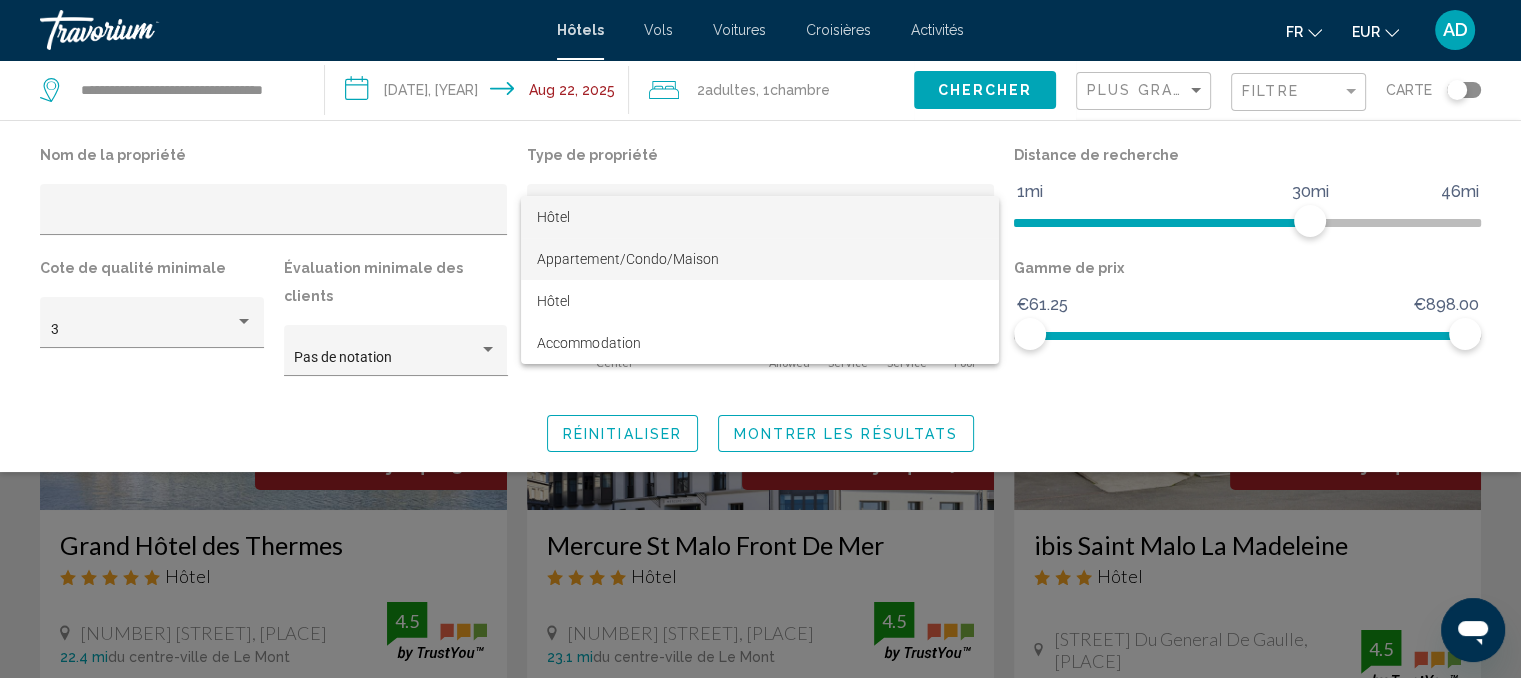 click on "Appartement/Condo/Maison" at bounding box center (627, 259) 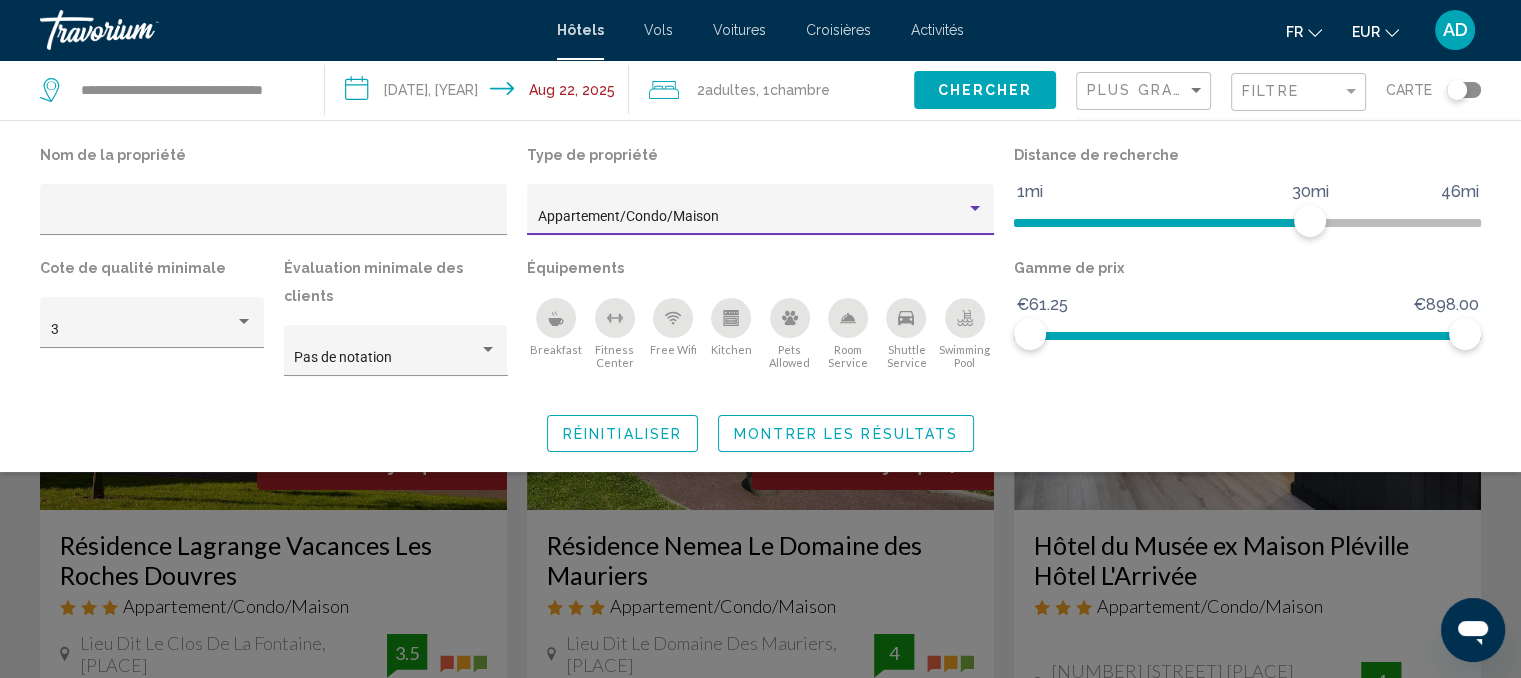 click on "Montrer les résultats" 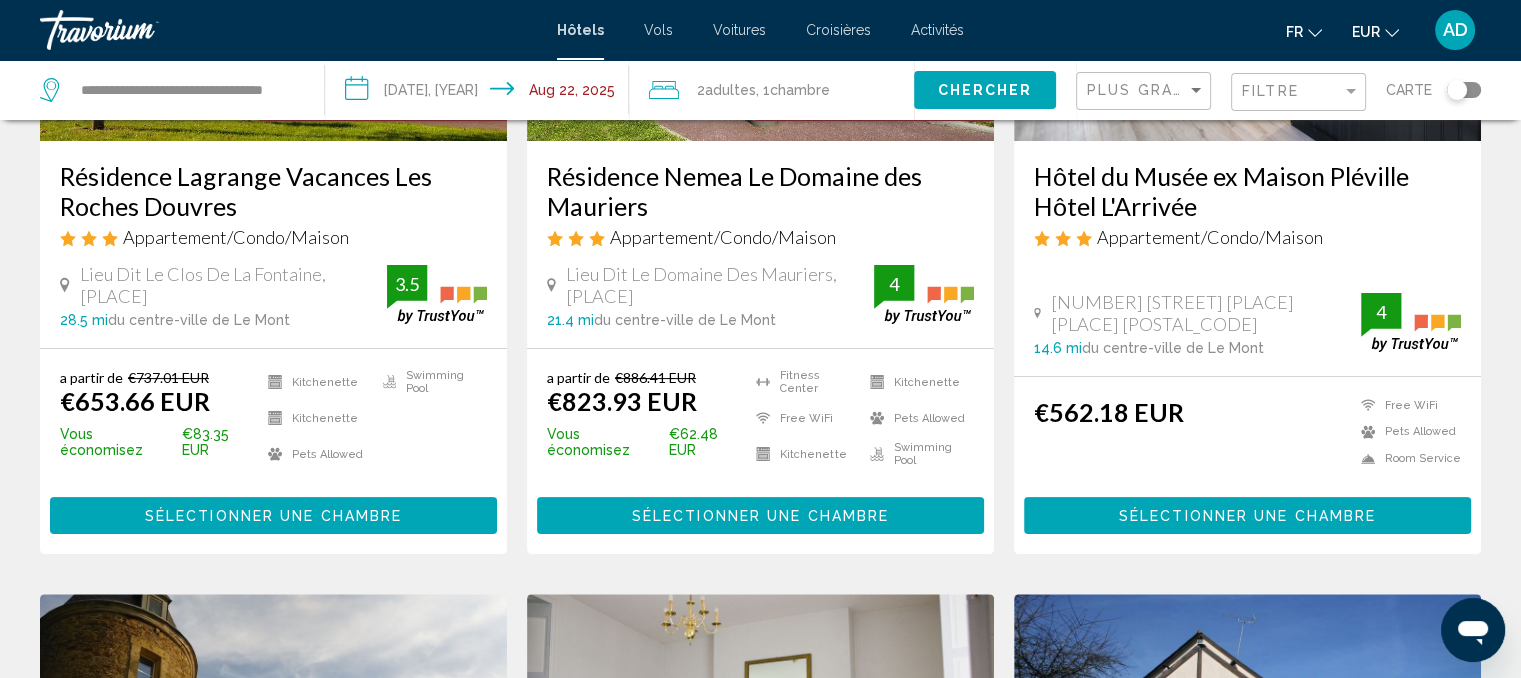 scroll, scrollTop: 223, scrollLeft: 0, axis: vertical 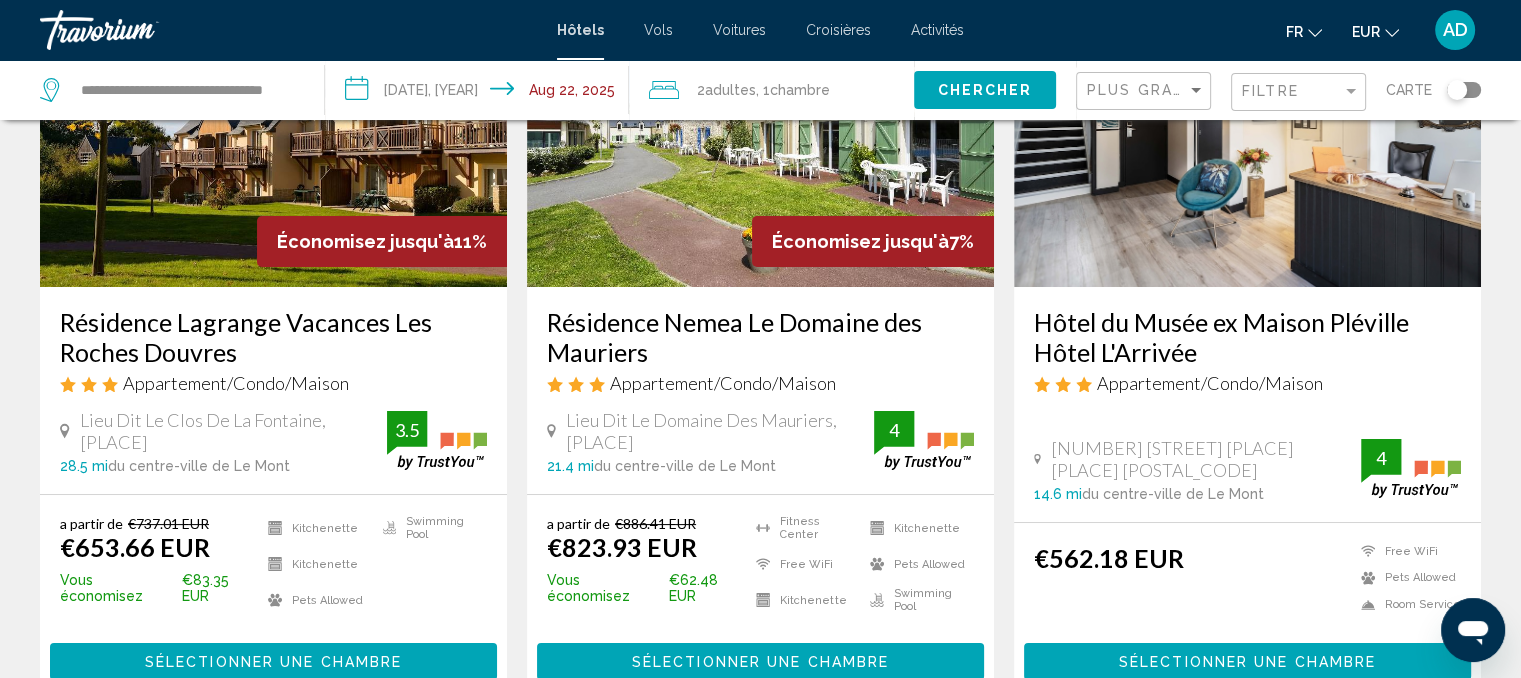 click at bounding box center [1247, 127] 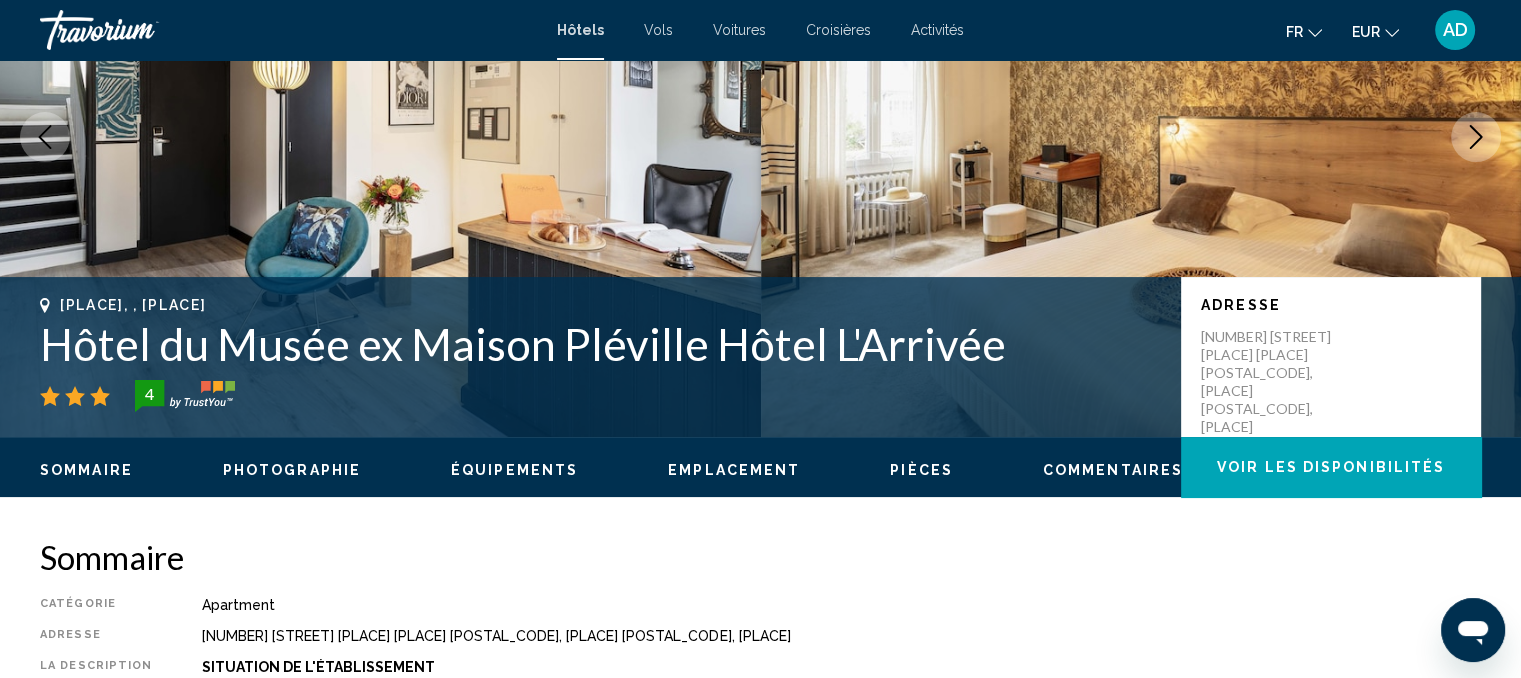 scroll, scrollTop: 20, scrollLeft: 0, axis: vertical 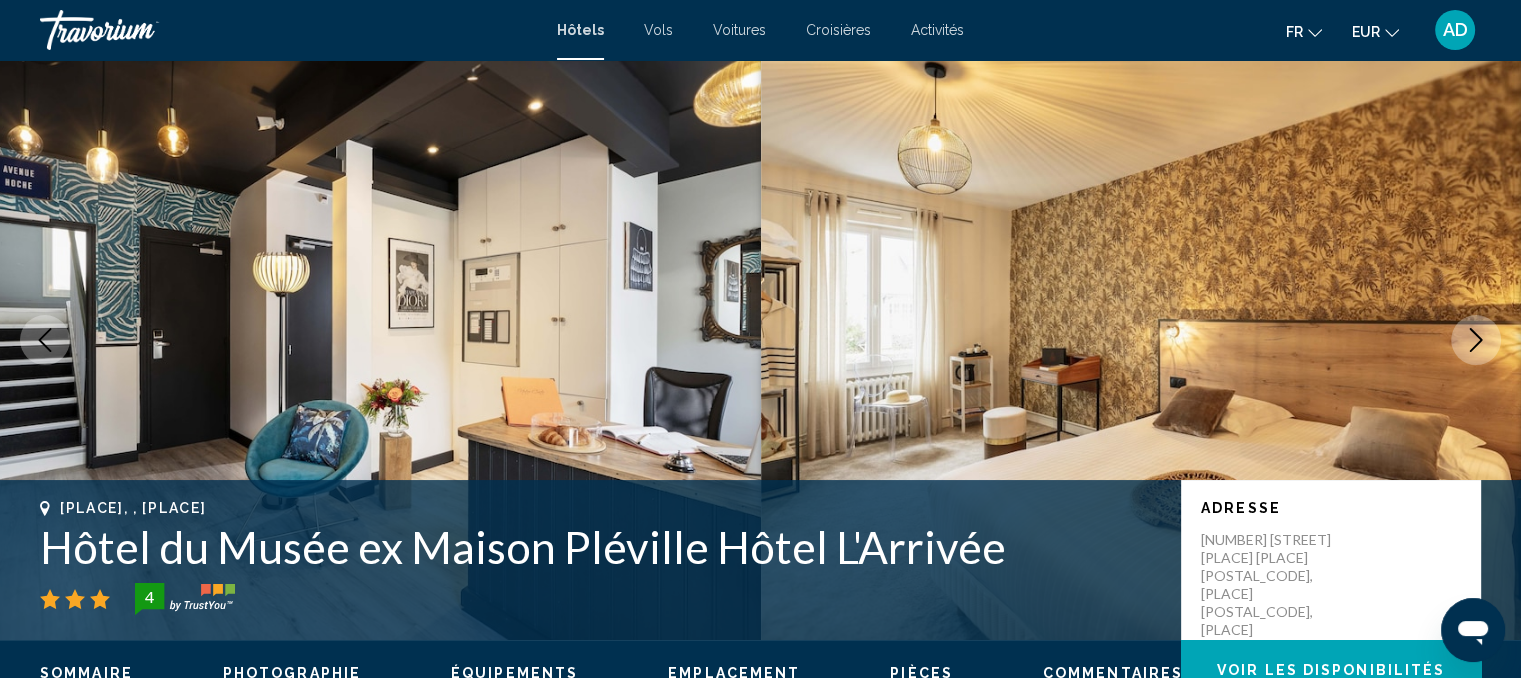 click at bounding box center [1476, 340] 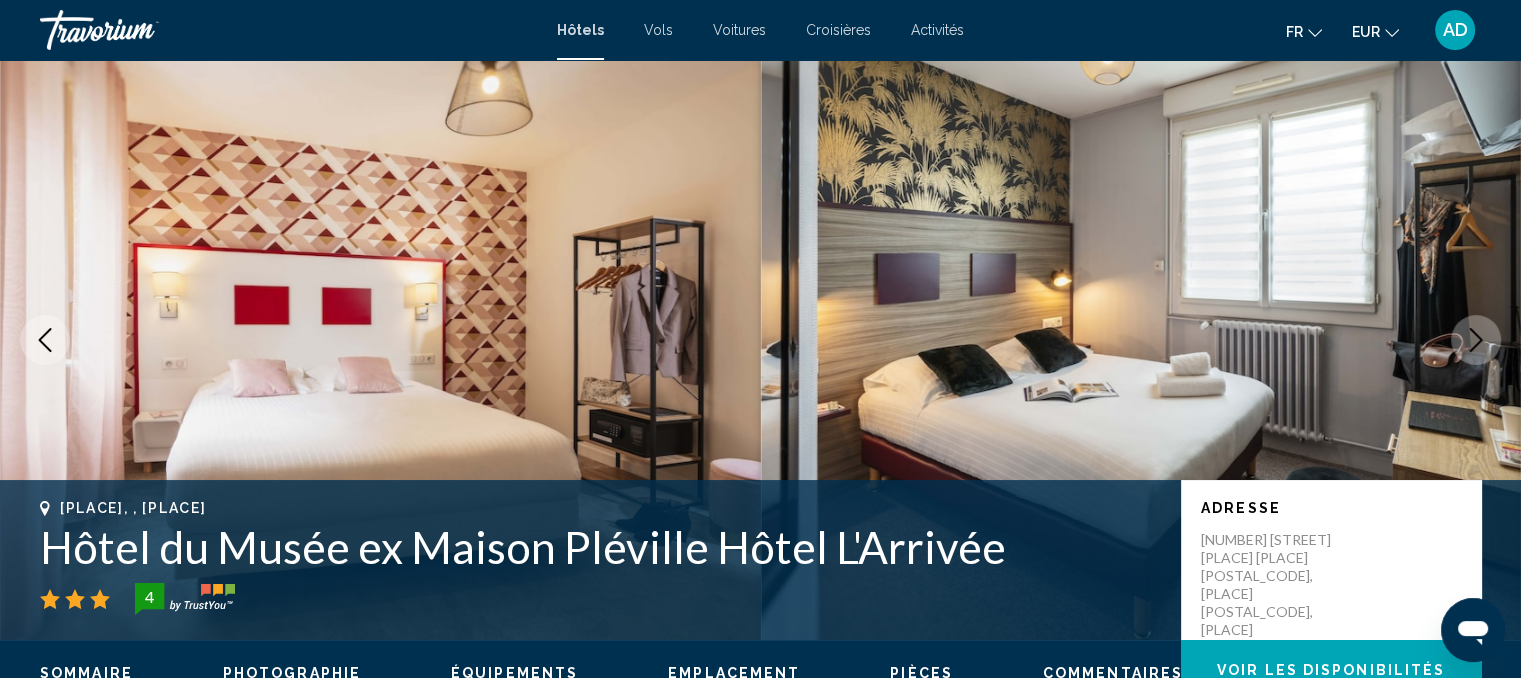 click at bounding box center (1476, 340) 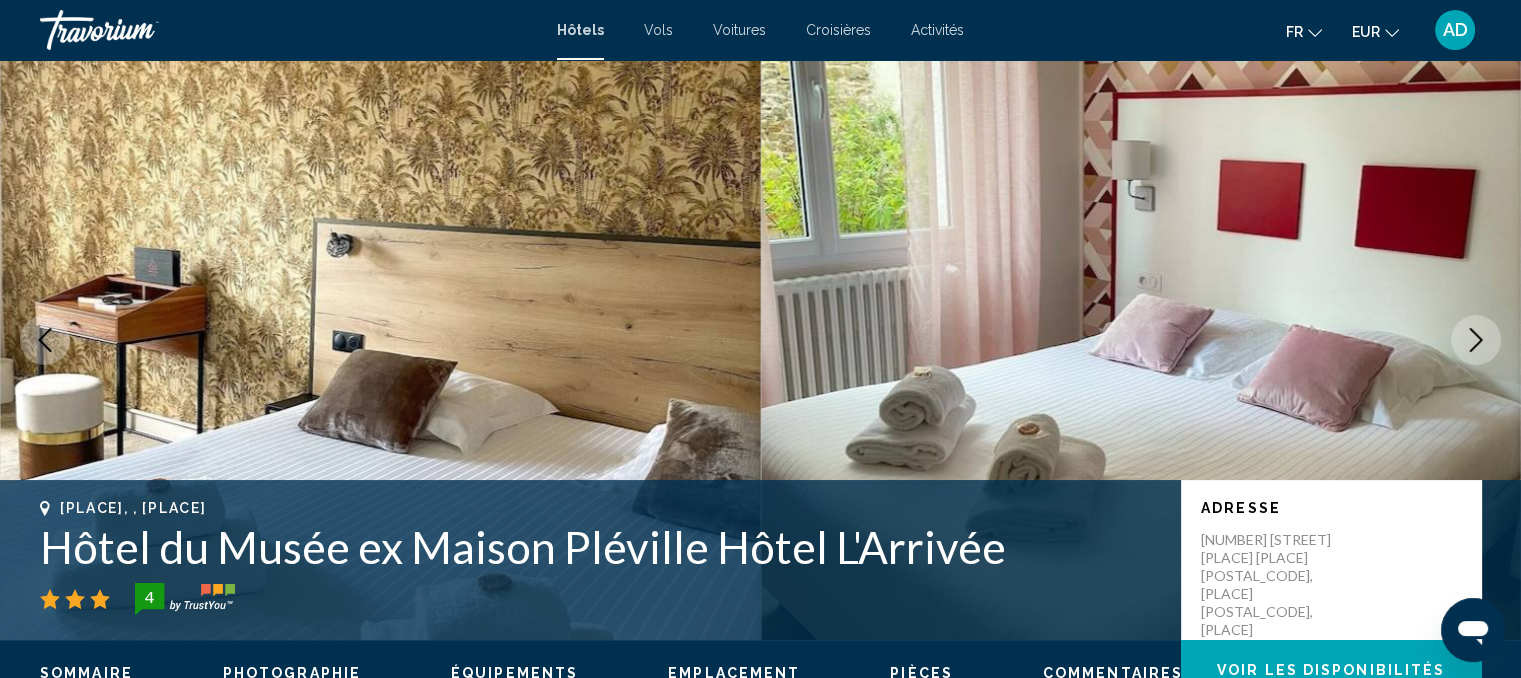 click at bounding box center [1476, 340] 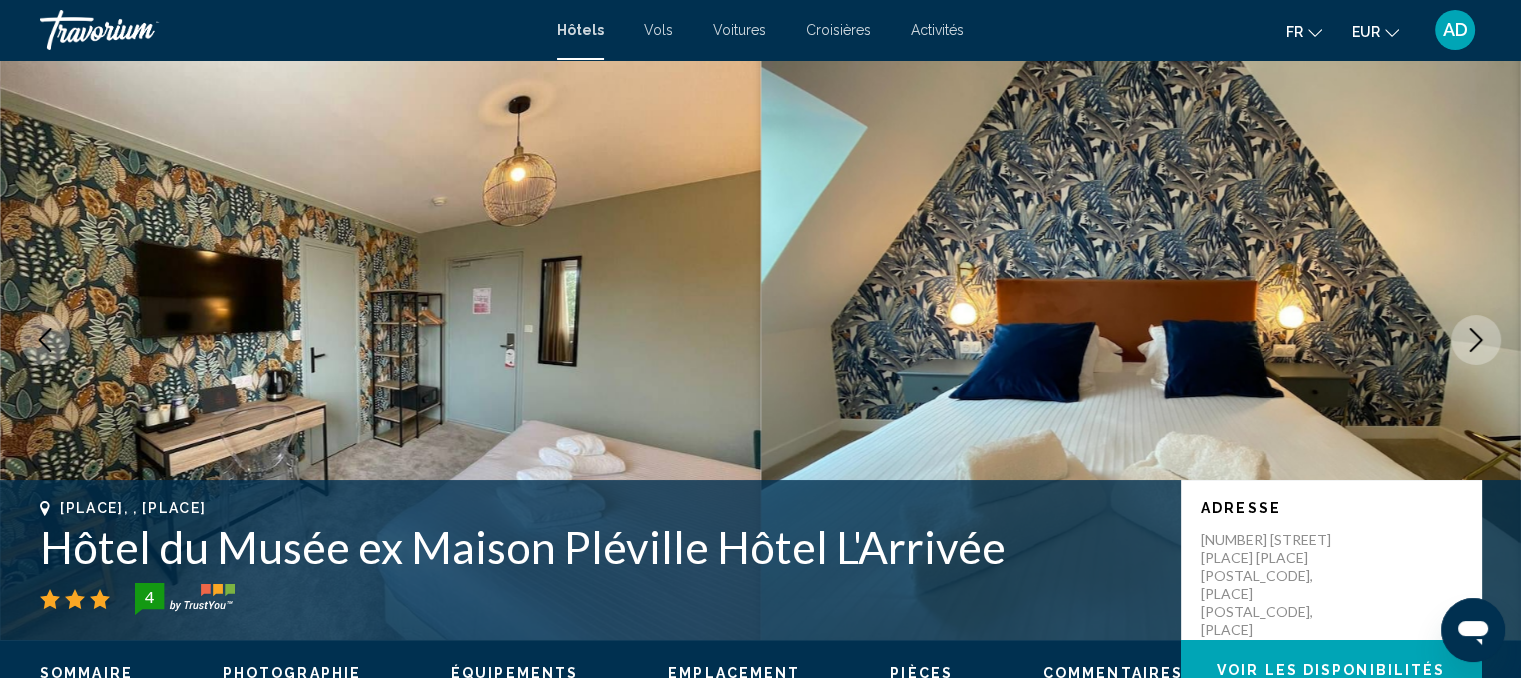 click 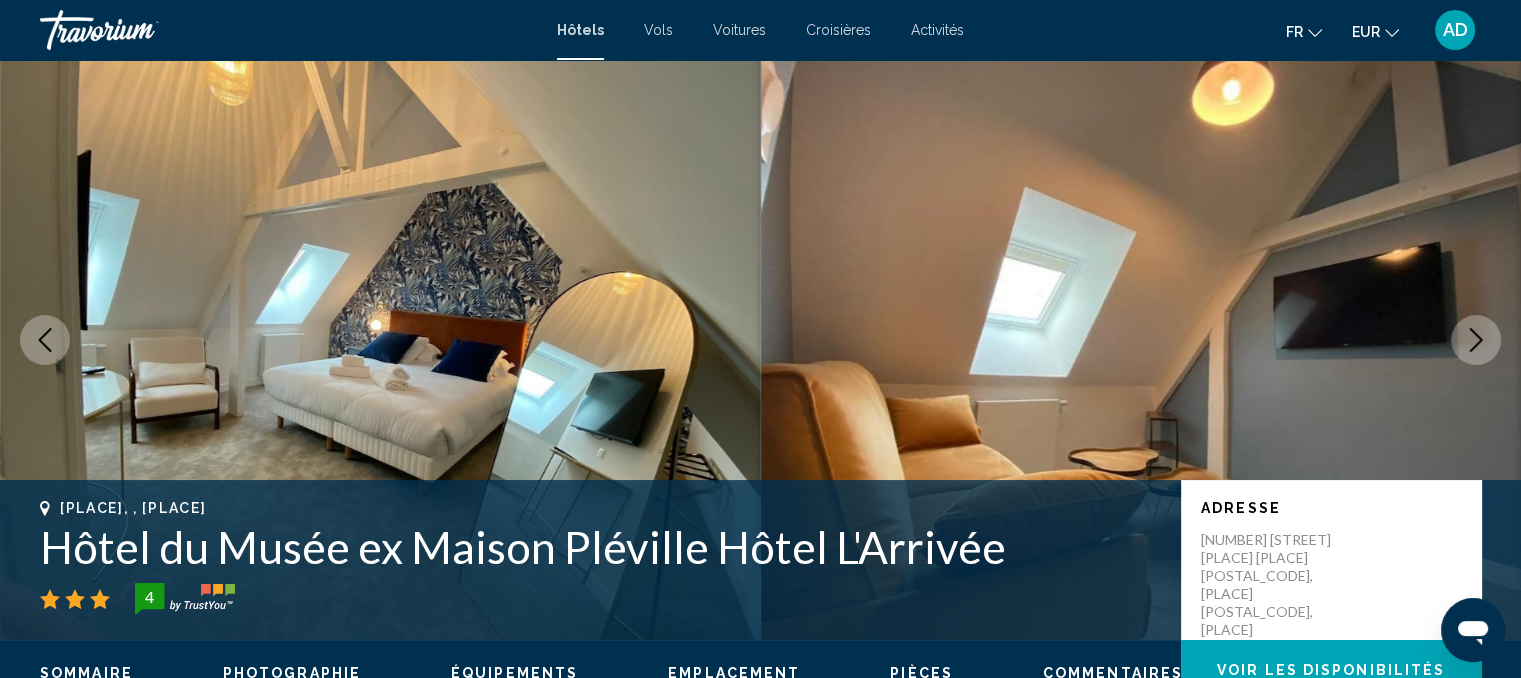 click 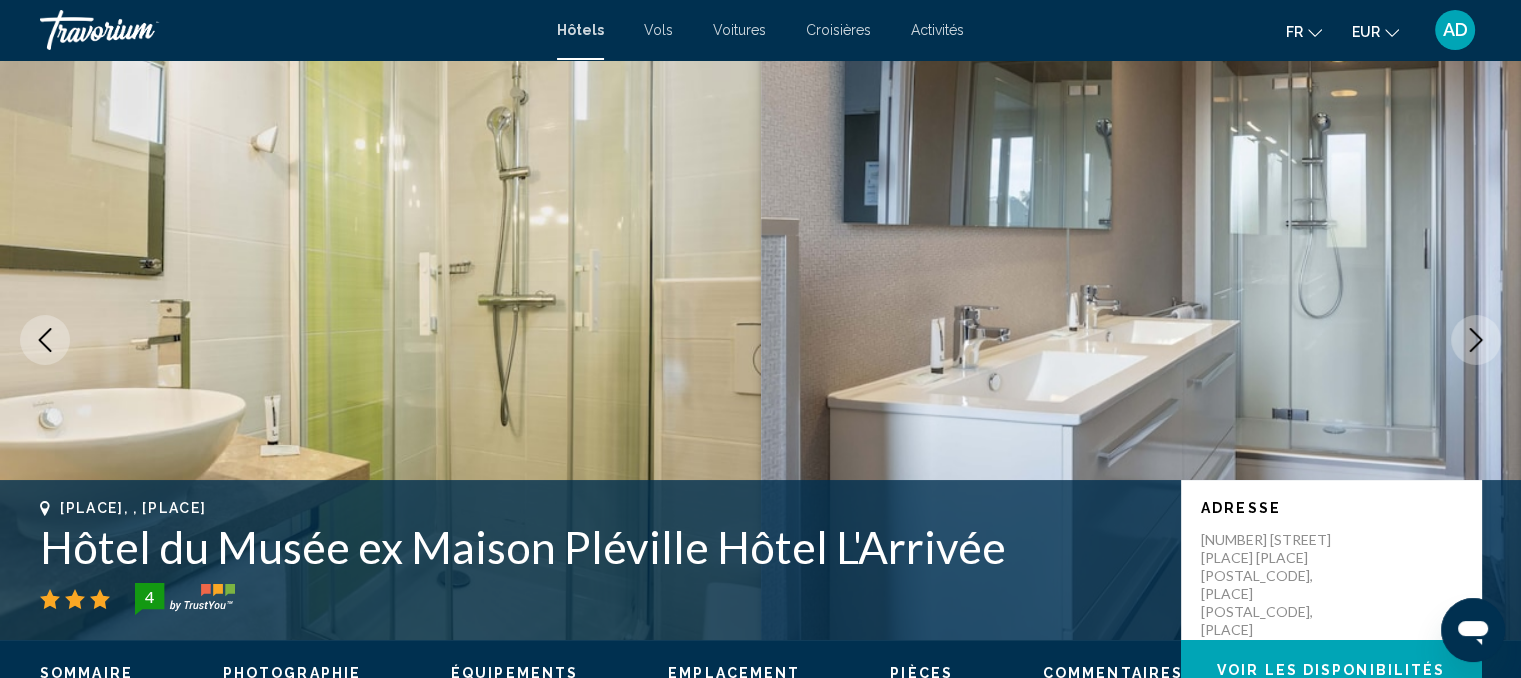 click 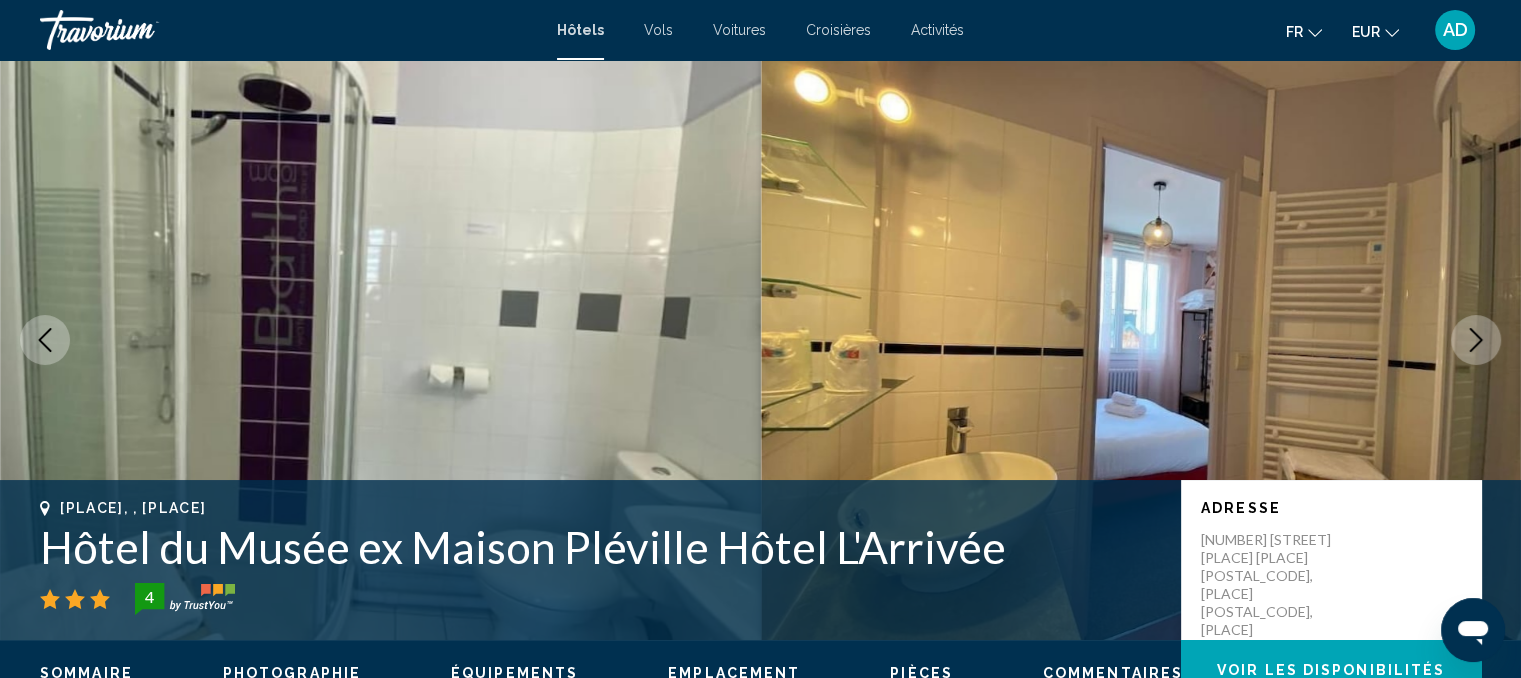 click 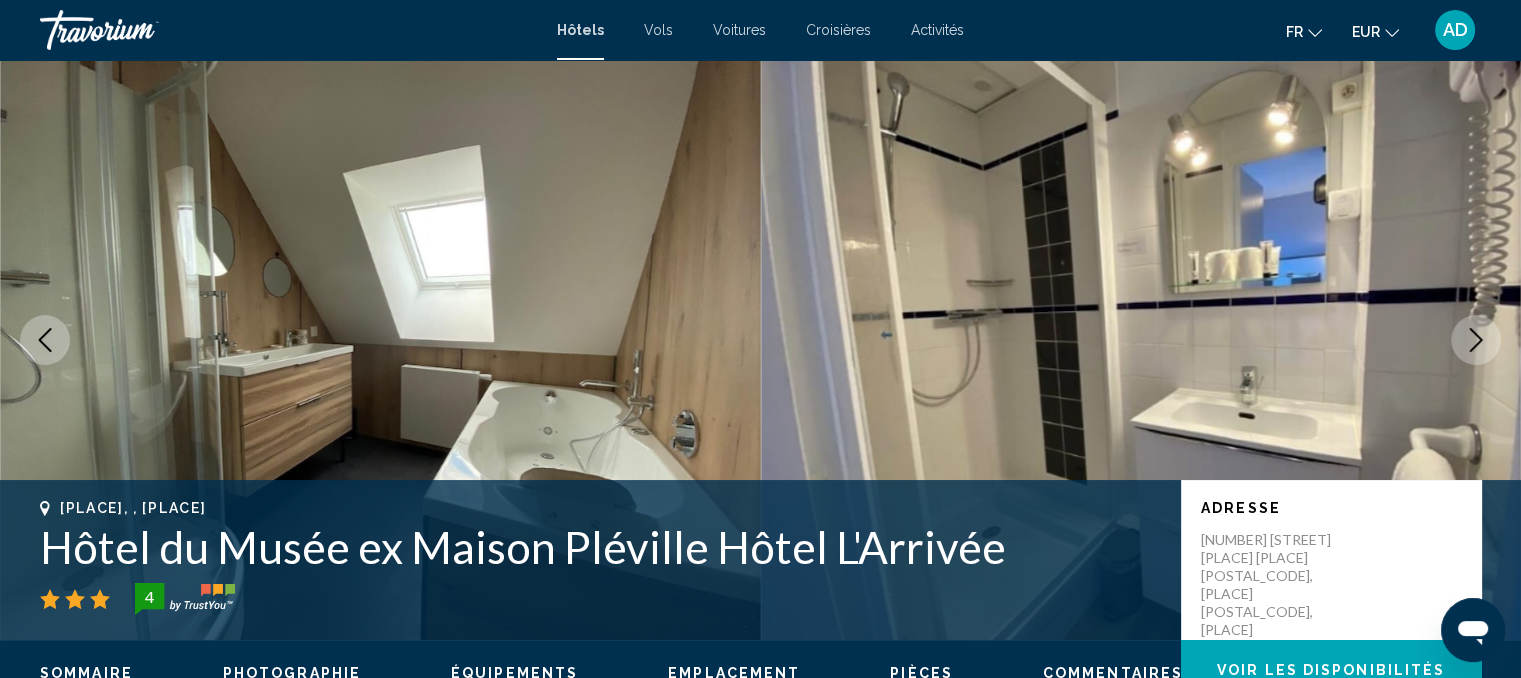 click 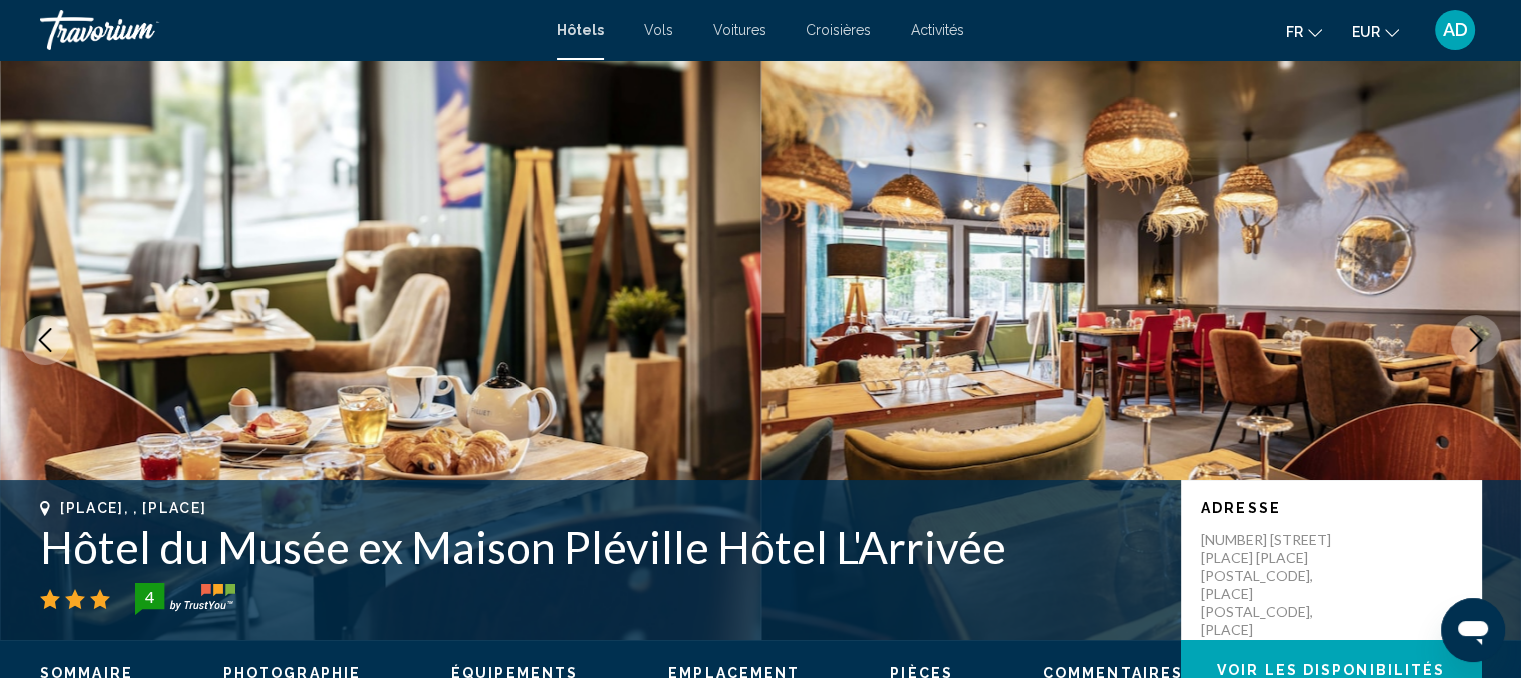 click 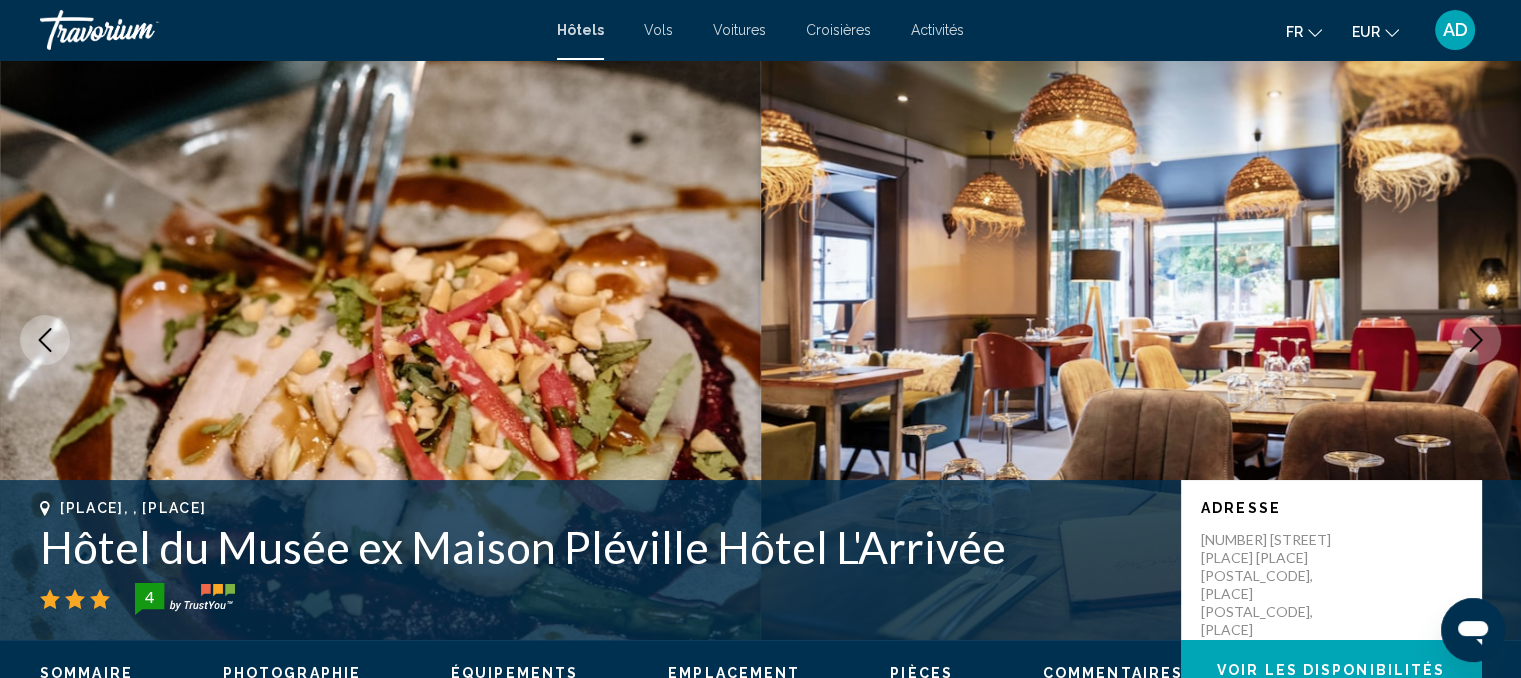 click at bounding box center (1476, 340) 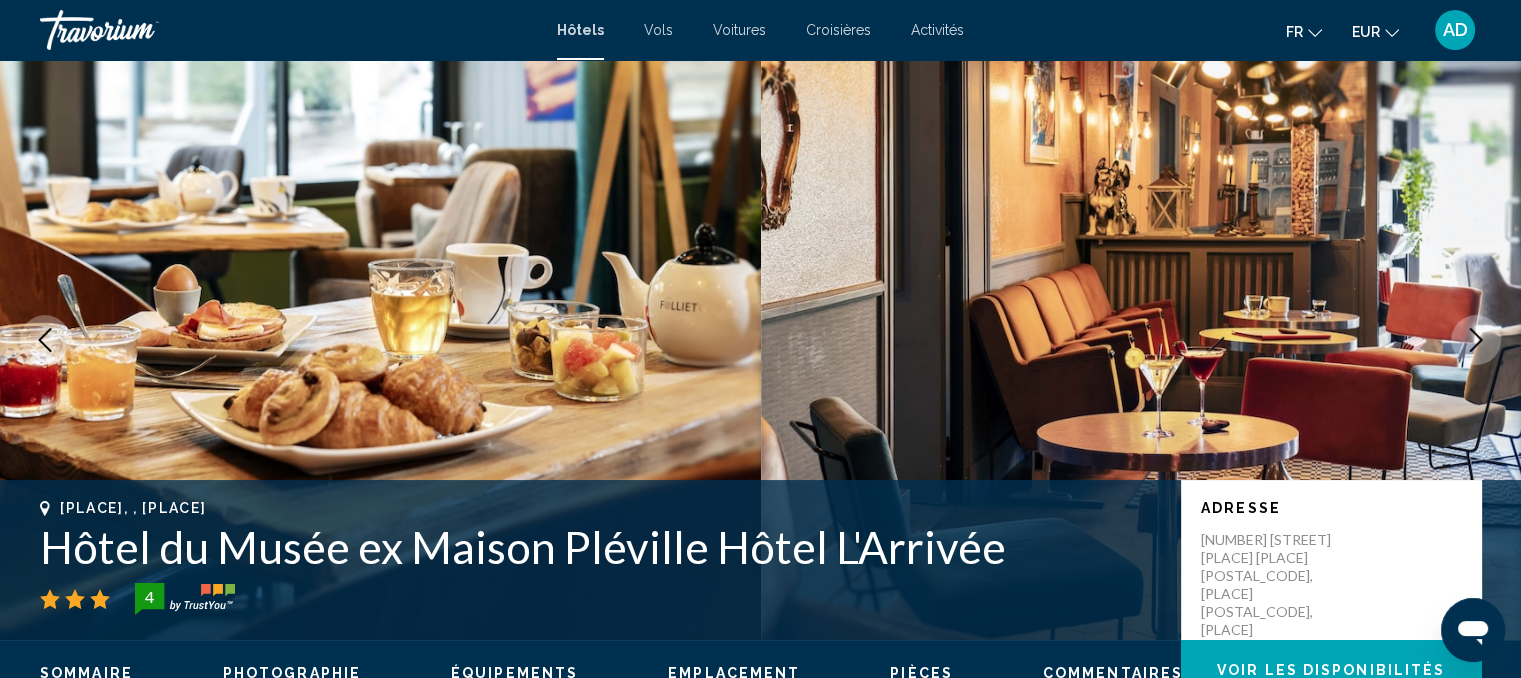 click at bounding box center (1476, 340) 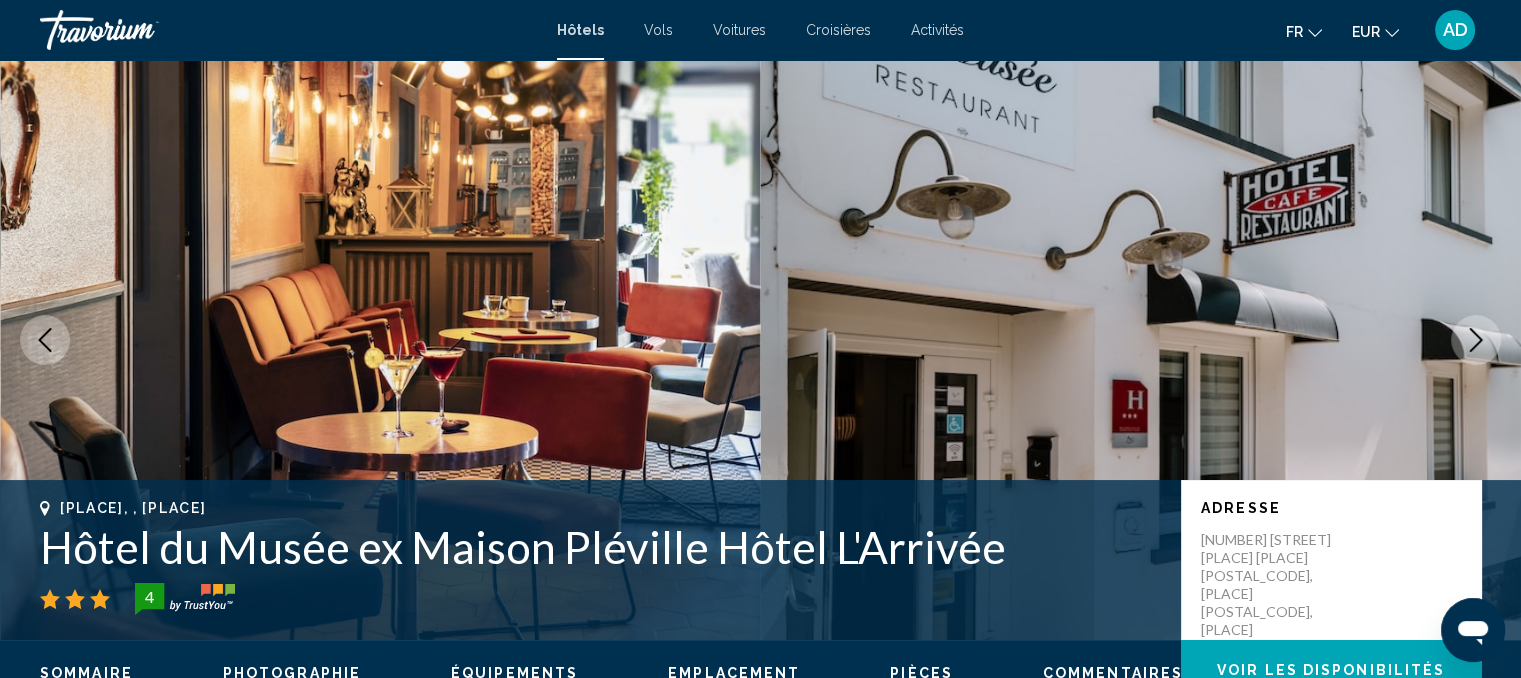 click at bounding box center [1476, 340] 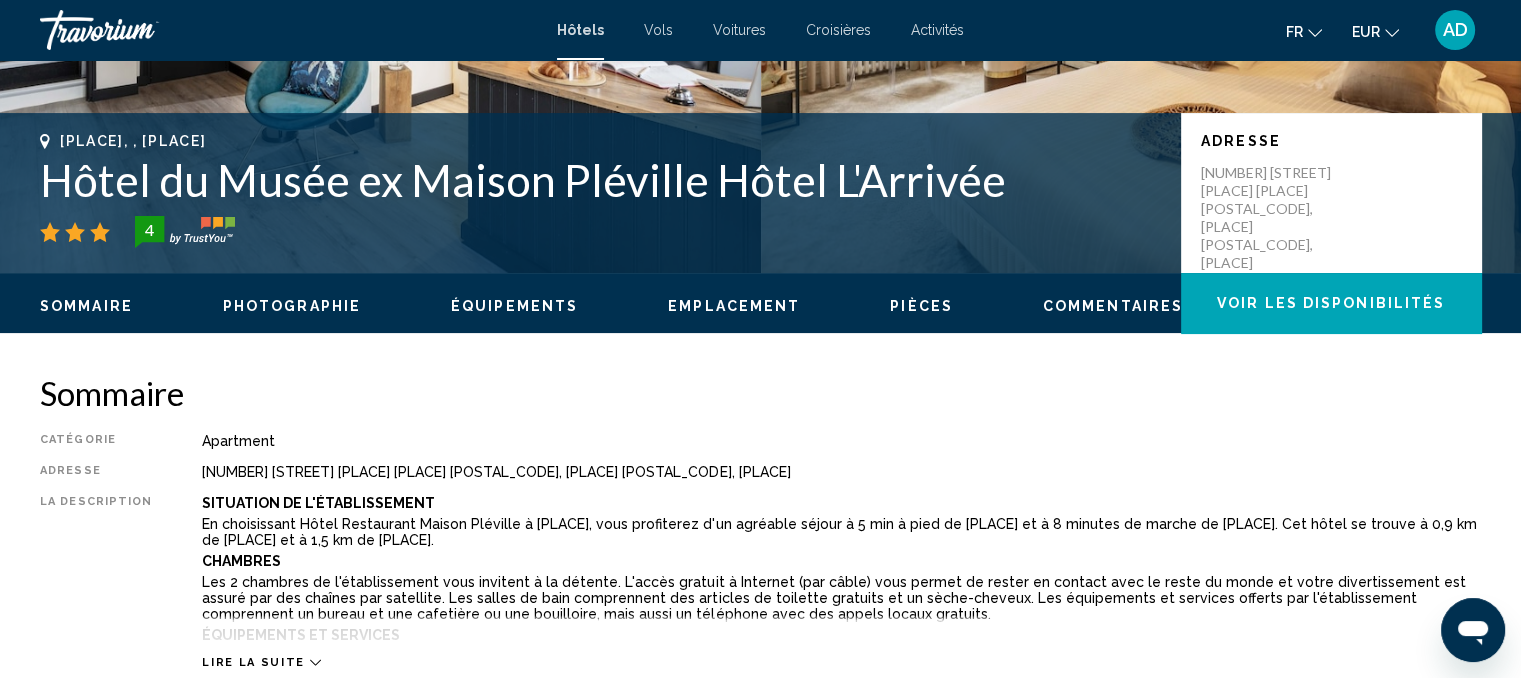 scroll, scrollTop: 220, scrollLeft: 0, axis: vertical 